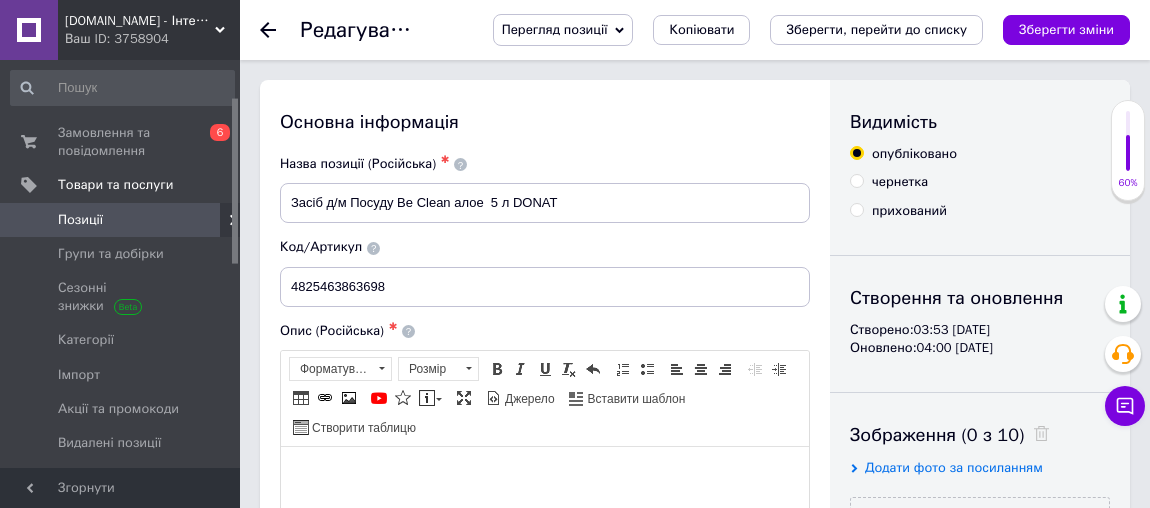 scroll, scrollTop: 0, scrollLeft: 0, axis: both 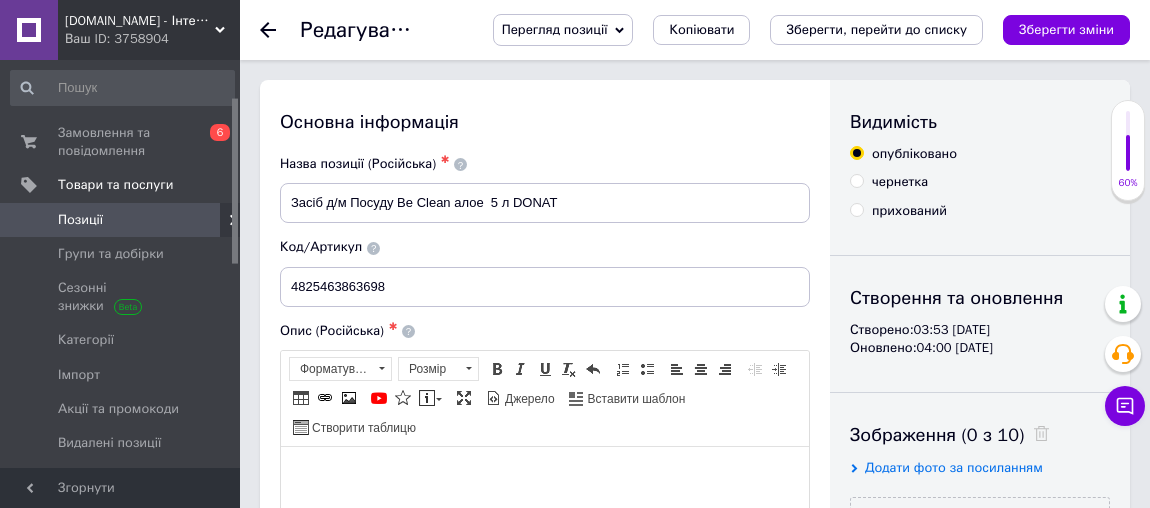 click at bounding box center [545, 476] 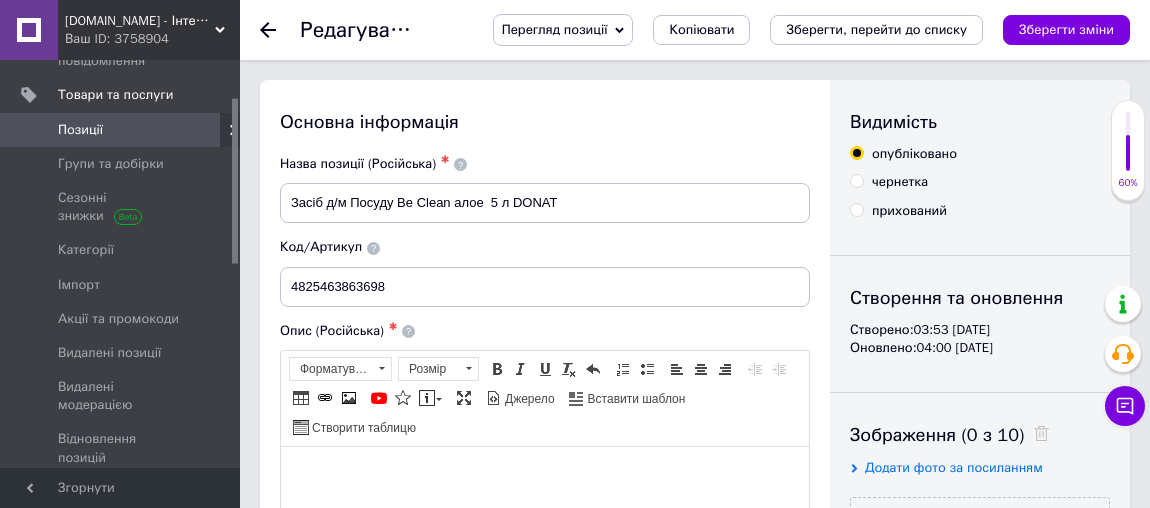 paste 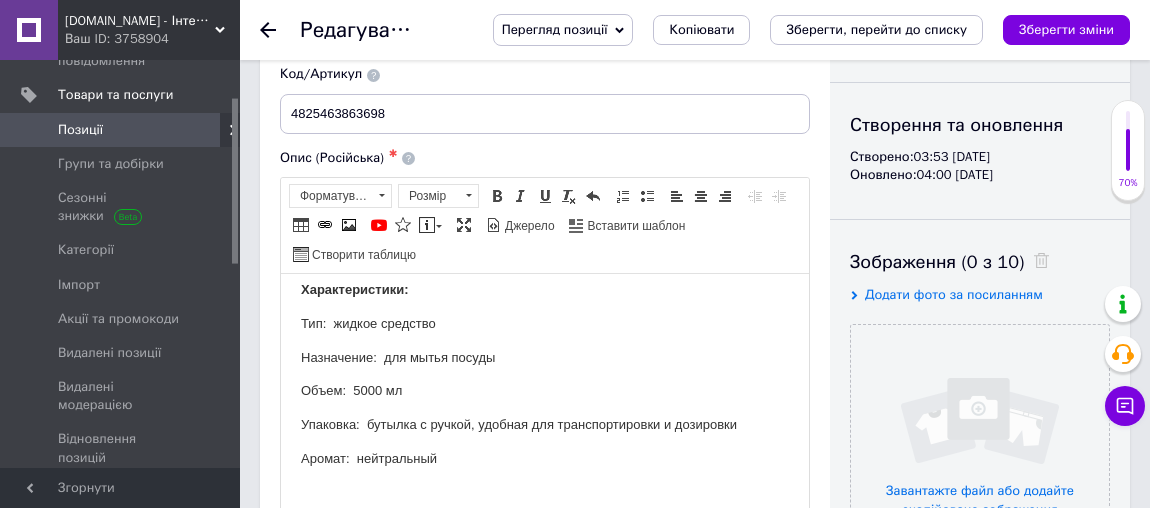 scroll, scrollTop: 783, scrollLeft: 0, axis: vertical 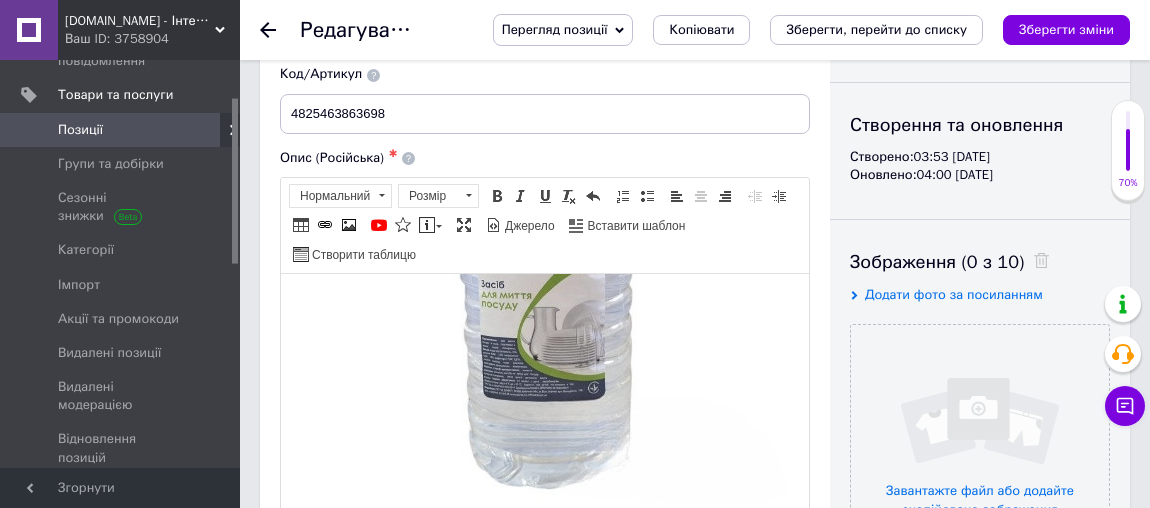 click at bounding box center [551, 272] 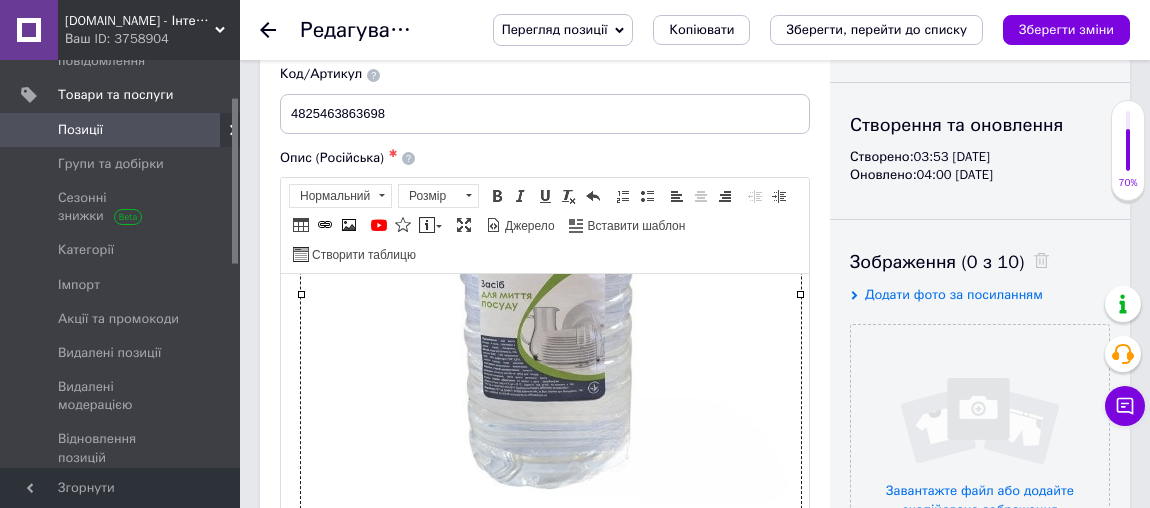 type 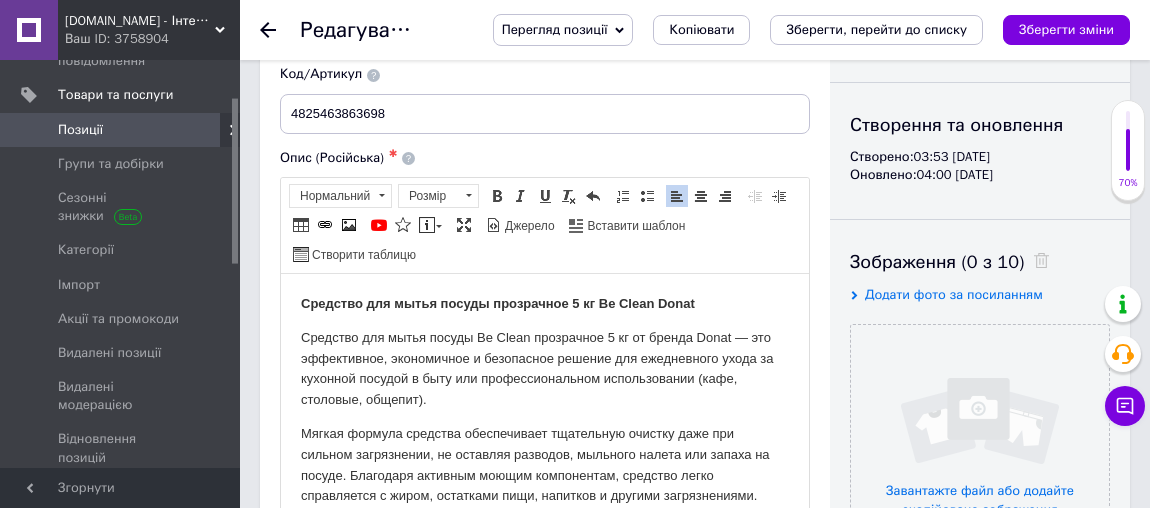 scroll, scrollTop: 0, scrollLeft: 0, axis: both 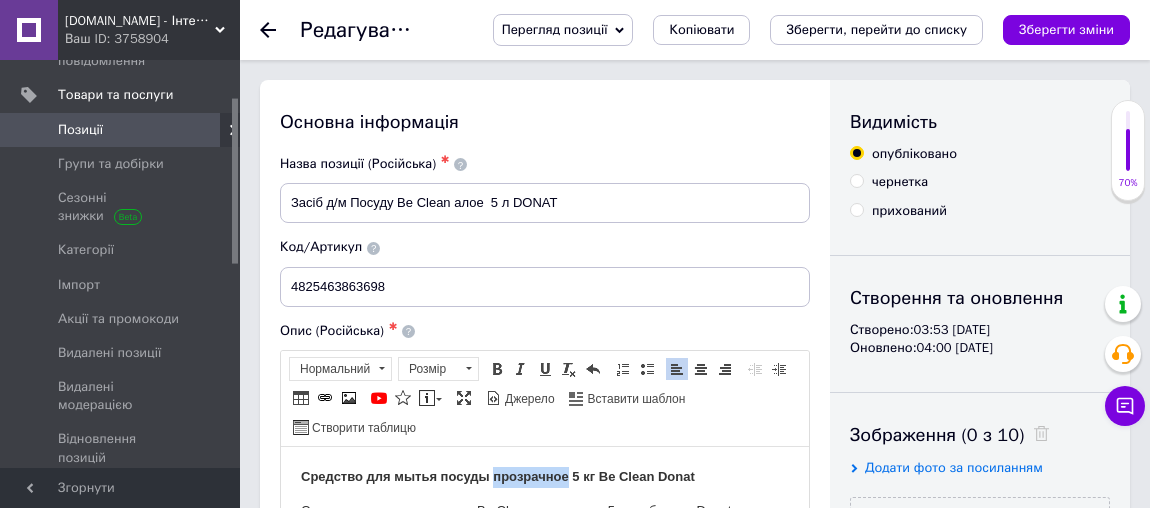 drag, startPoint x: 492, startPoint y: 477, endPoint x: 570, endPoint y: 473, distance: 78.10249 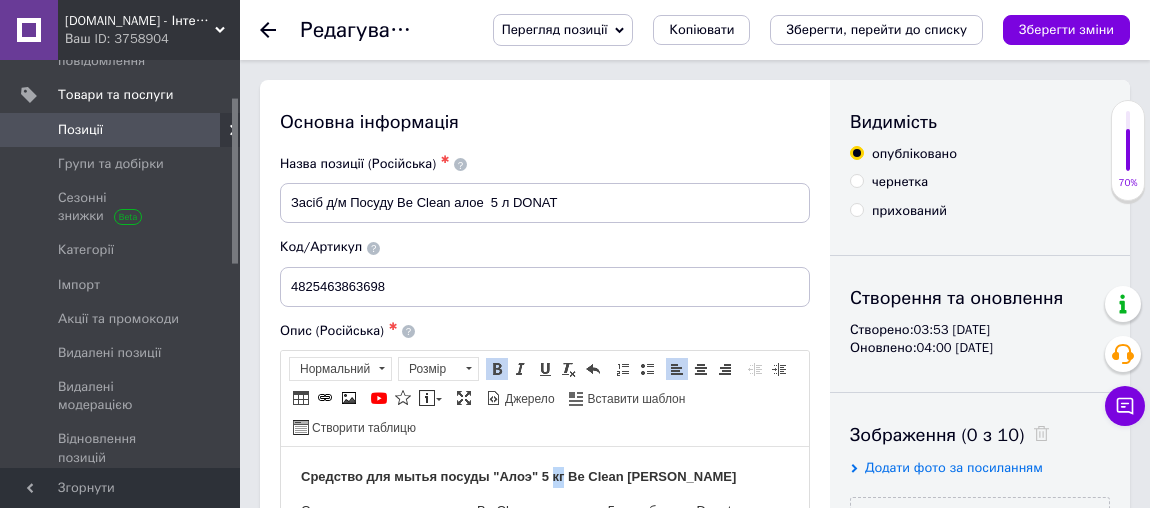 drag, startPoint x: 563, startPoint y: 475, endPoint x: 621, endPoint y: 503, distance: 64.40497 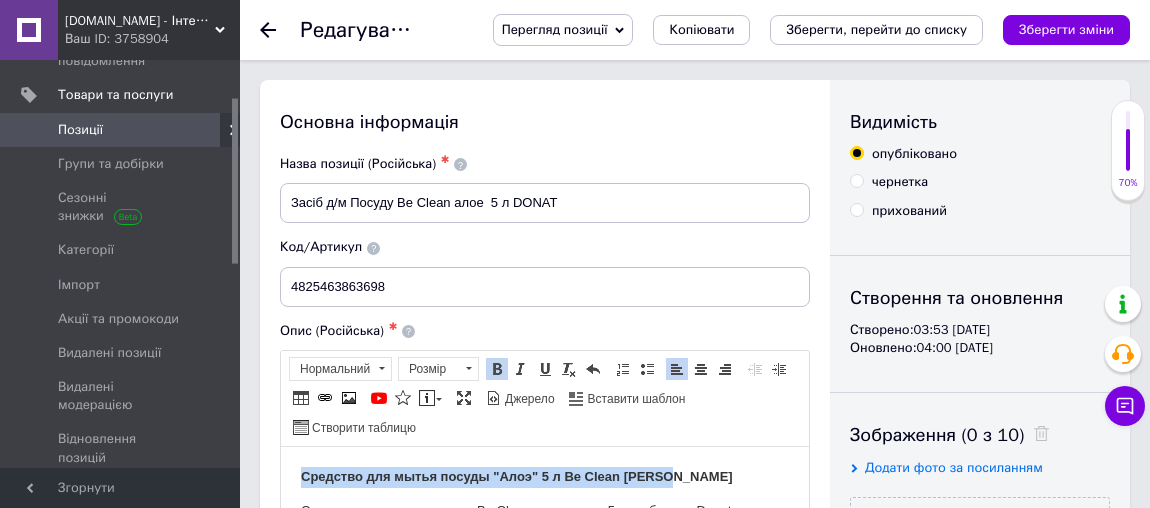 drag, startPoint x: 679, startPoint y: 473, endPoint x: 187, endPoint y: 458, distance: 492.2286 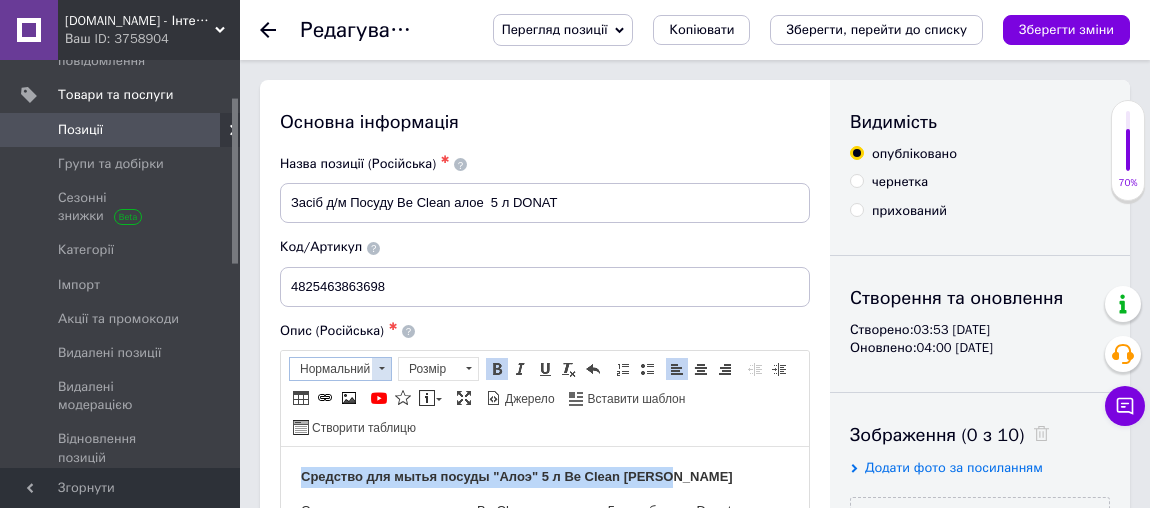 click on "Нормальний" at bounding box center (331, 369) 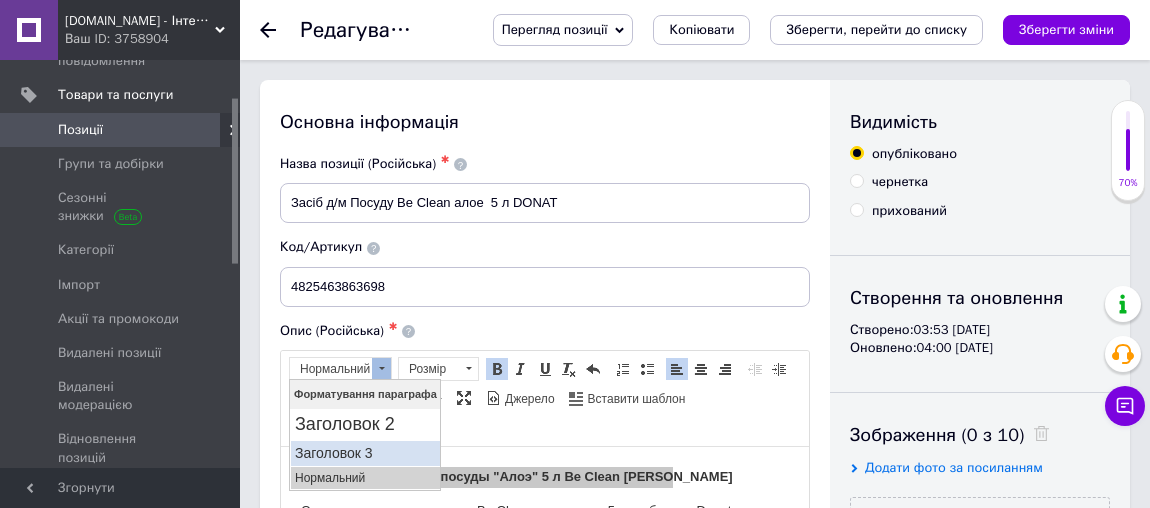 scroll, scrollTop: 0, scrollLeft: 0, axis: both 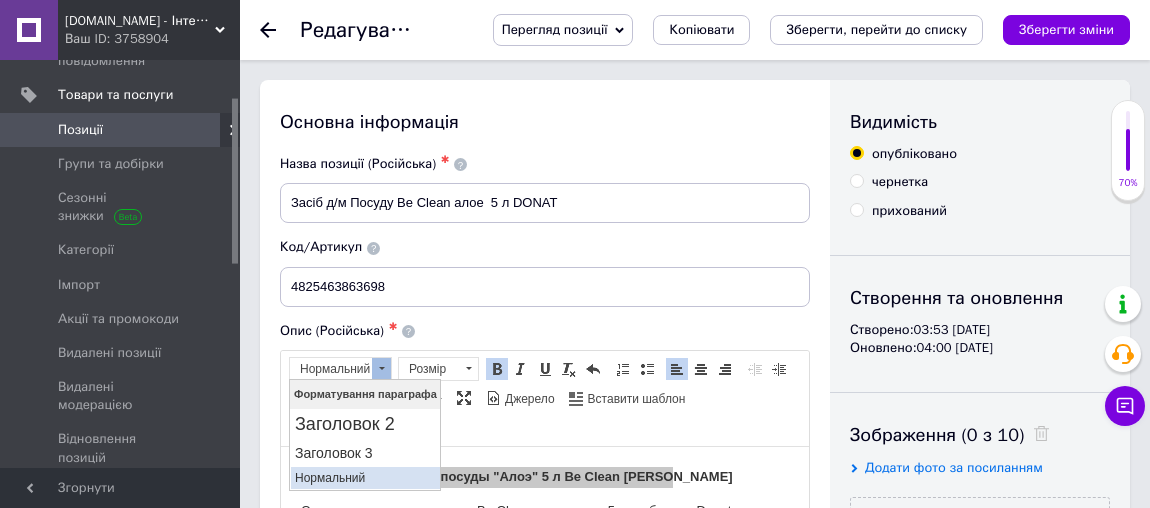 drag, startPoint x: 316, startPoint y: 472, endPoint x: 352, endPoint y: 389, distance: 90.47099 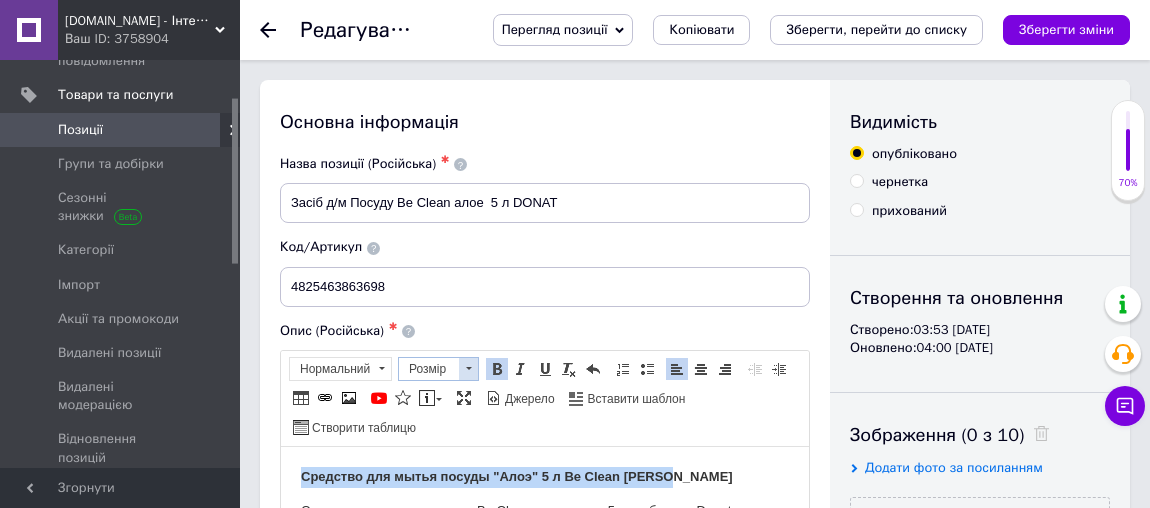 click on "Розмір" at bounding box center (429, 369) 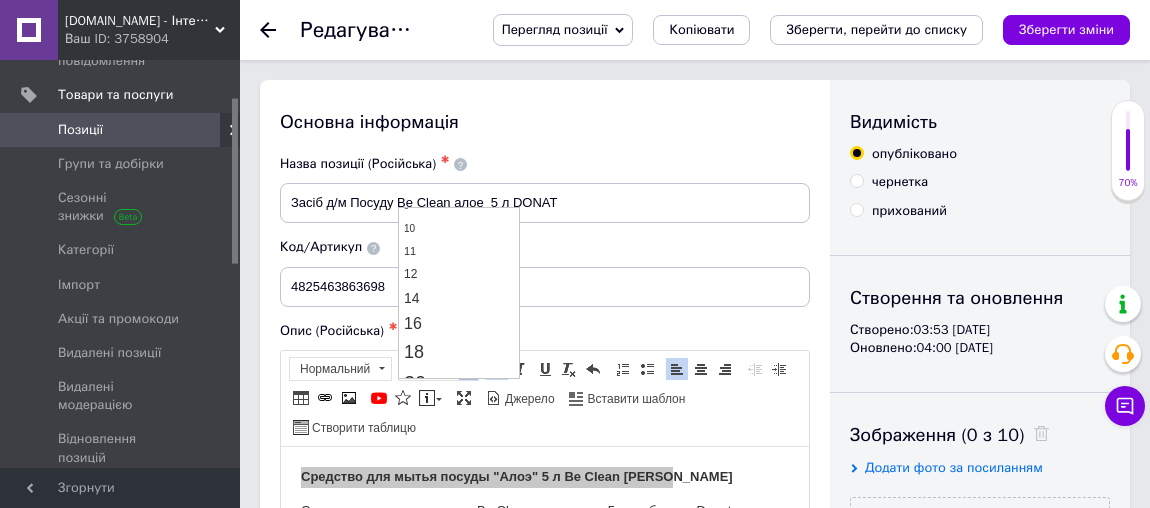 scroll, scrollTop: 181, scrollLeft: 0, axis: vertical 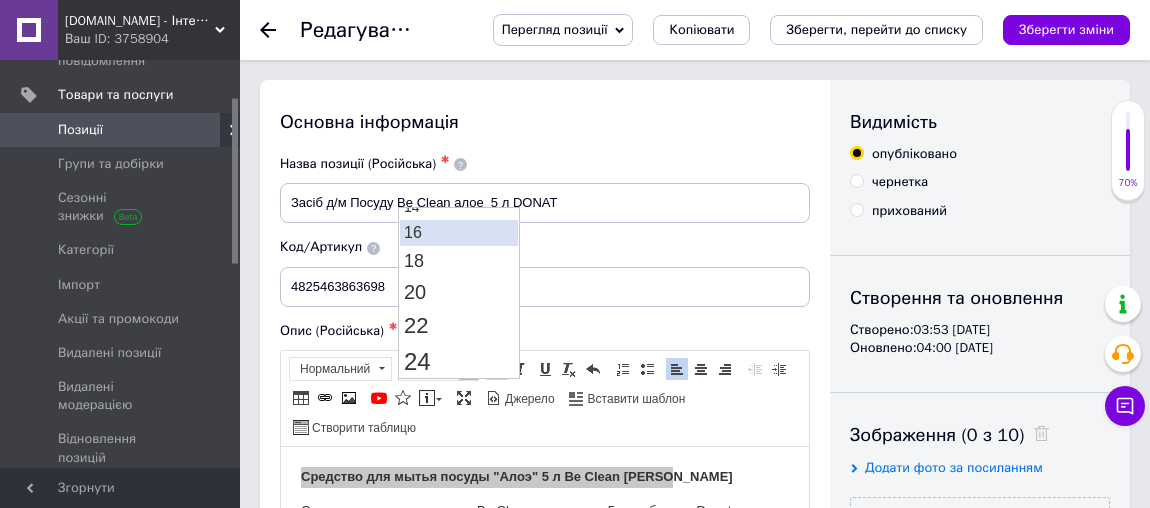 click on "16" at bounding box center (458, 233) 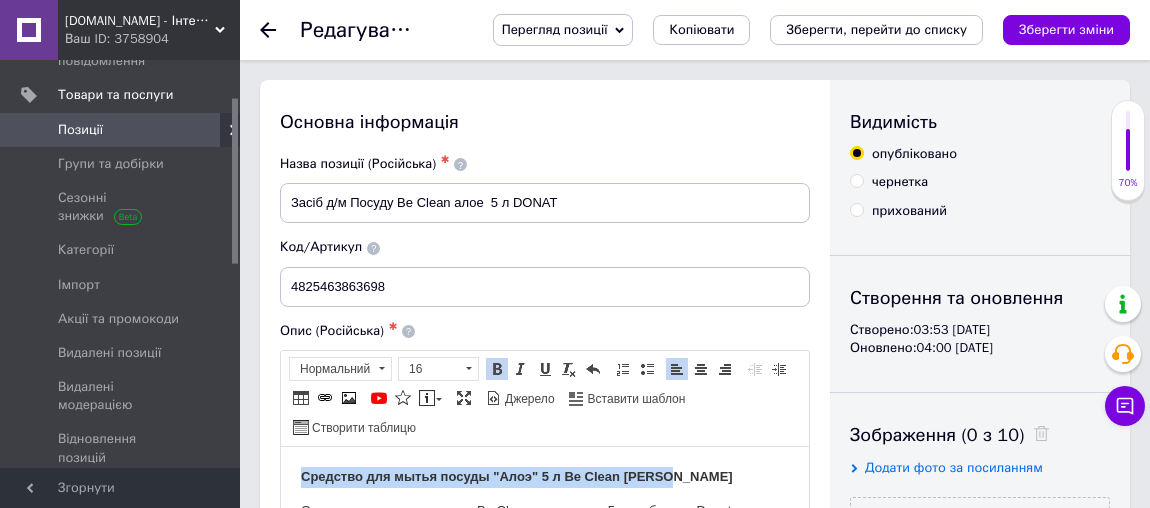 scroll, scrollTop: 0, scrollLeft: 0, axis: both 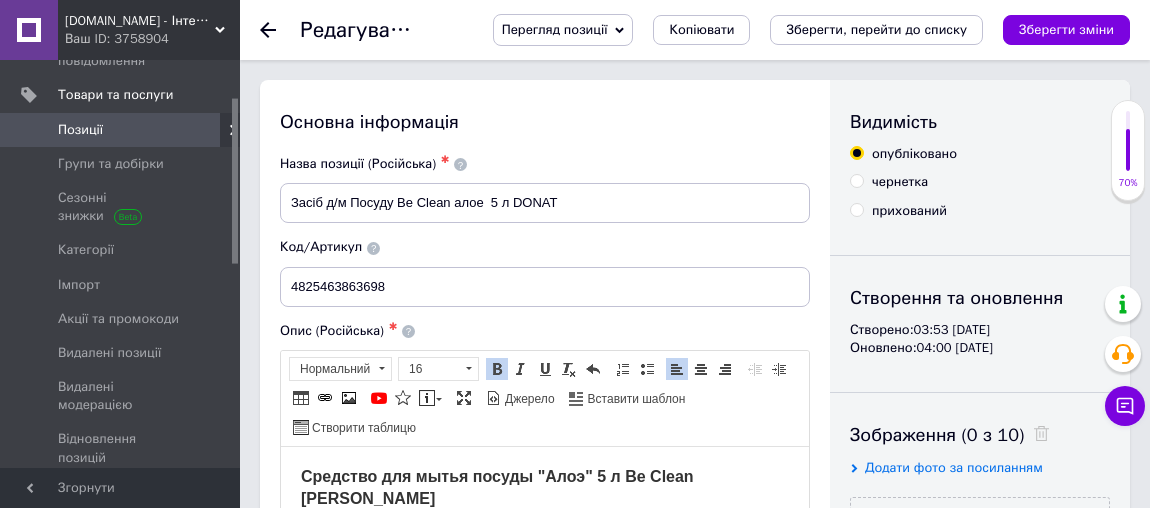 click on "Средство для мытья посуды "Алоэ" 5 л Be Clean Donat" at bounding box center [545, 488] 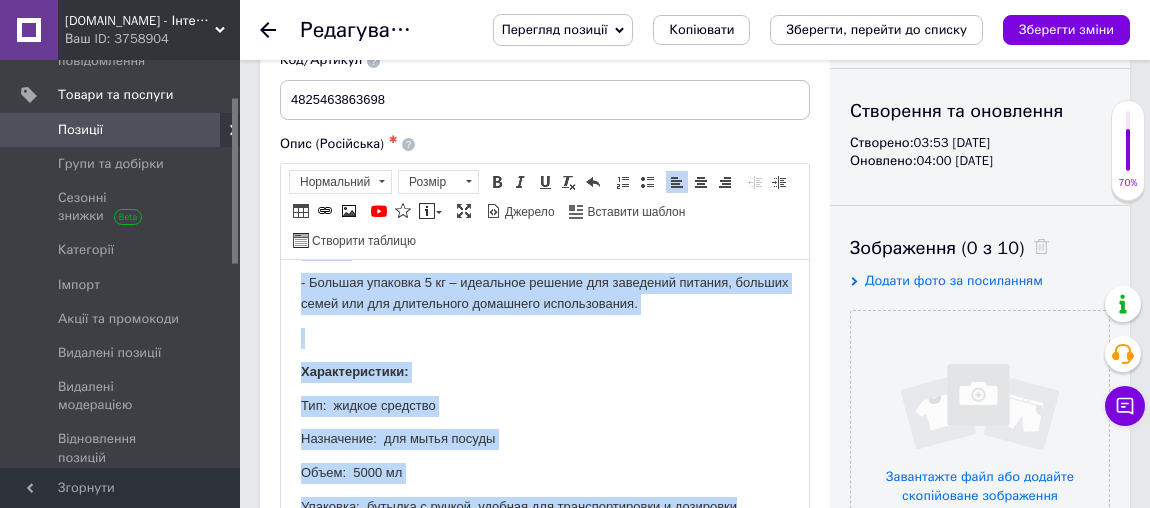 scroll, scrollTop: 580, scrollLeft: 0, axis: vertical 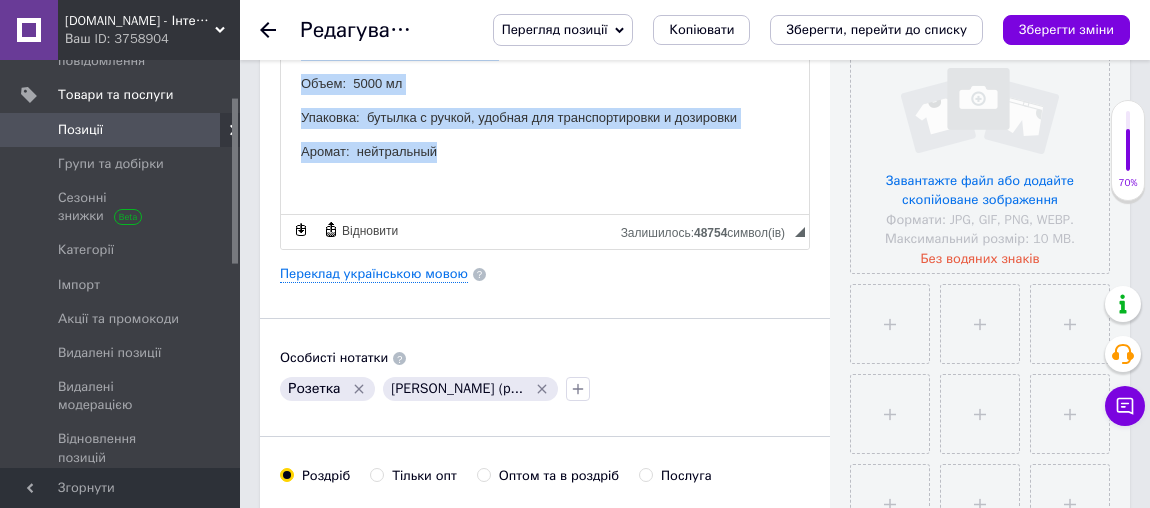 drag, startPoint x: 297, startPoint y: 24, endPoint x: 823, endPoint y: 224, distance: 562.73975 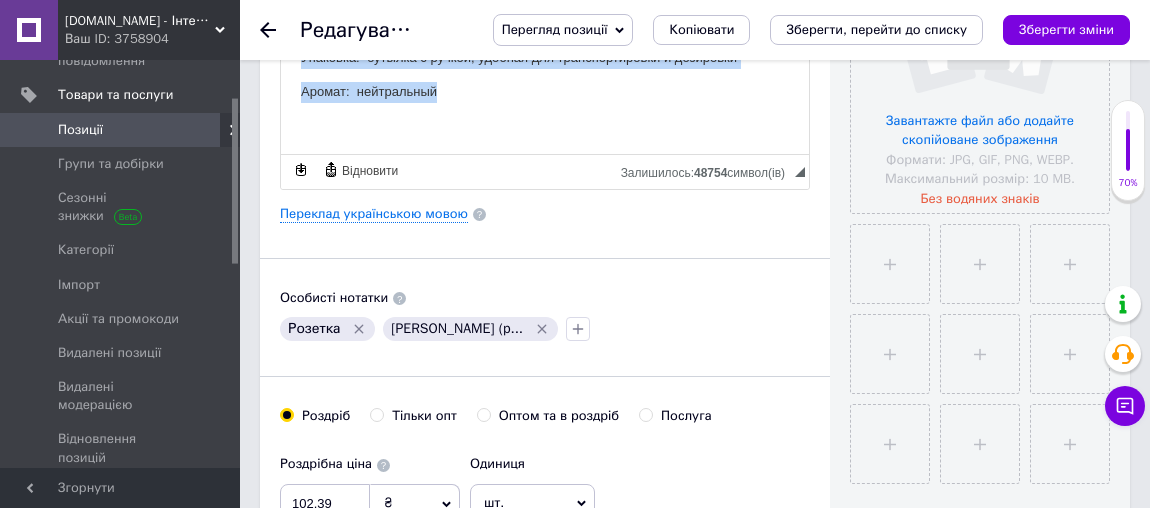 scroll, scrollTop: 270, scrollLeft: 0, axis: vertical 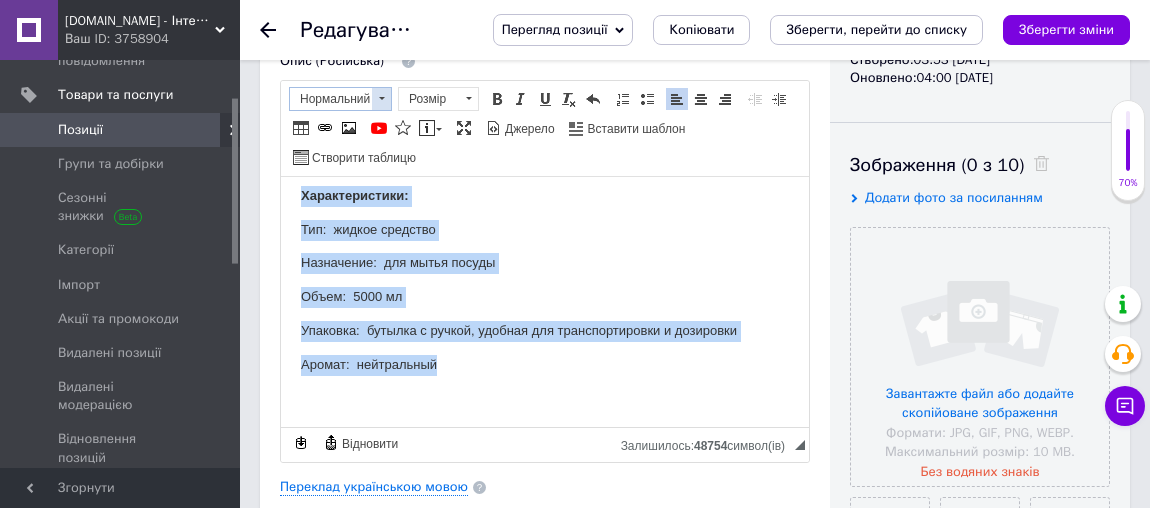 click at bounding box center (381, 99) 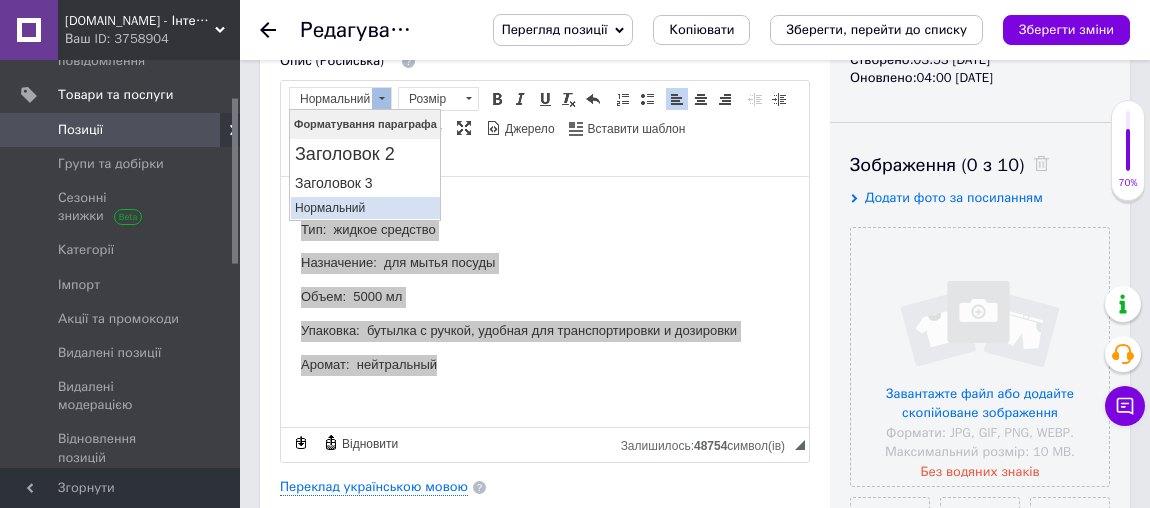 click on "Нормальний" at bounding box center [364, 208] 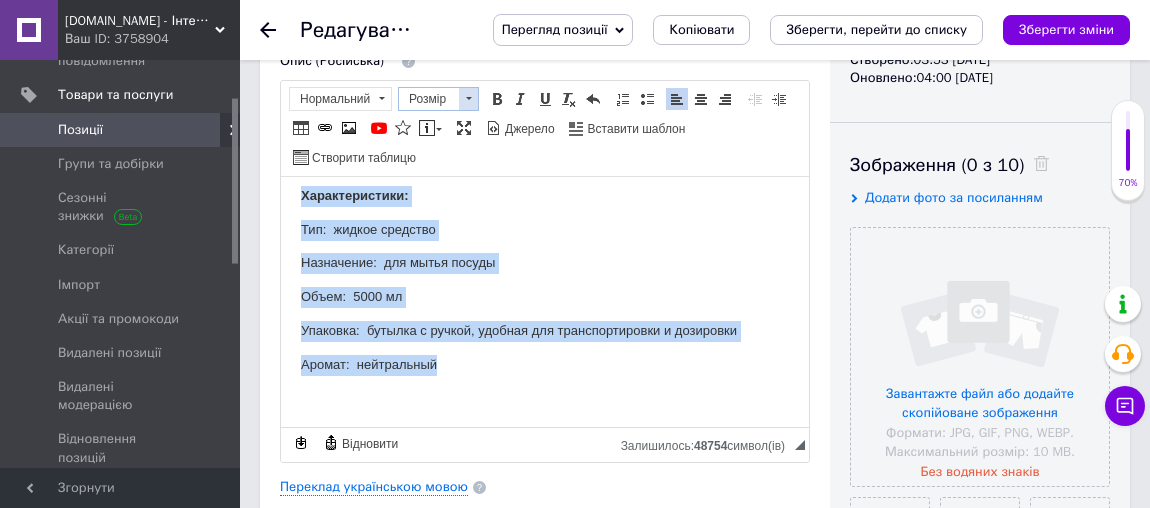click at bounding box center [468, 99] 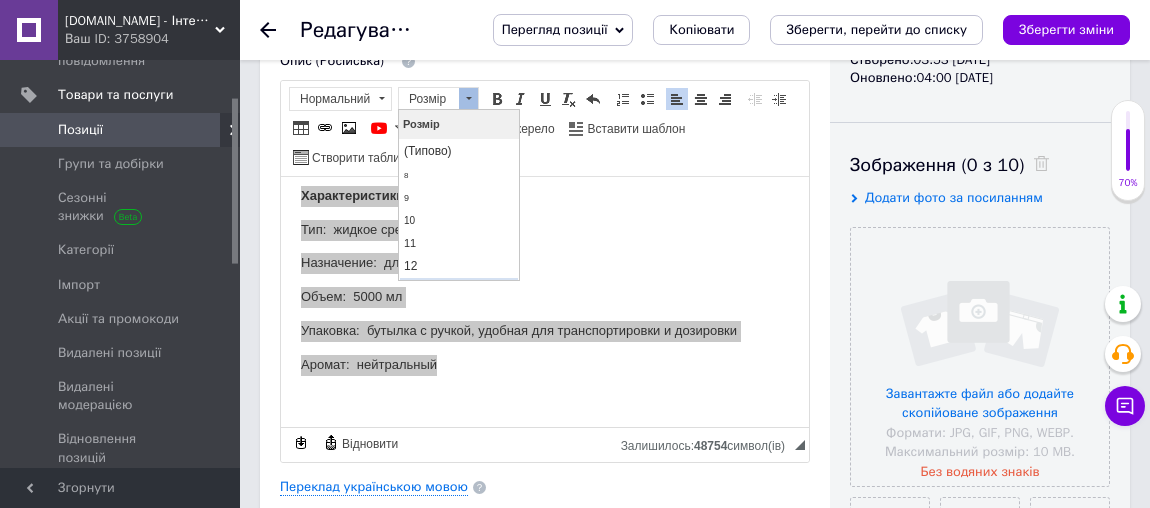 scroll, scrollTop: 90, scrollLeft: 0, axis: vertical 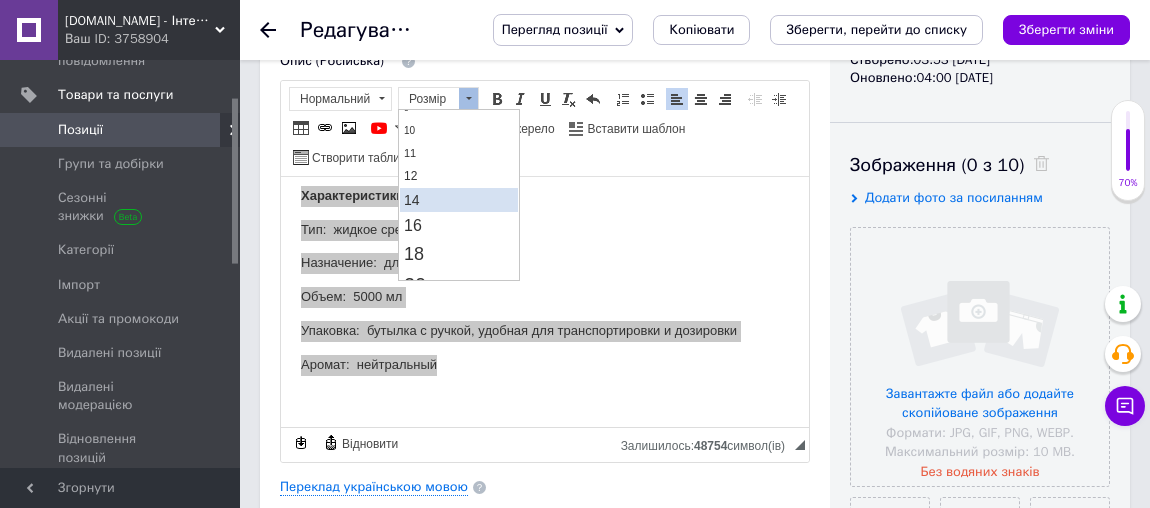 click on "14" at bounding box center (458, 200) 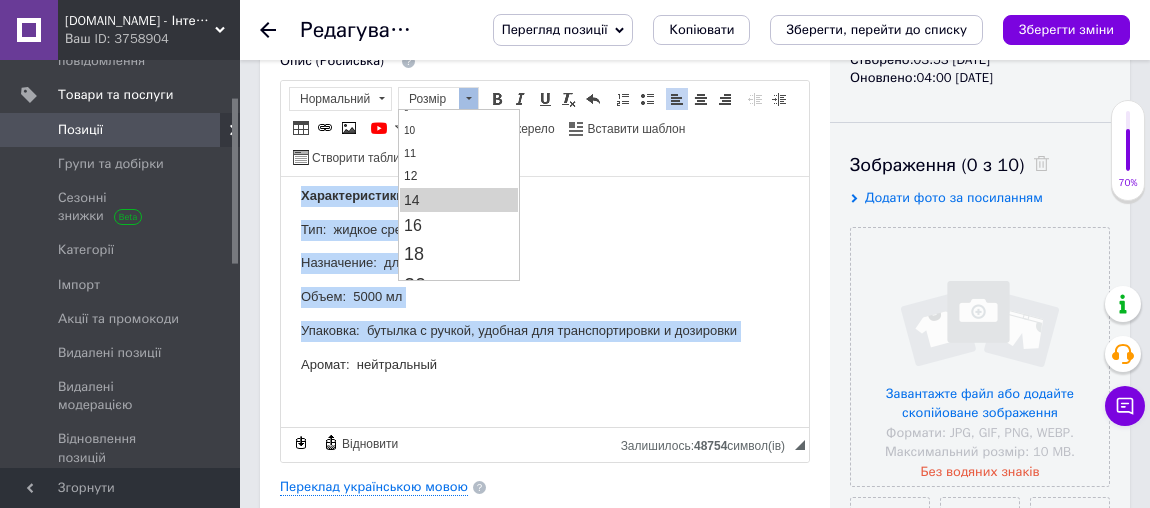 scroll, scrollTop: 0, scrollLeft: 0, axis: both 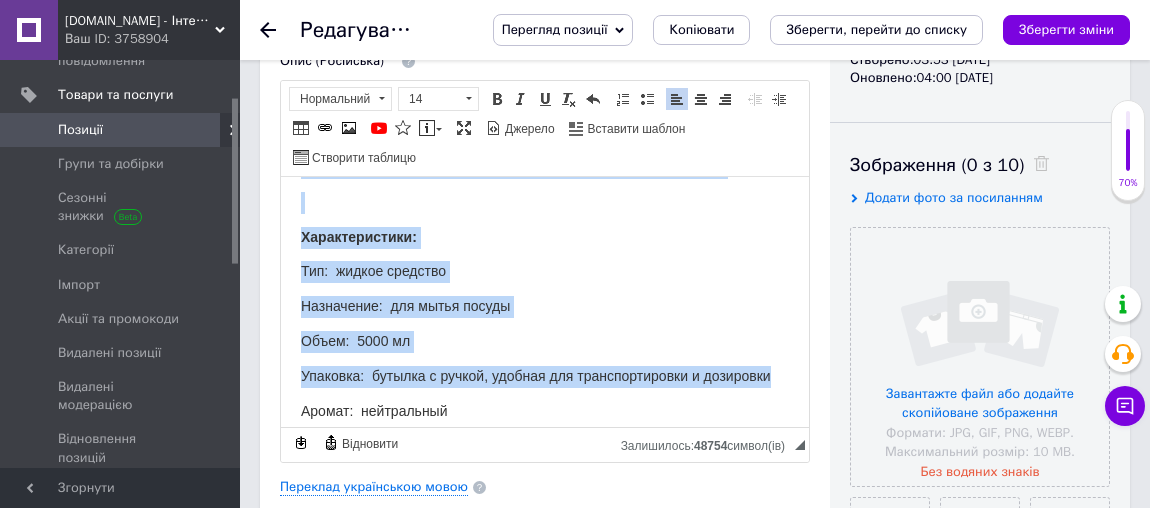 click on "Объем:  5000 мл" at bounding box center (545, 341) 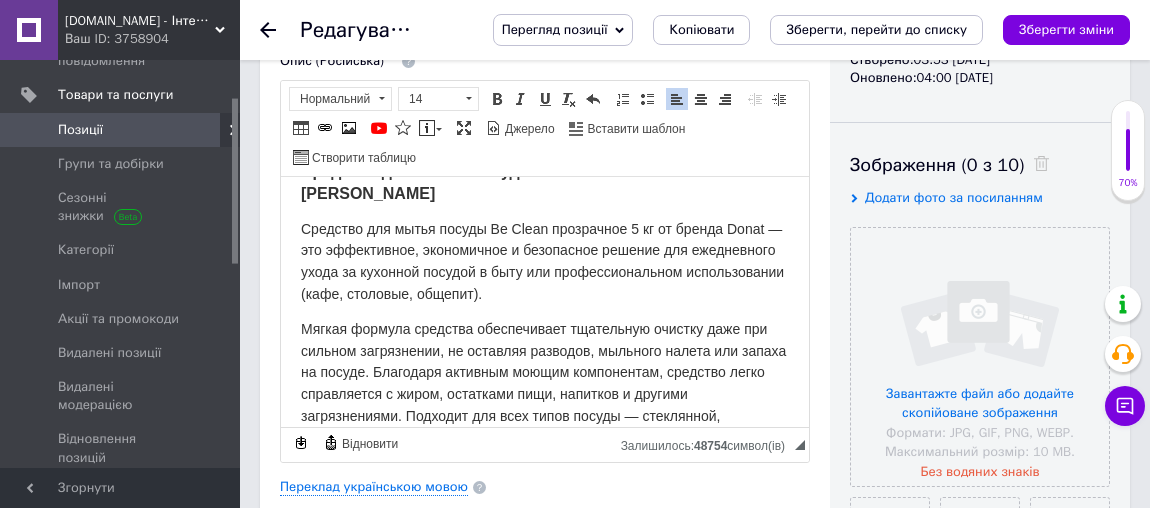 scroll, scrollTop: 0, scrollLeft: 0, axis: both 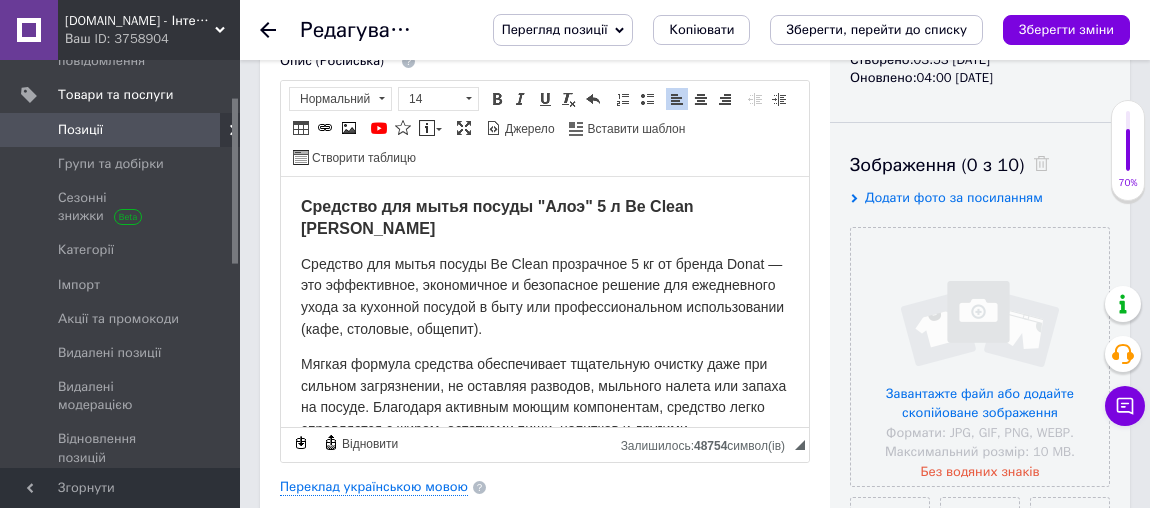click on "Средство для мытья посуды Be Clean прозрачное 5 кг от бренда Donat — это эффективное, экономичное и безопасное решение для ежедневного ухода за кухонной посудой в быту или профессиональном использовании (кафе, столовые, общепит)." at bounding box center (542, 295) 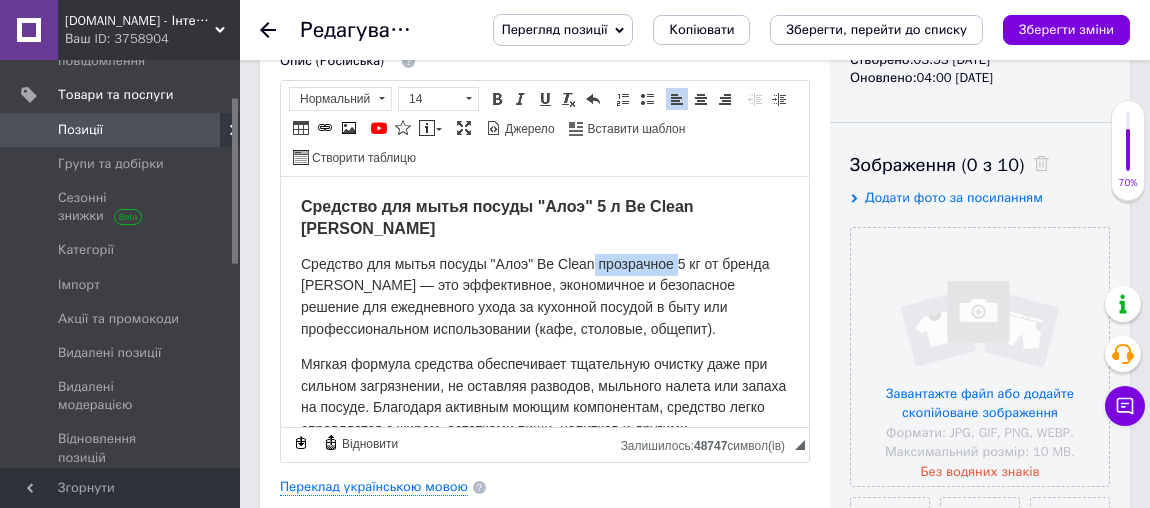 drag, startPoint x: 596, startPoint y: 238, endPoint x: 677, endPoint y: 237, distance: 81.00617 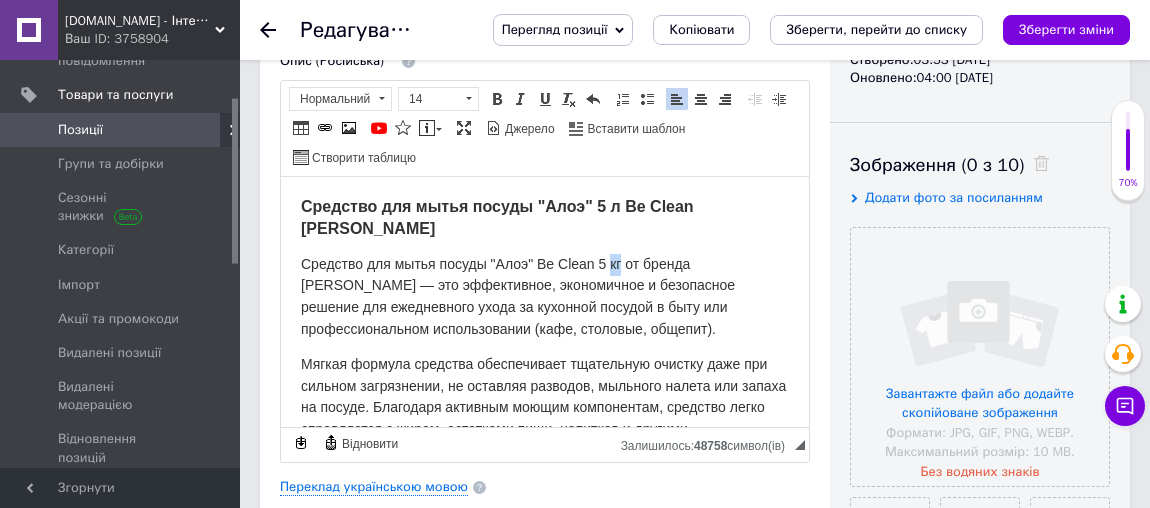 click on "Средство для мытья посуды "Алоэ" Be Clean 5 кг от бренда Donat — это эффективное, экономичное и безопасное решение для ежедневного ухода за кухонной посудой в быту или профессиональном использовании (кафе, столовые, общепит)." at bounding box center (518, 295) 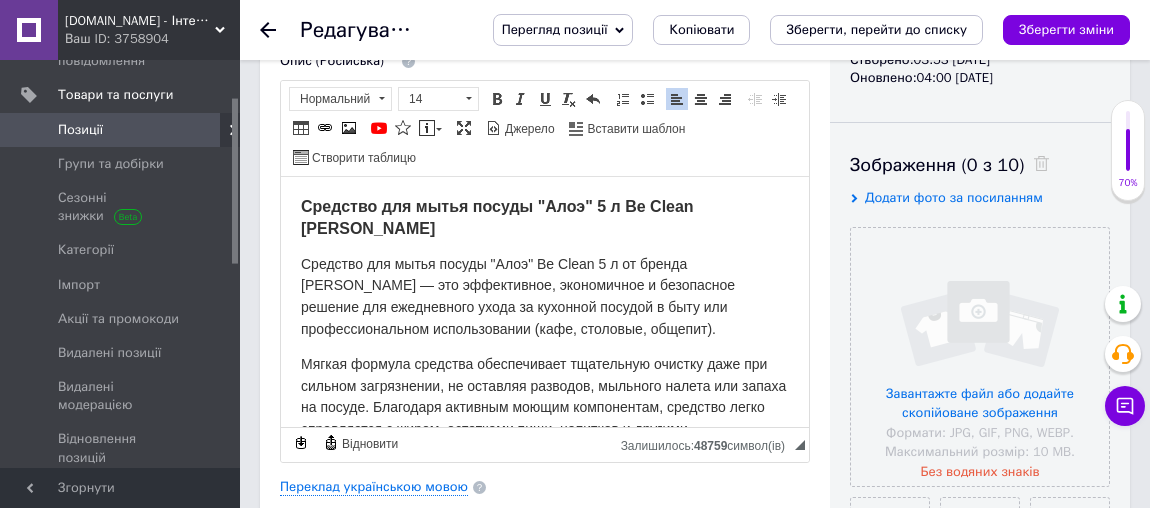 scroll, scrollTop: 90, scrollLeft: 0, axis: vertical 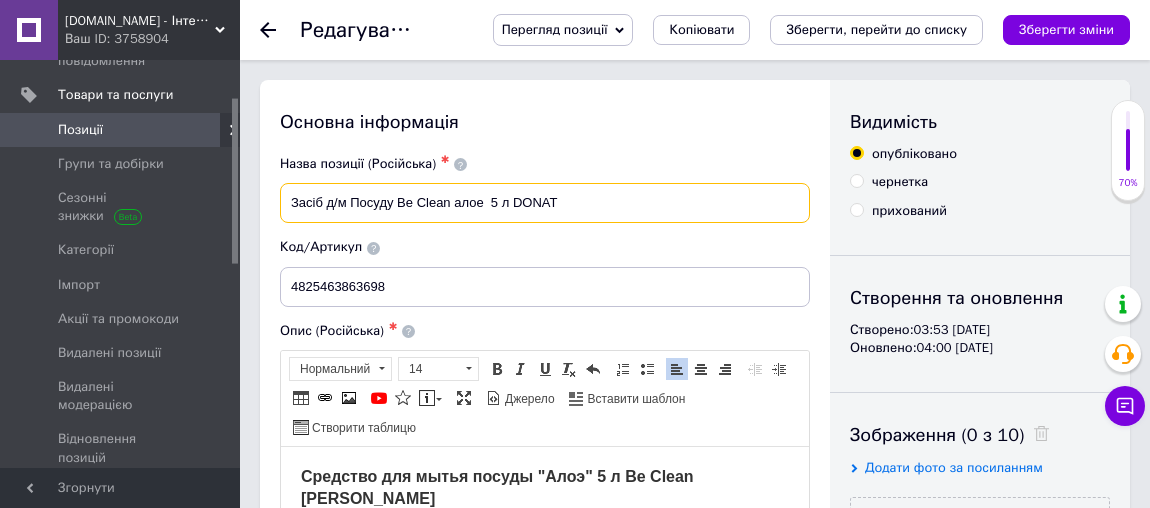 drag, startPoint x: 290, startPoint y: 202, endPoint x: 568, endPoint y: 209, distance: 278.0881 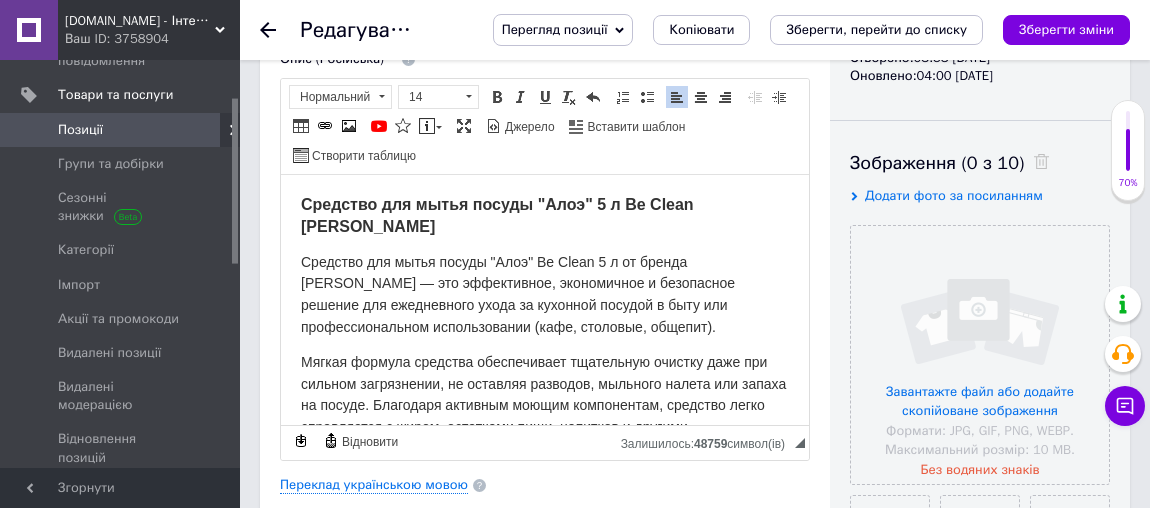 scroll, scrollTop: 90, scrollLeft: 0, axis: vertical 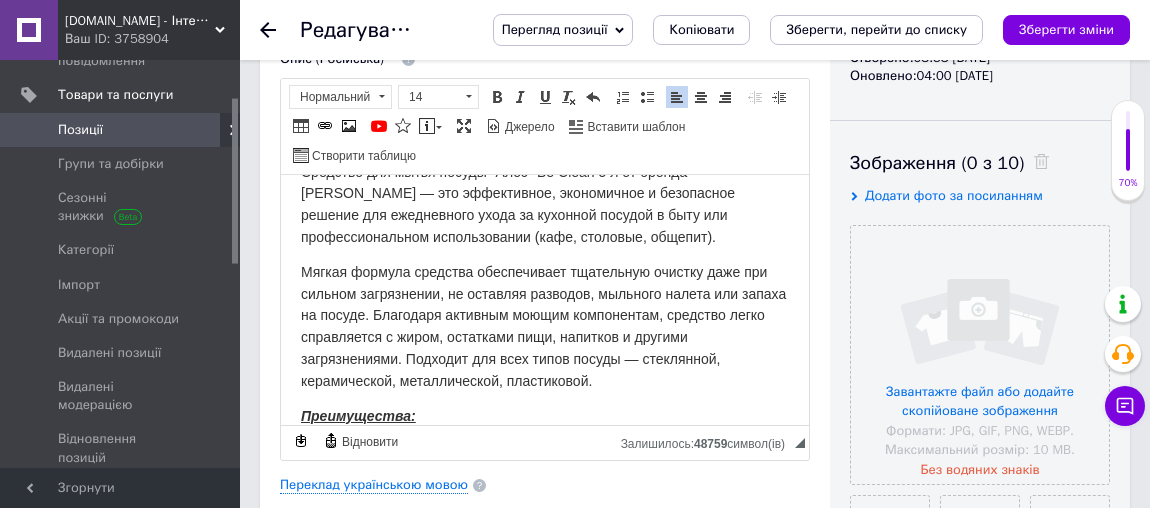 click on "Мягкая формула средства обеспечивает тщательную очистку даже при сильном загрязнении, не оставляя разводов, мыльного налета или запаха на посуде. Благодаря активным моющим компонентам, средство легко справляется с жиром, остатками пищи, напитков и другими загрязнениями. Подходит для всех типов посуды — стеклянной, керамической, металлической, пластиковой." at bounding box center [543, 325] 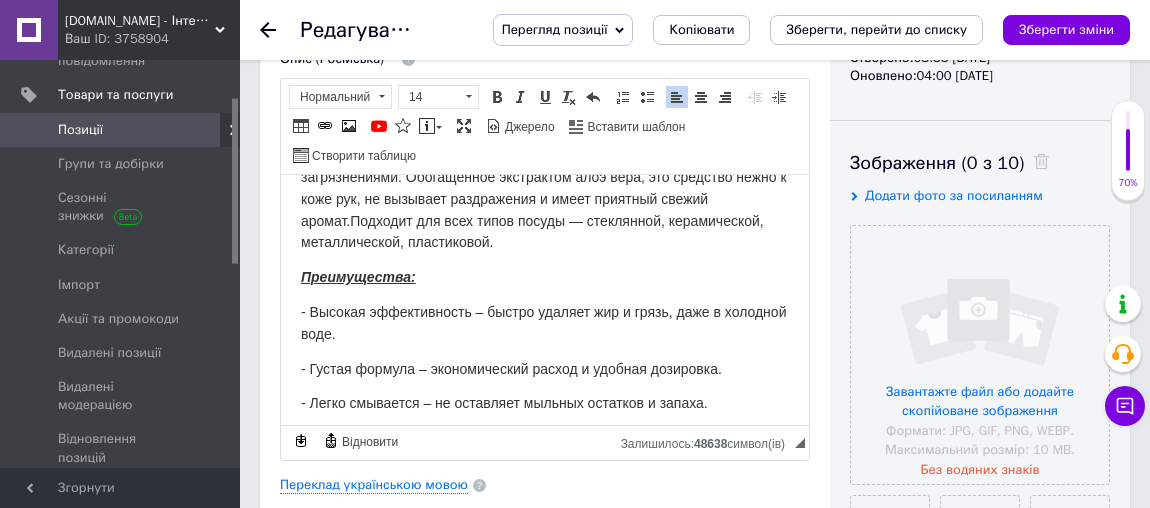 scroll, scrollTop: 363, scrollLeft: 0, axis: vertical 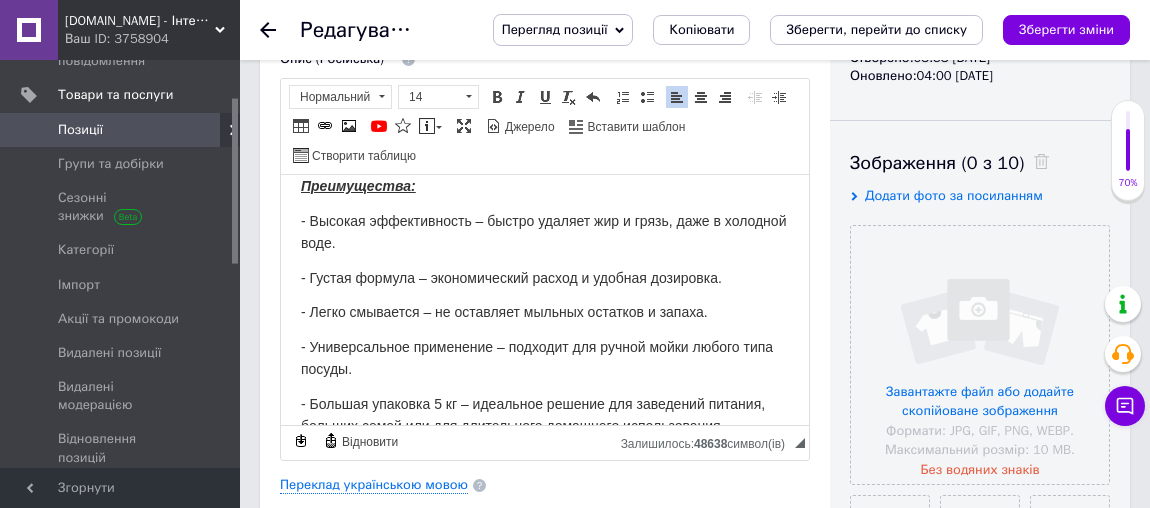 click on "- Легко смывается – не оставляет мыльных остатков и запаха." at bounding box center [545, 312] 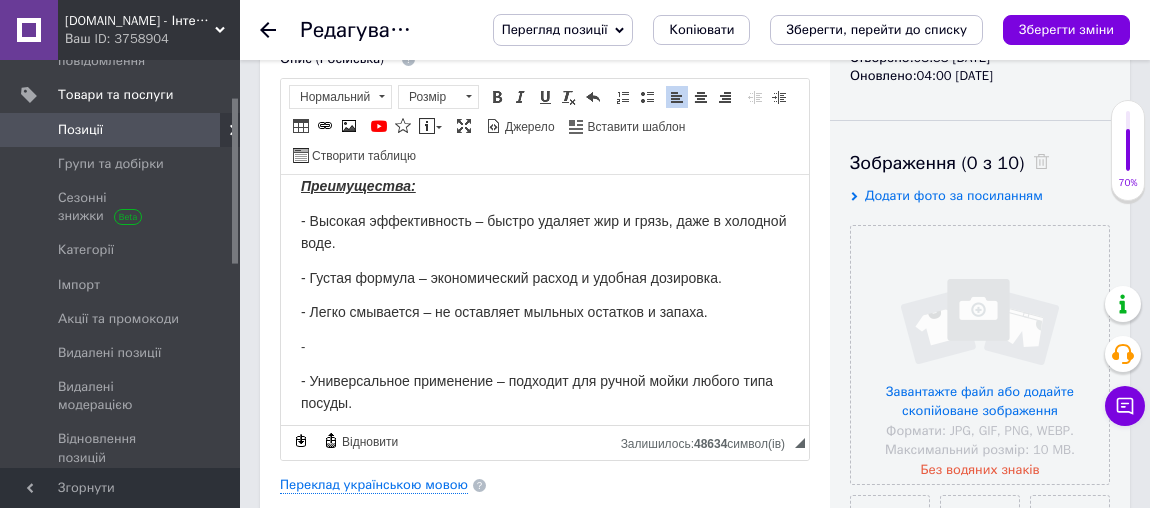 click on "- Большая упаковка 5 кг – идеальное решение для заведений питания, больших семей или для длительного домашнего использования." at bounding box center (533, 448) 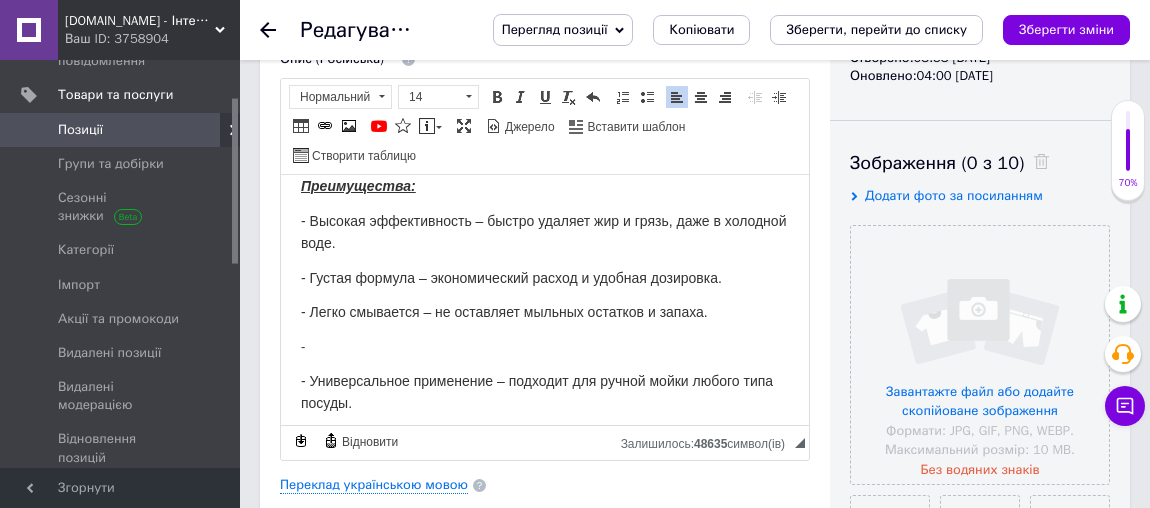 click on "-" at bounding box center [545, 346] 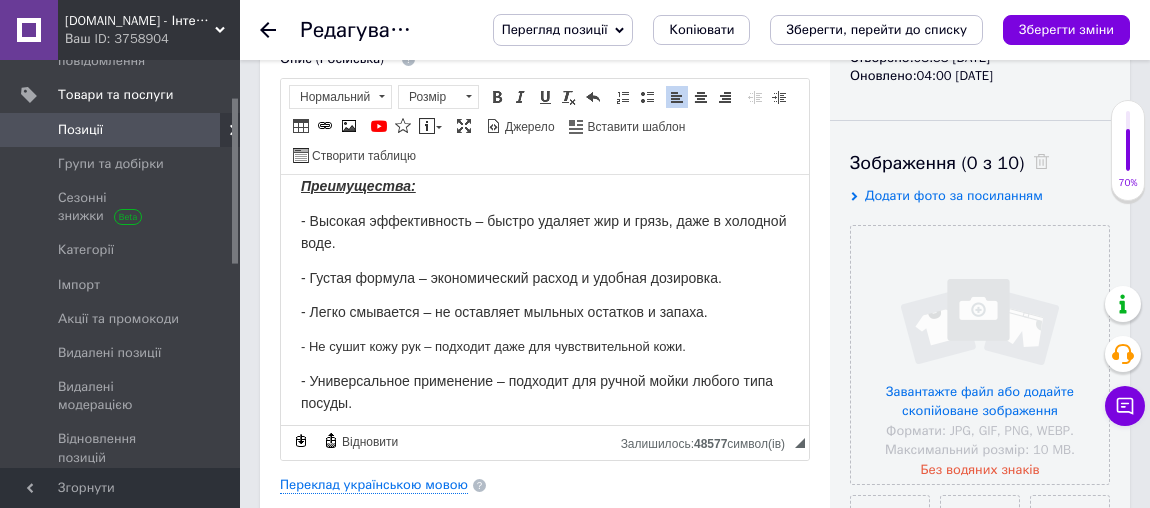scroll, scrollTop: 636, scrollLeft: 0, axis: vertical 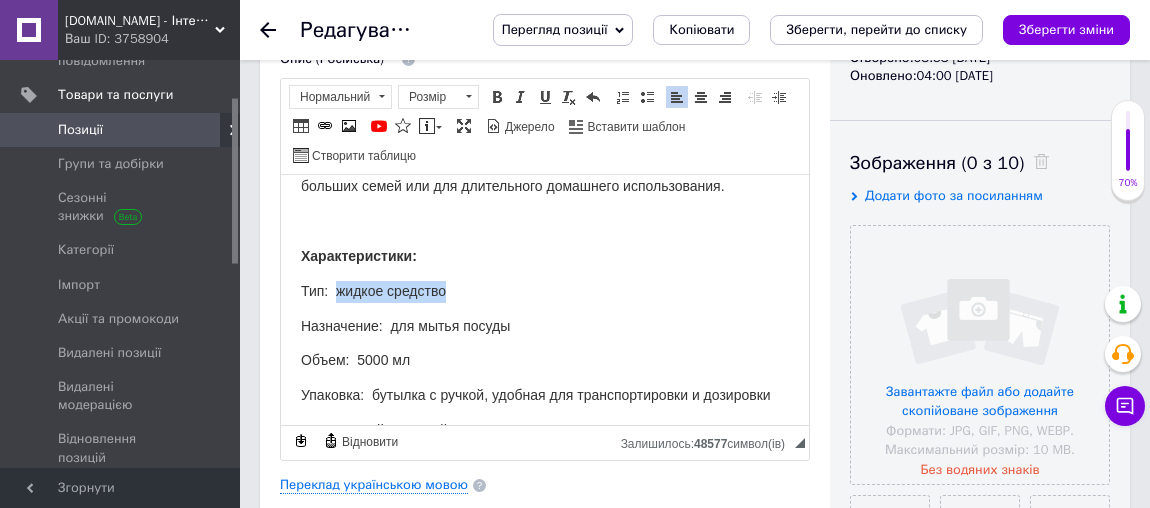 drag, startPoint x: 444, startPoint y: 243, endPoint x: 564, endPoint y: 357, distance: 165.51736 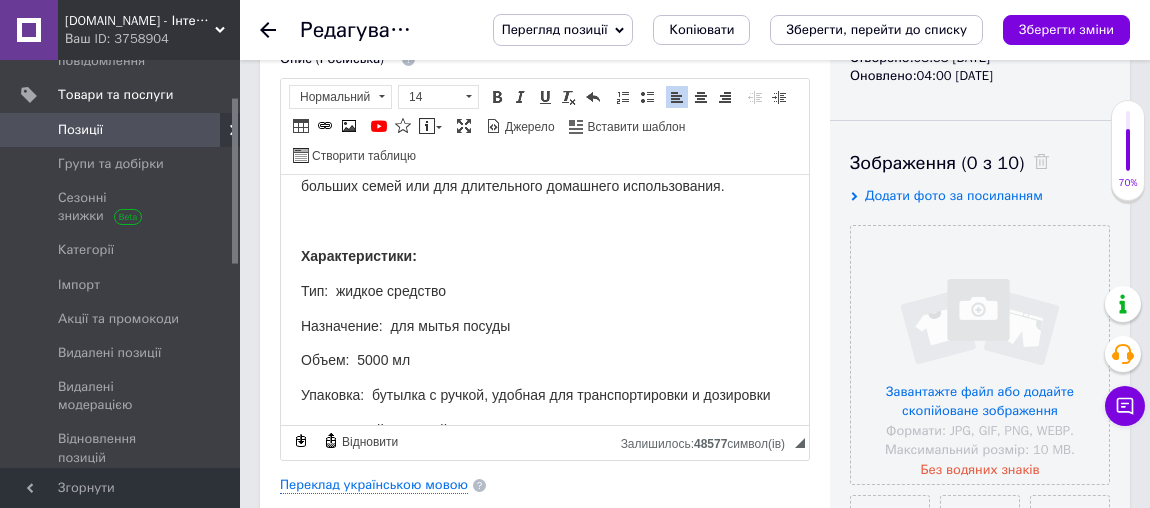 click on "Назначение:  для мытья посуды" at bounding box center [545, 326] 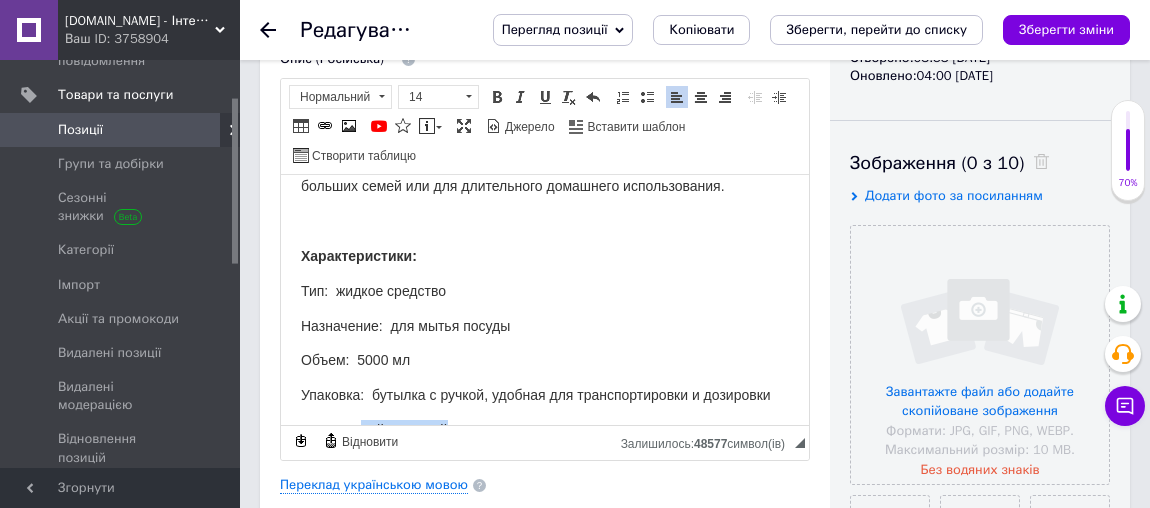 drag, startPoint x: 471, startPoint y: 387, endPoint x: 363, endPoint y: 384, distance: 108.04166 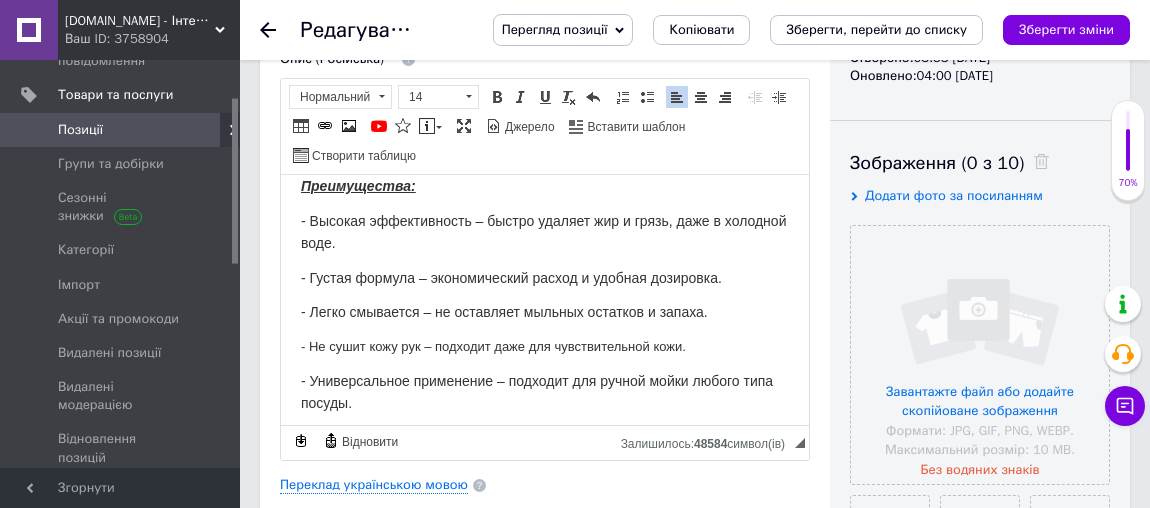 scroll, scrollTop: 0, scrollLeft: 0, axis: both 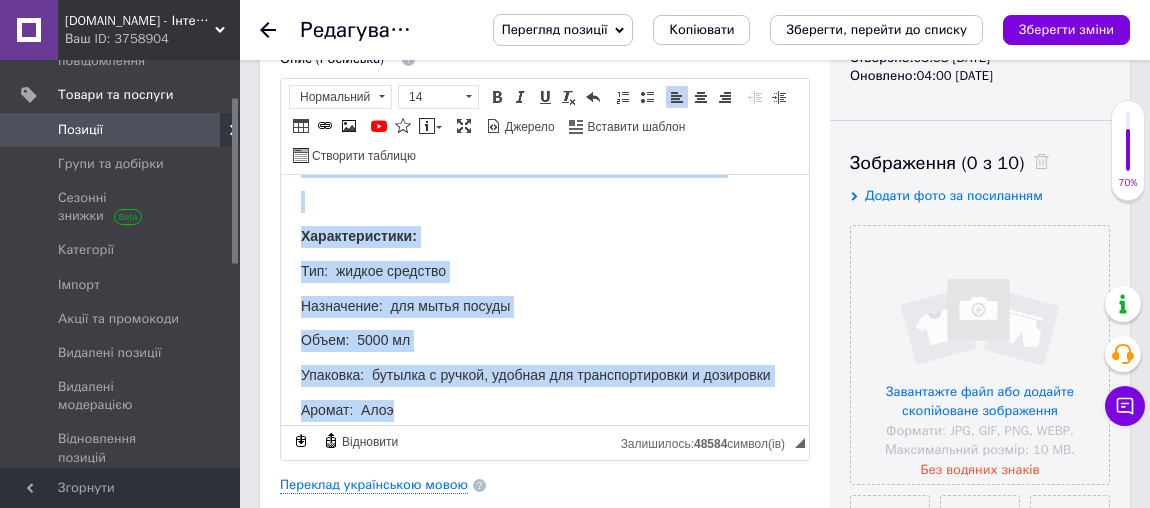 drag, startPoint x: 289, startPoint y: 240, endPoint x: 981, endPoint y: 623, distance: 790.91907 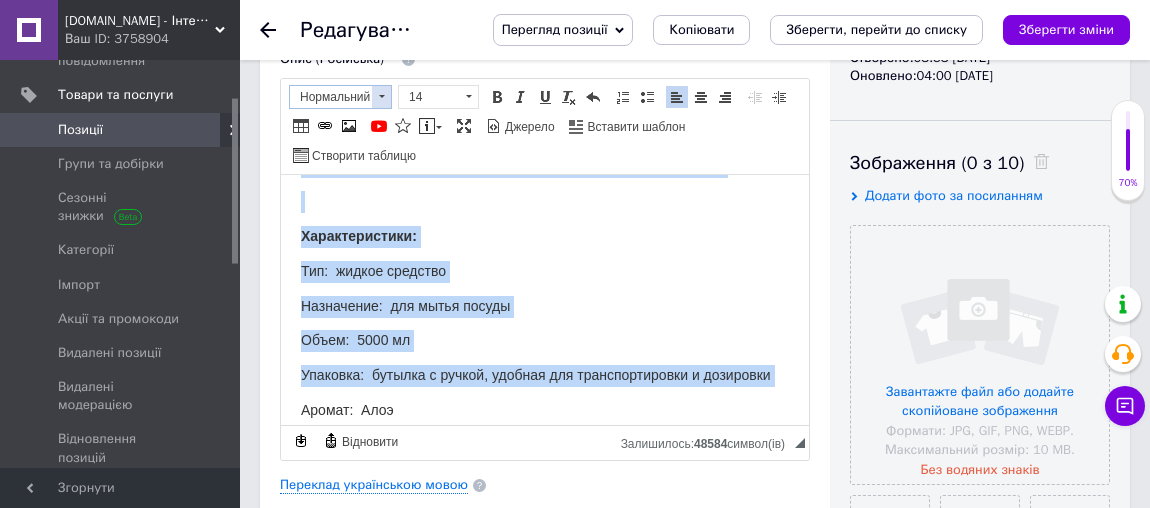 click at bounding box center (381, 97) 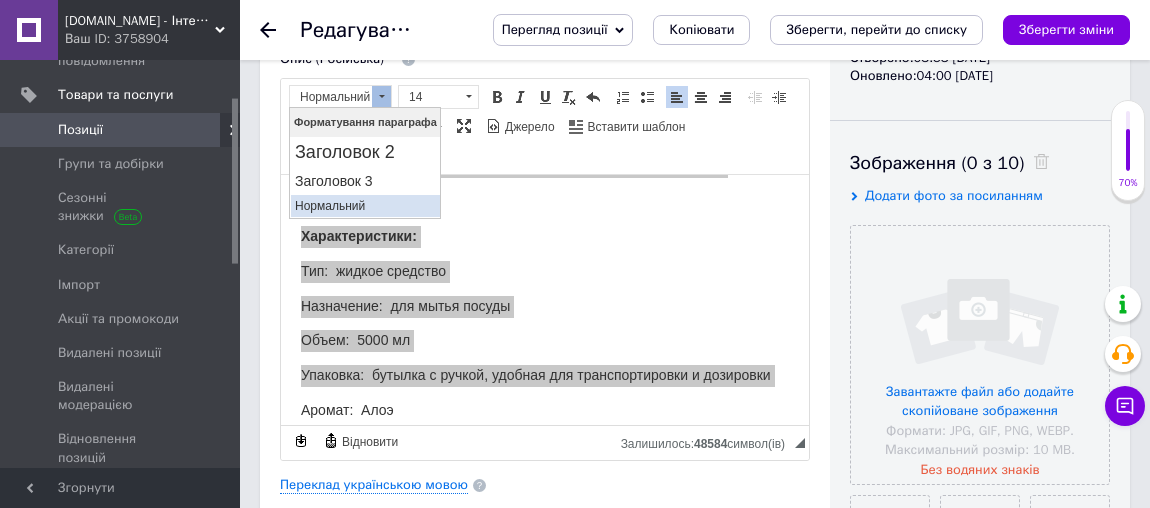 drag, startPoint x: 329, startPoint y: 200, endPoint x: 340, endPoint y: 130, distance: 70.85902 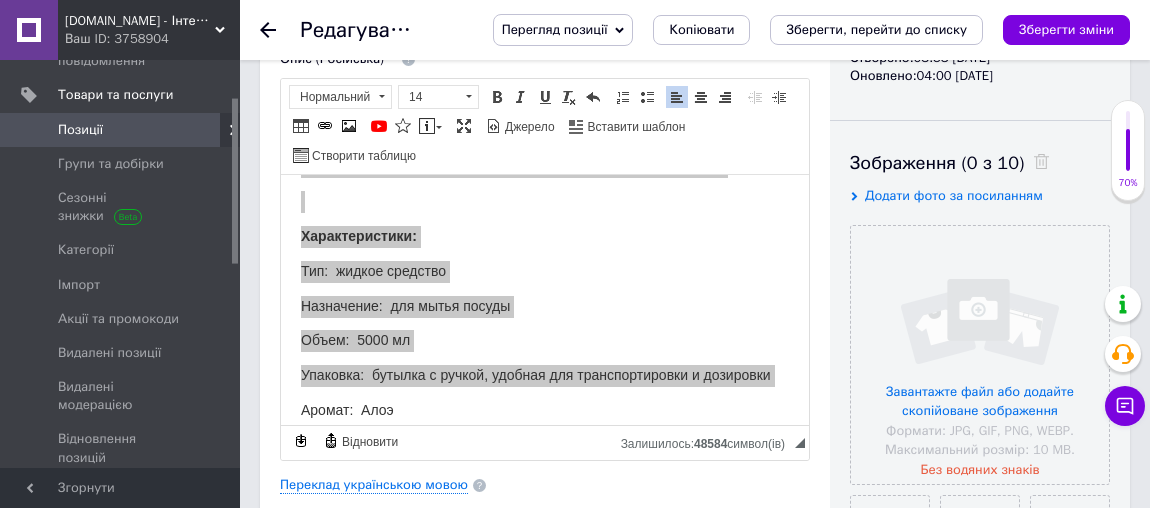 click on "Опис (Російська) ✱ Средство для мытья посуды "Алоэ" 5 л Be Clean Donat
Средство для мытья посуды "Алоэ" Be Clean 5 л от бренда Donat — это эффективное, экономичное и безопасное решение для ежедневного ухода за кухонной посудой в быту или профессиональном использовании (кафе, столовые, общепит).
Преимущества:
- Высокая эффективность – быстро удаляет жир и грязь, даже в холодной воде.
- Густая формула – экономический расход и удобная дозировка.
- Легко смывается – не оставляет мыльных остатков и запаха.
Характеристики:
Тип:  жидкое средство
14" at bounding box center (545, 255) 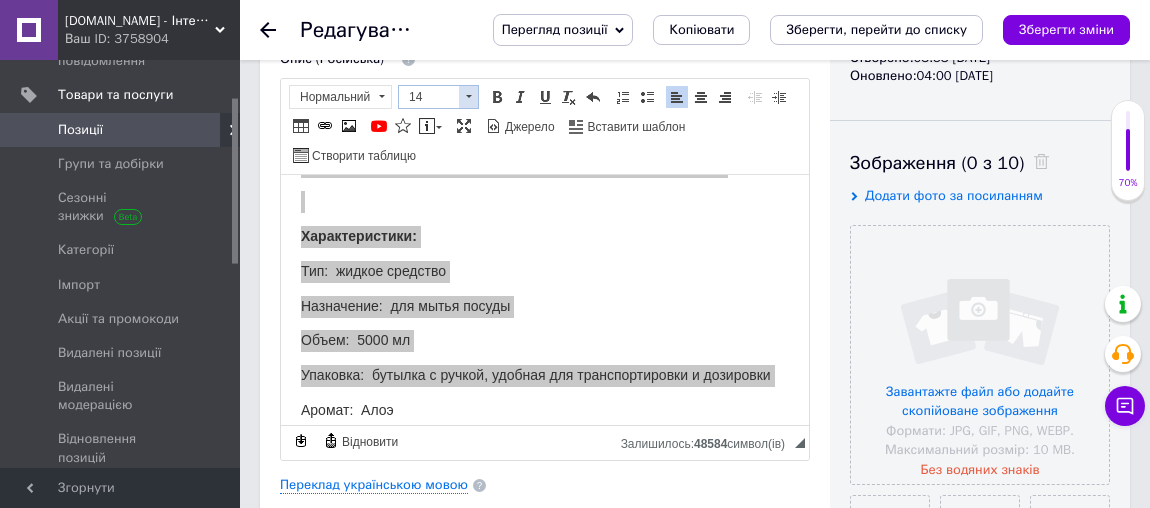 click on "14" at bounding box center [429, 97] 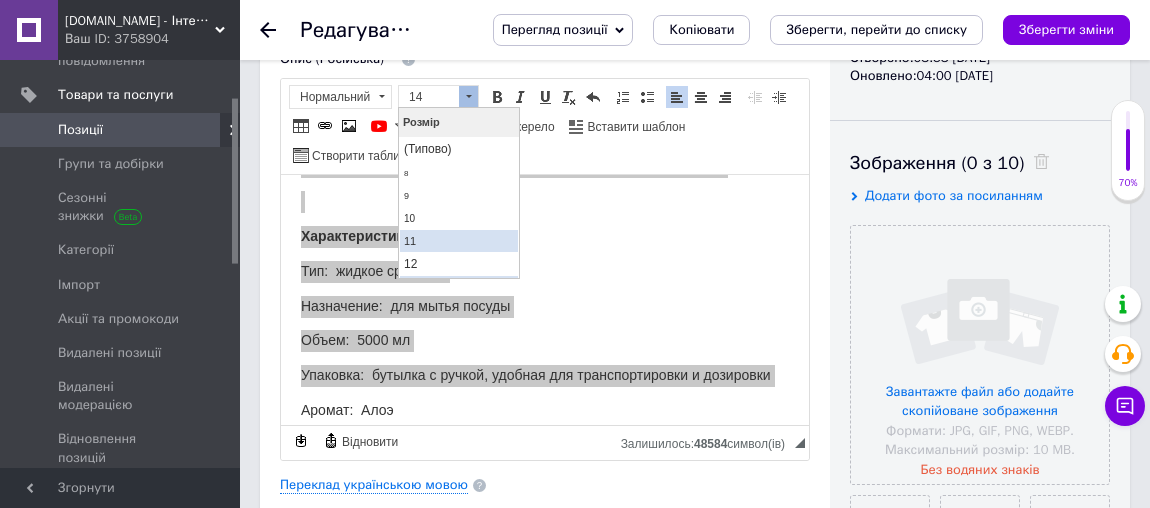 scroll, scrollTop: 20, scrollLeft: 0, axis: vertical 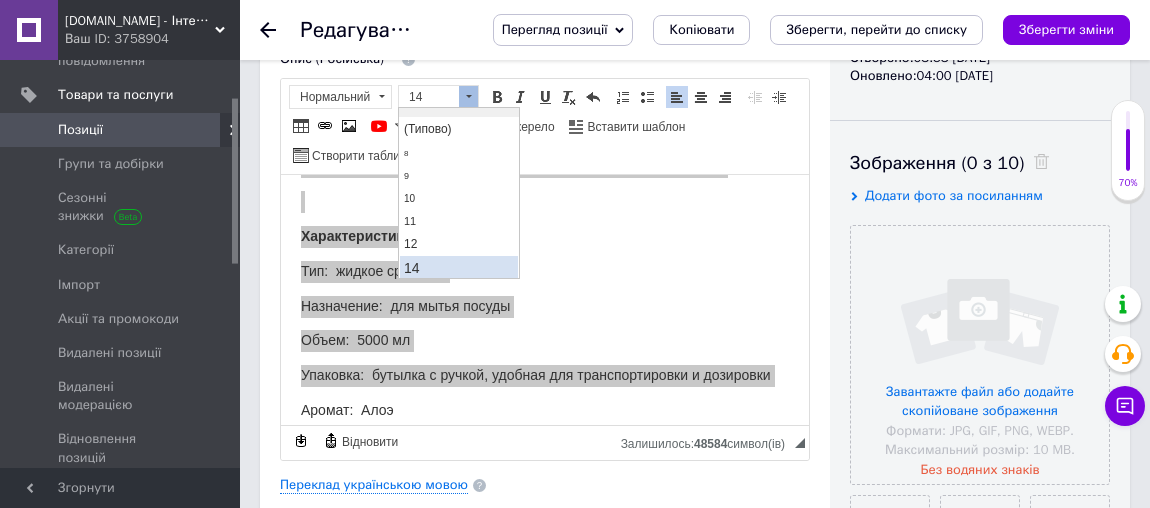 click on "14" at bounding box center [458, 268] 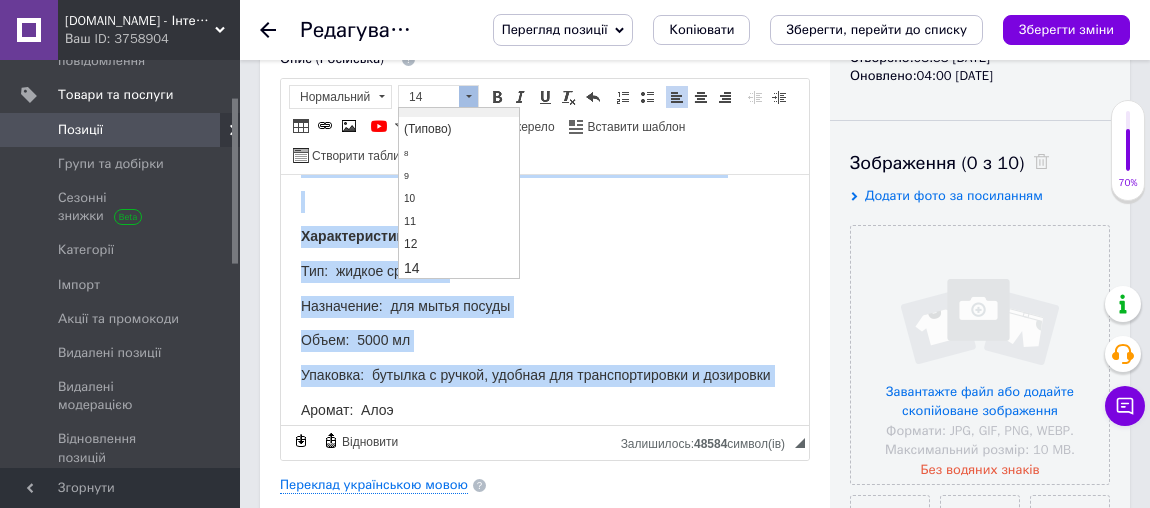 scroll, scrollTop: 0, scrollLeft: 0, axis: both 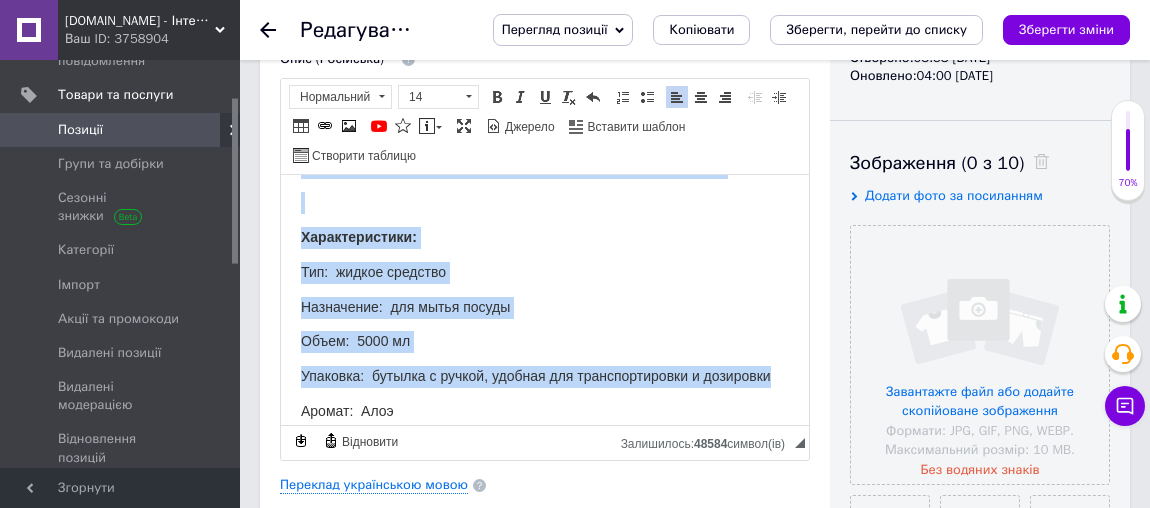 click on "Назначение:  для мытья посуды" at bounding box center (545, 307) 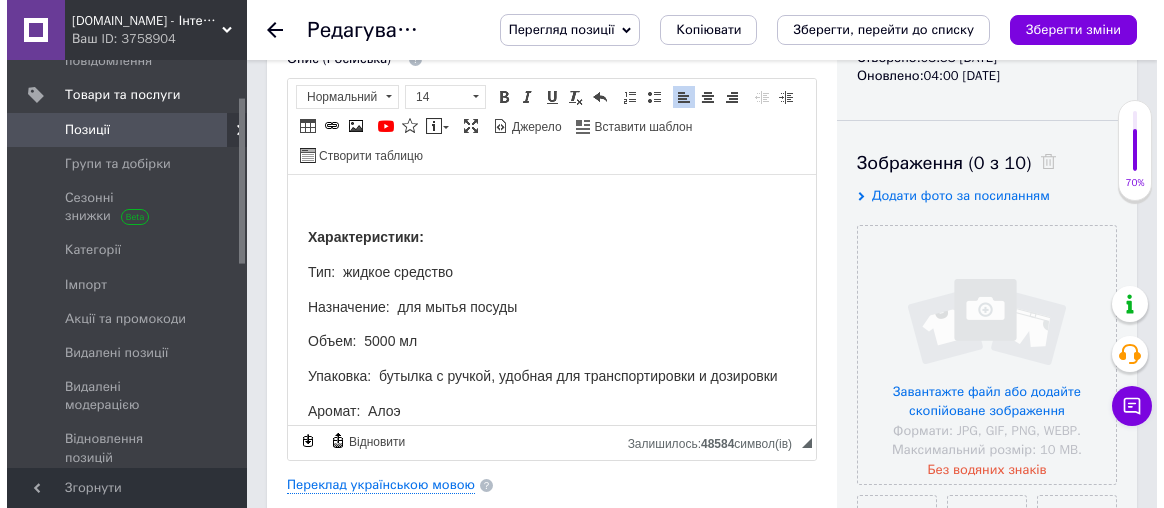 scroll, scrollTop: 565, scrollLeft: 0, axis: vertical 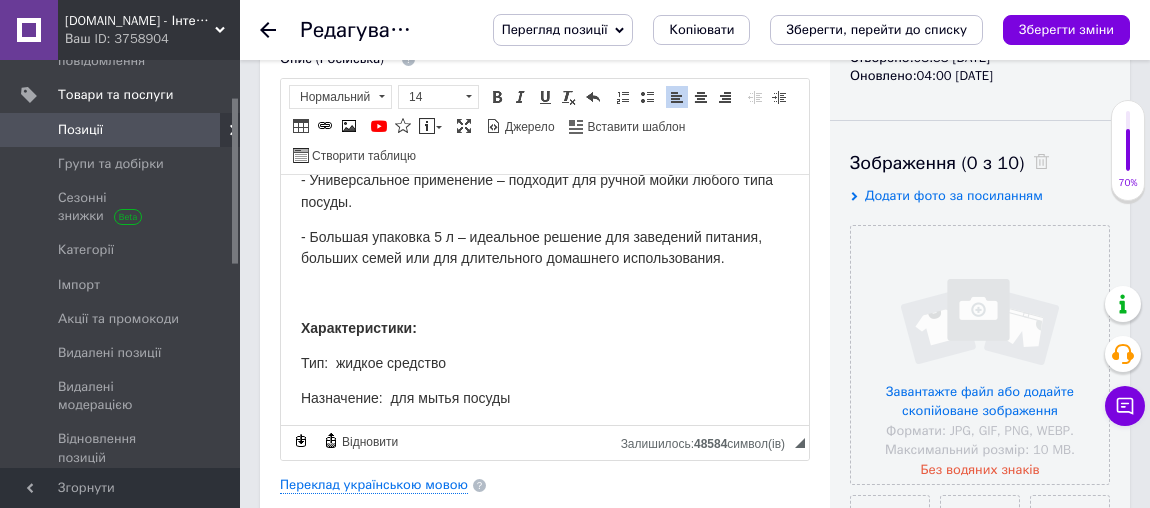 click at bounding box center [545, 293] 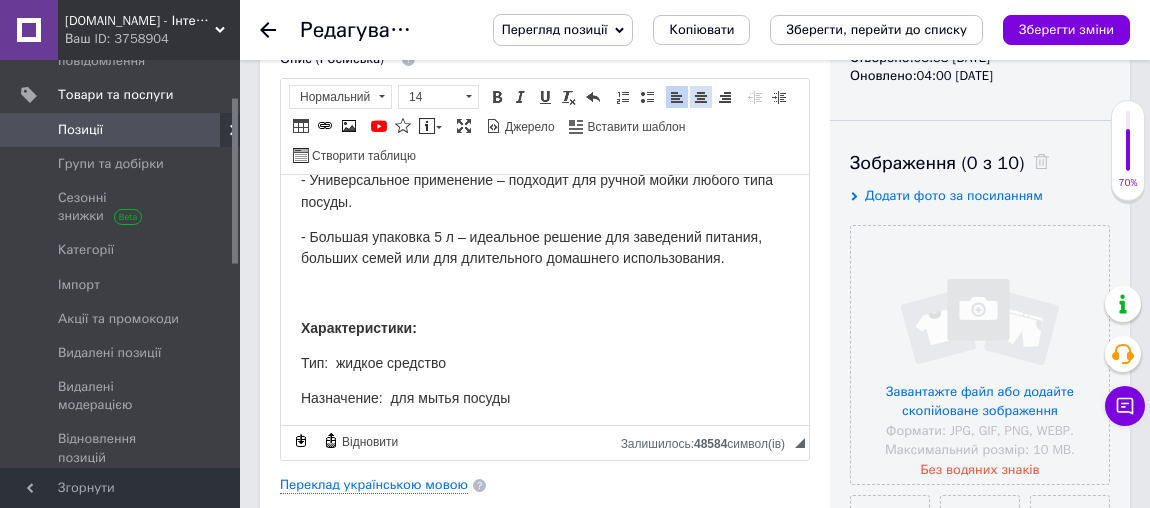 drag, startPoint x: 699, startPoint y: 95, endPoint x: 664, endPoint y: 138, distance: 55.443665 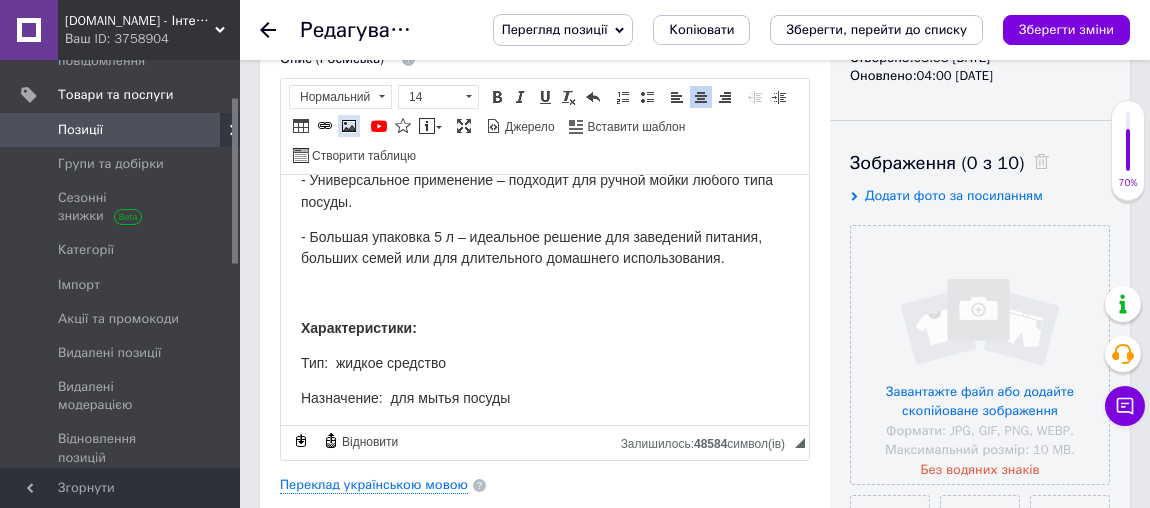 click at bounding box center [349, 126] 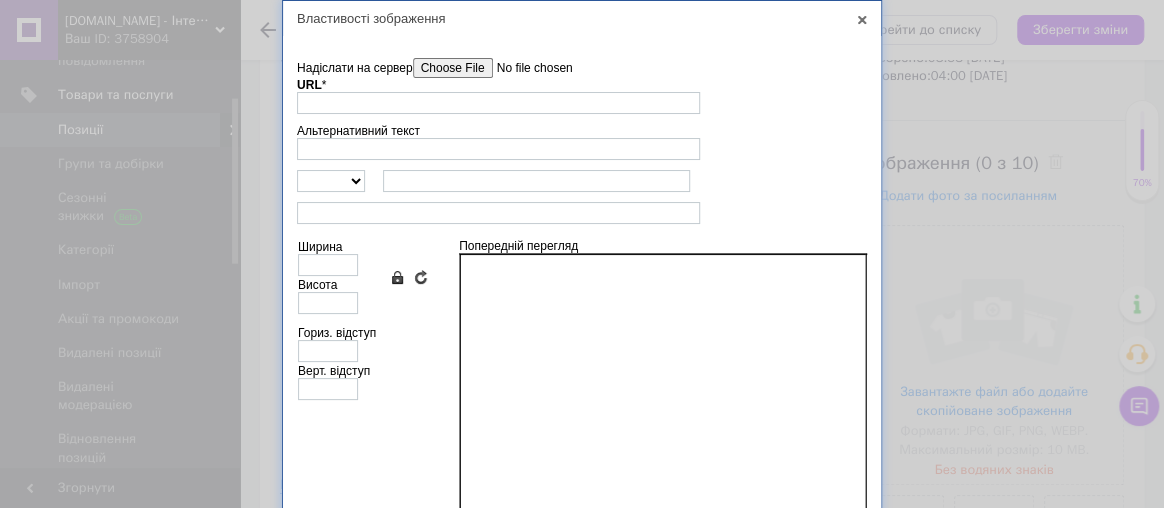 click on "Надіслати на сервер" at bounding box center [526, 68] 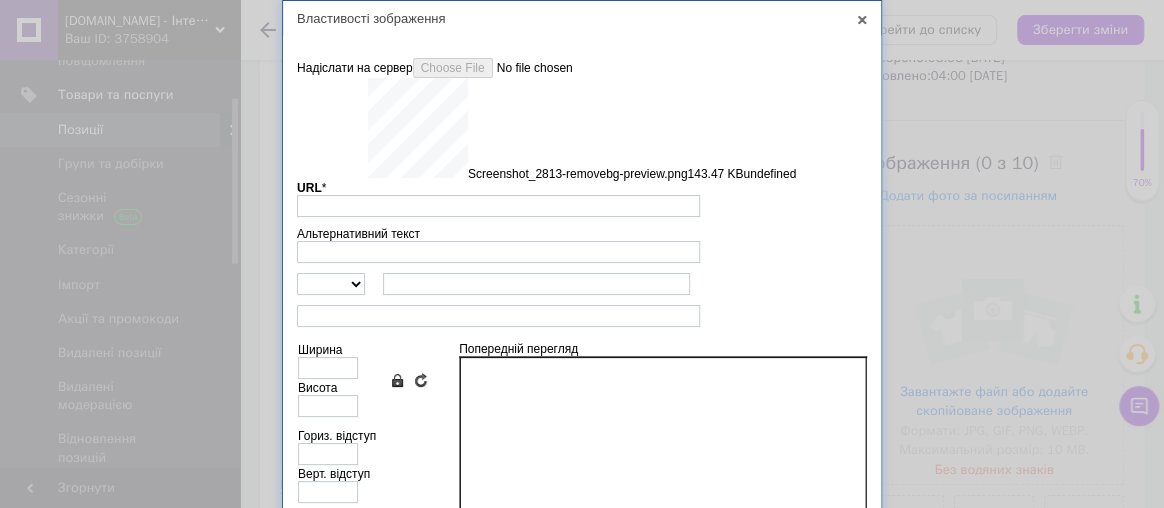 type on "https://images.prom.ua/6743583199_w640_h2048_screenshot_2813_removebg_preview.png?fresh=1&PIMAGE_ID=6743583199" 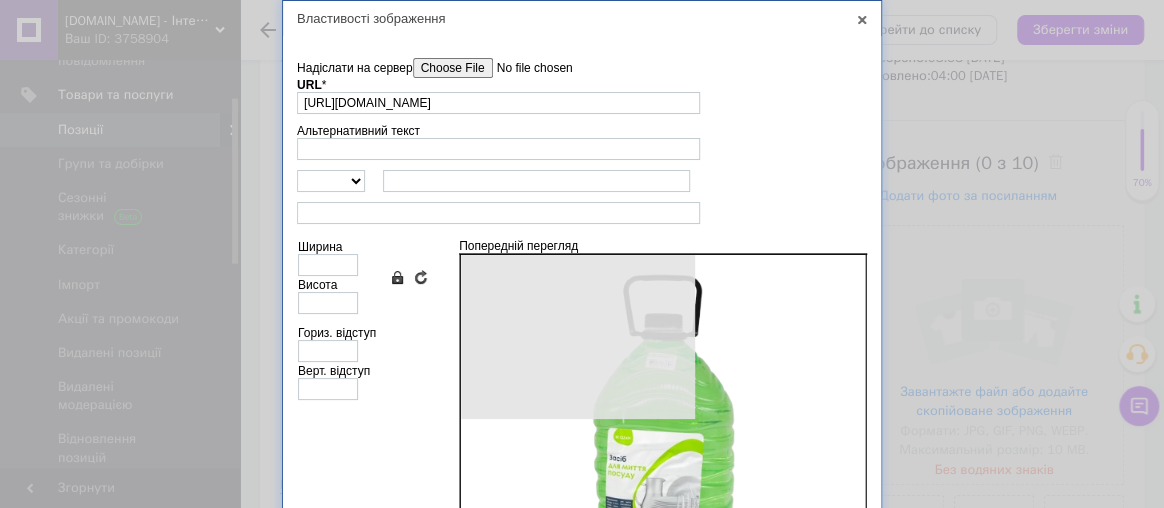 type on "500" 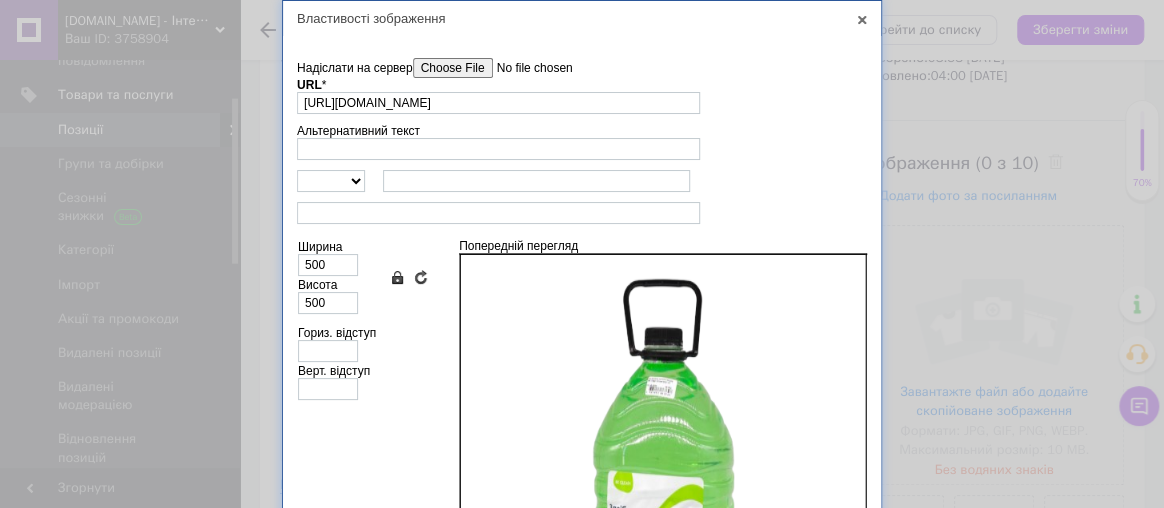 scroll, scrollTop: 158, scrollLeft: 0, axis: vertical 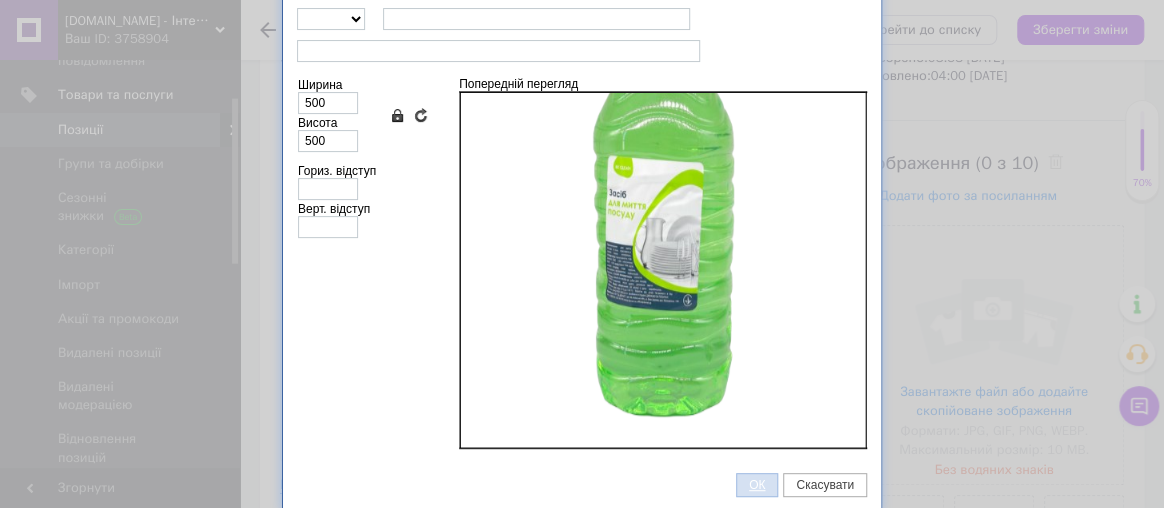 click on "ОК" at bounding box center (757, 485) 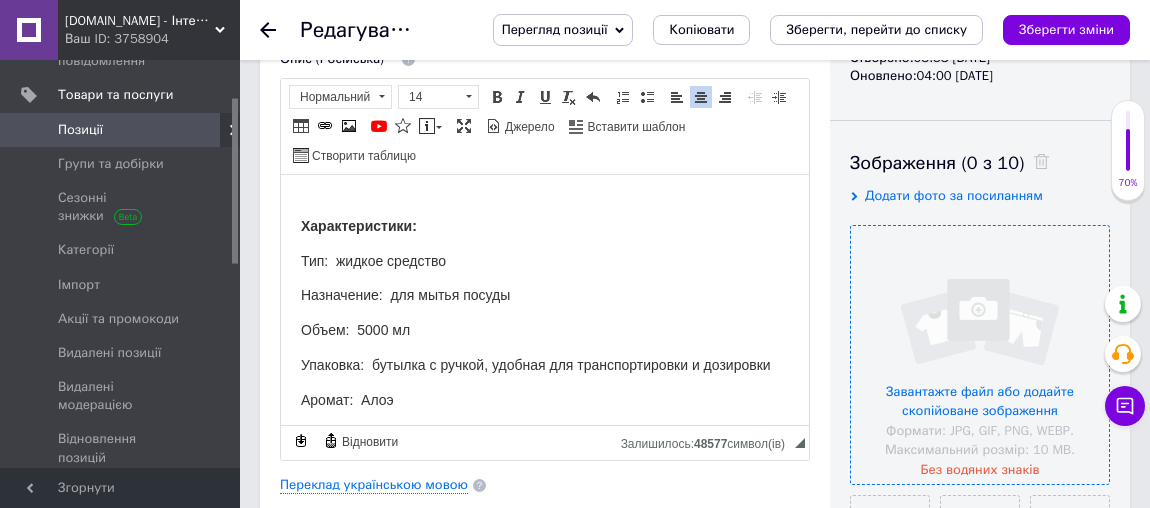 scroll, scrollTop: 363, scrollLeft: 0, axis: vertical 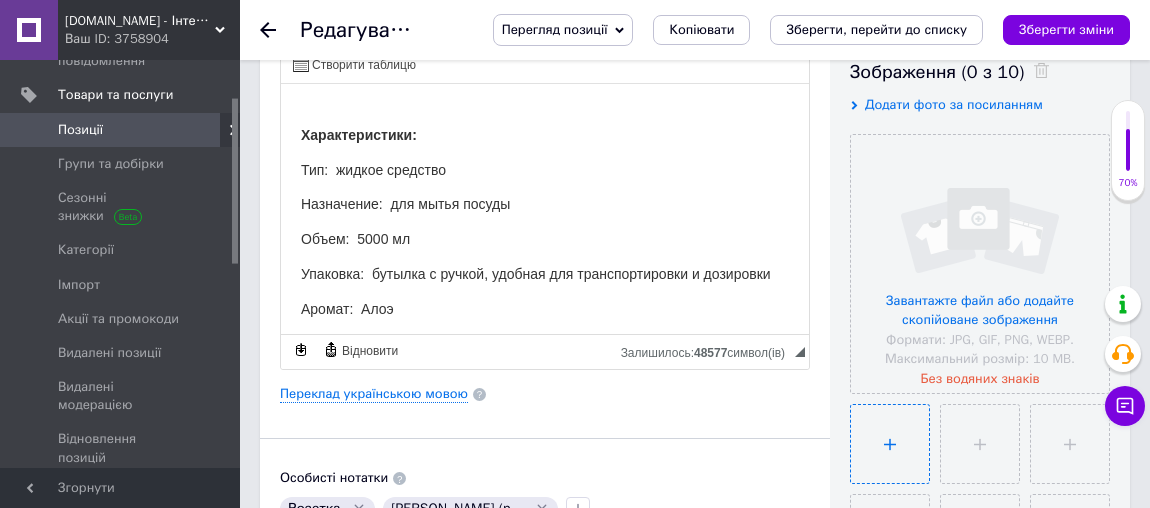 click at bounding box center [890, 444] 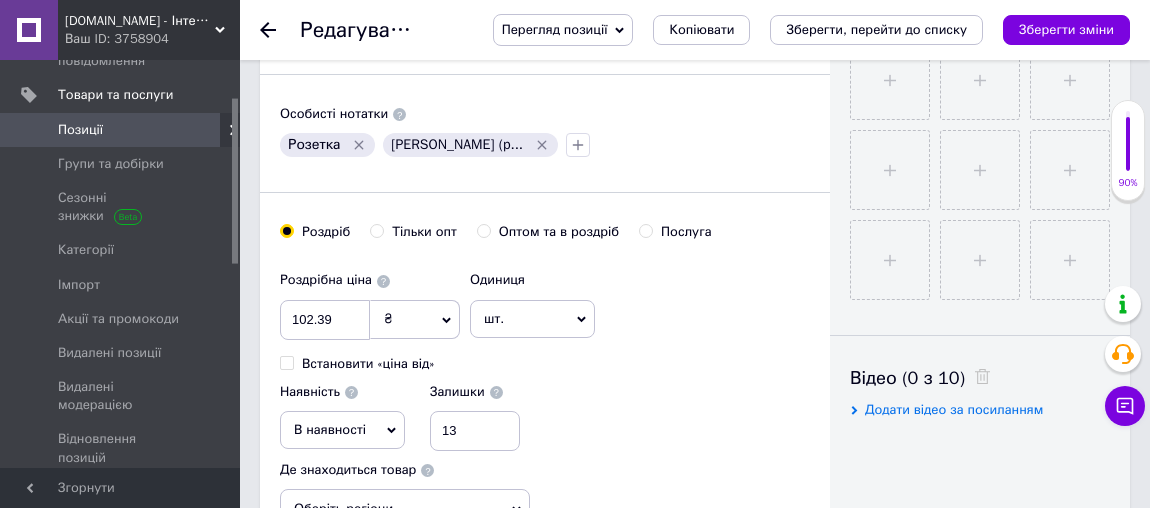 scroll, scrollTop: 818, scrollLeft: 0, axis: vertical 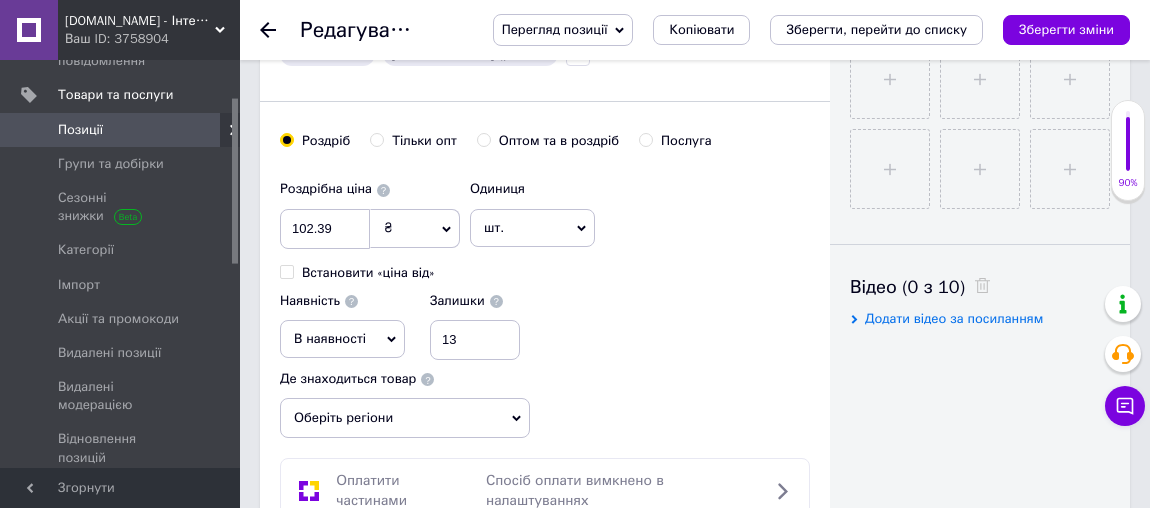 click on "В наявності" at bounding box center (342, 339) 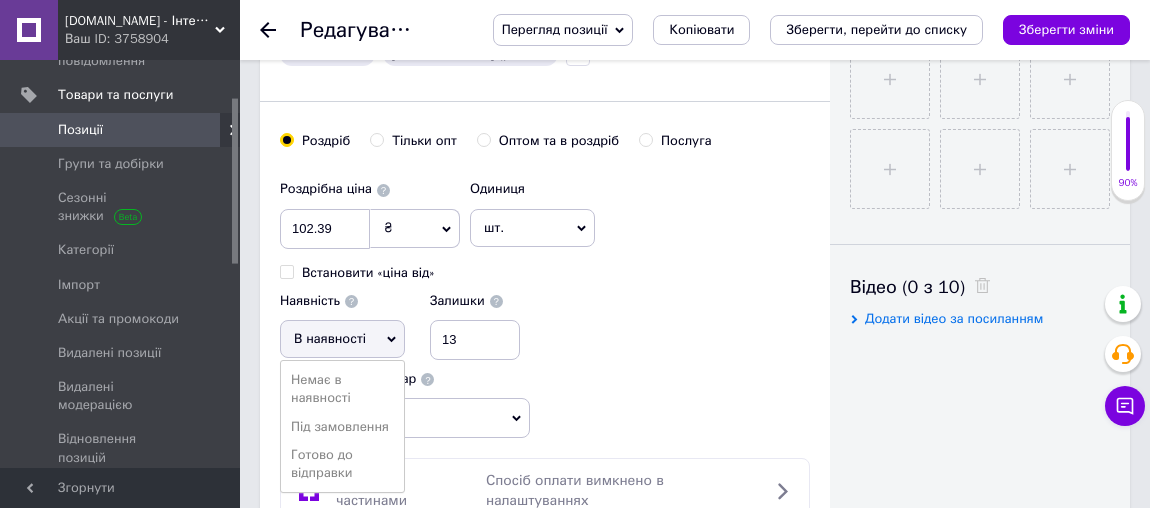 scroll, scrollTop: 1000, scrollLeft: 0, axis: vertical 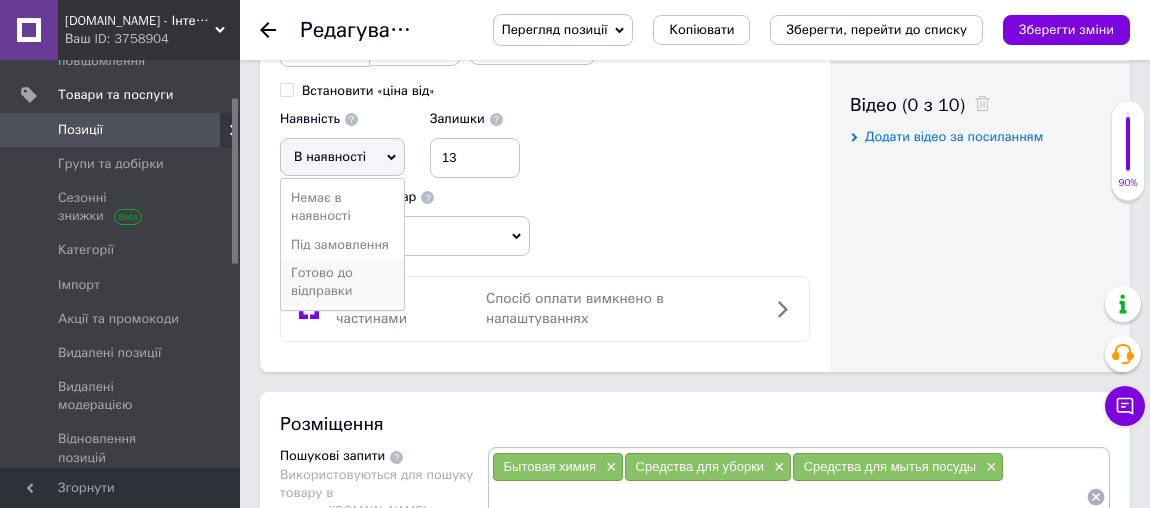 click on "Готово до відправки" at bounding box center [342, 282] 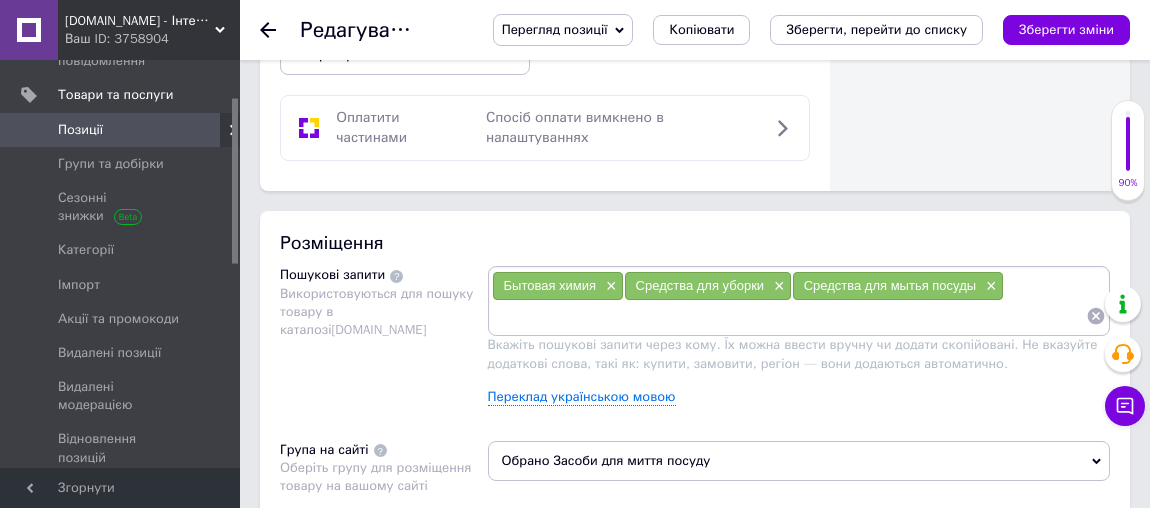 scroll, scrollTop: 1363, scrollLeft: 0, axis: vertical 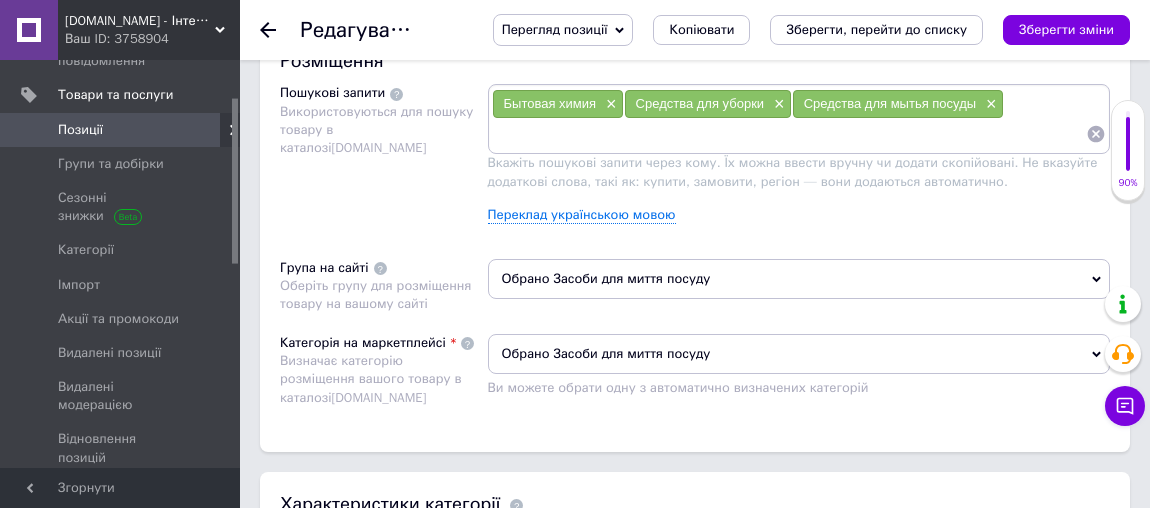 click at bounding box center (789, 134) 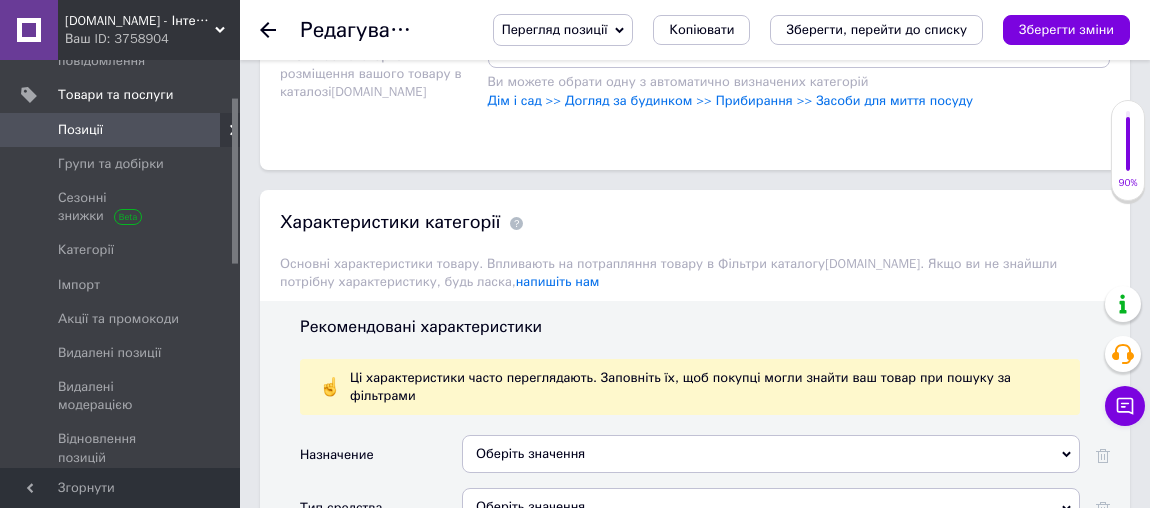scroll, scrollTop: 2090, scrollLeft: 0, axis: vertical 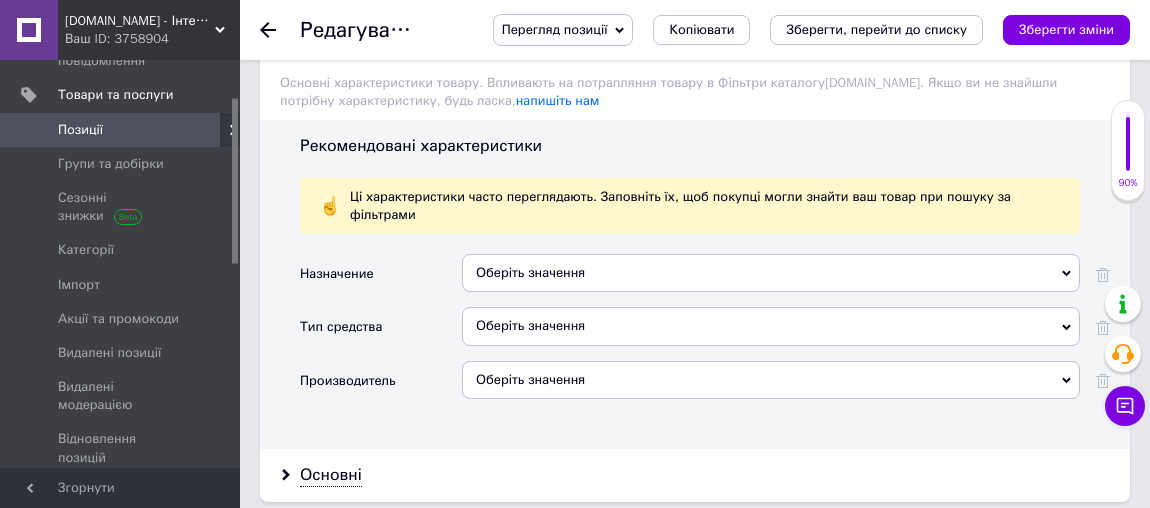 click on "Оберіть значення" at bounding box center (771, 273) 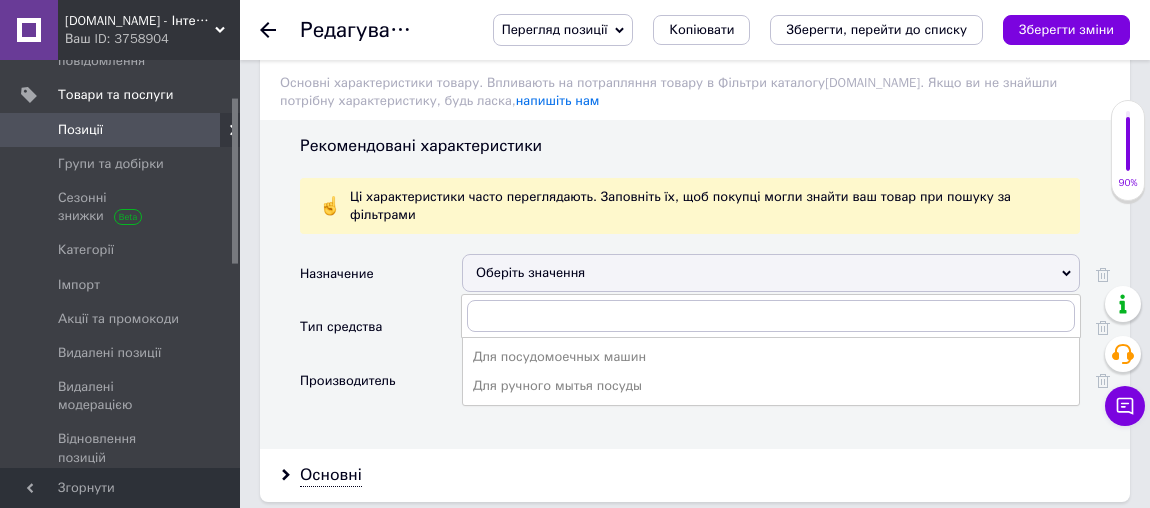 drag, startPoint x: 580, startPoint y: 340, endPoint x: 427, endPoint y: 348, distance: 153.20901 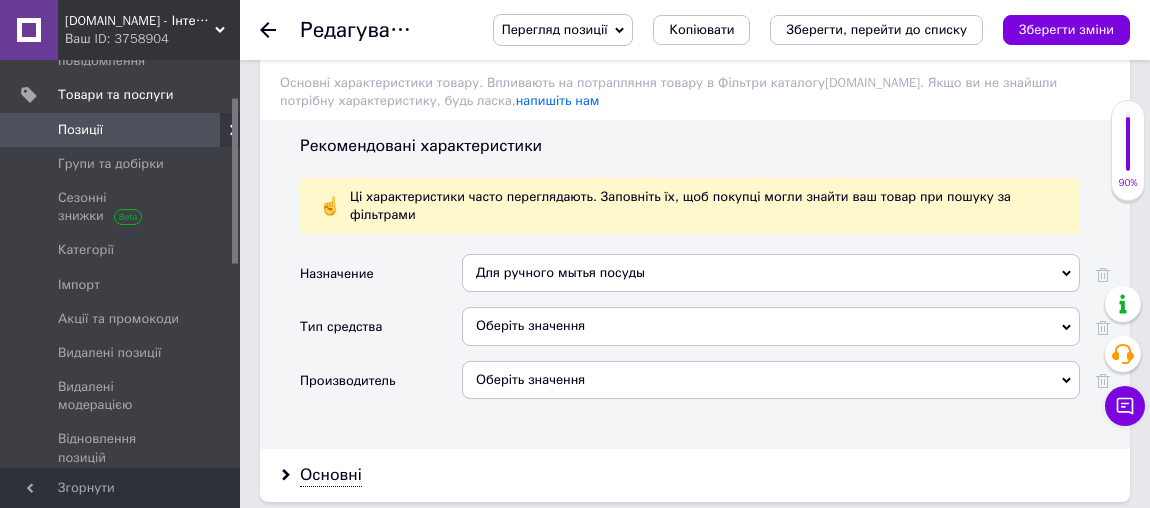 click on "Оберіть значення" at bounding box center (771, 326) 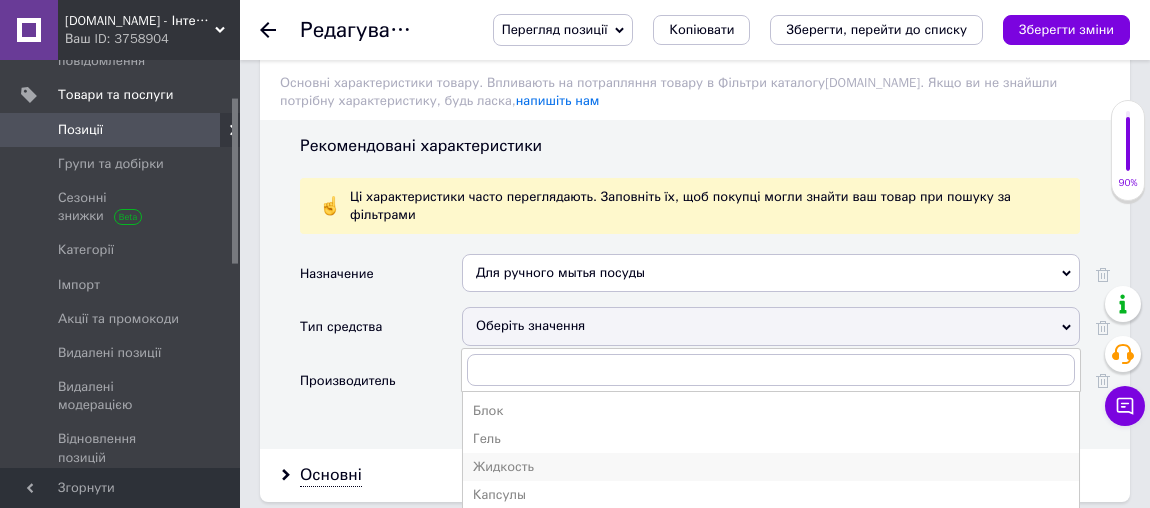 click on "Жидкость" at bounding box center [771, 467] 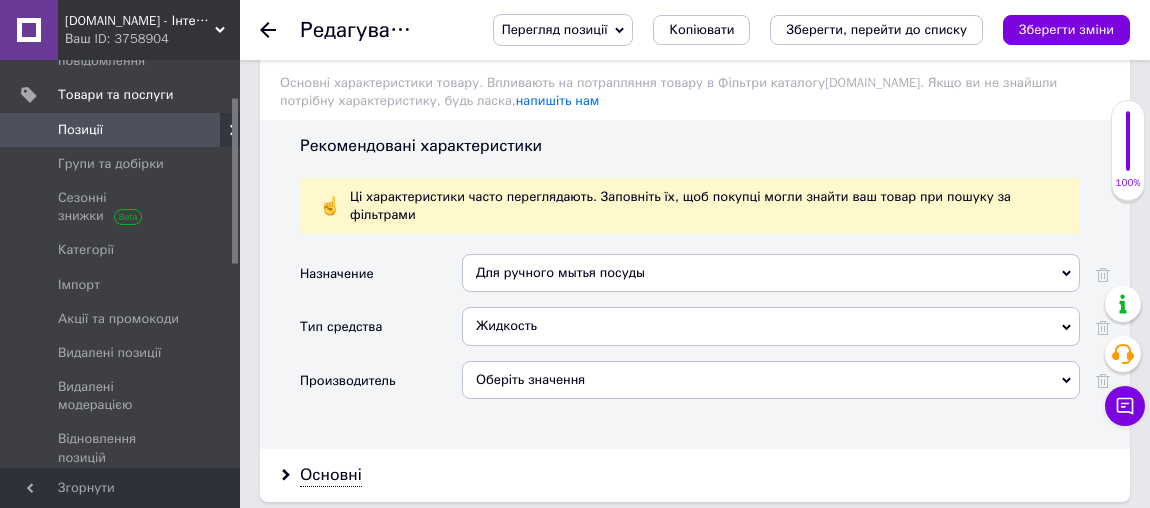 click on "Оберіть значення" at bounding box center (771, 380) 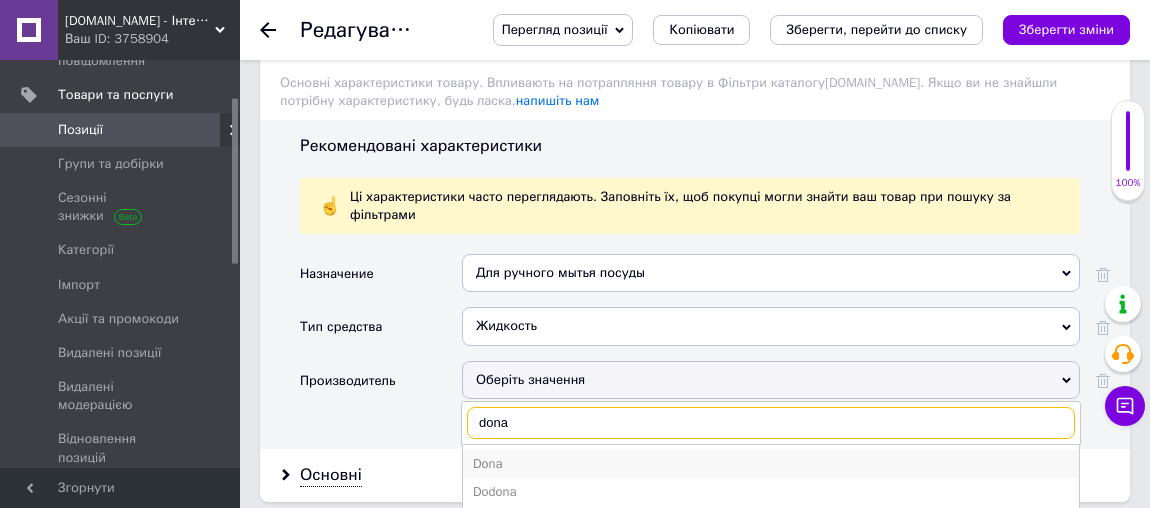 type on "dona" 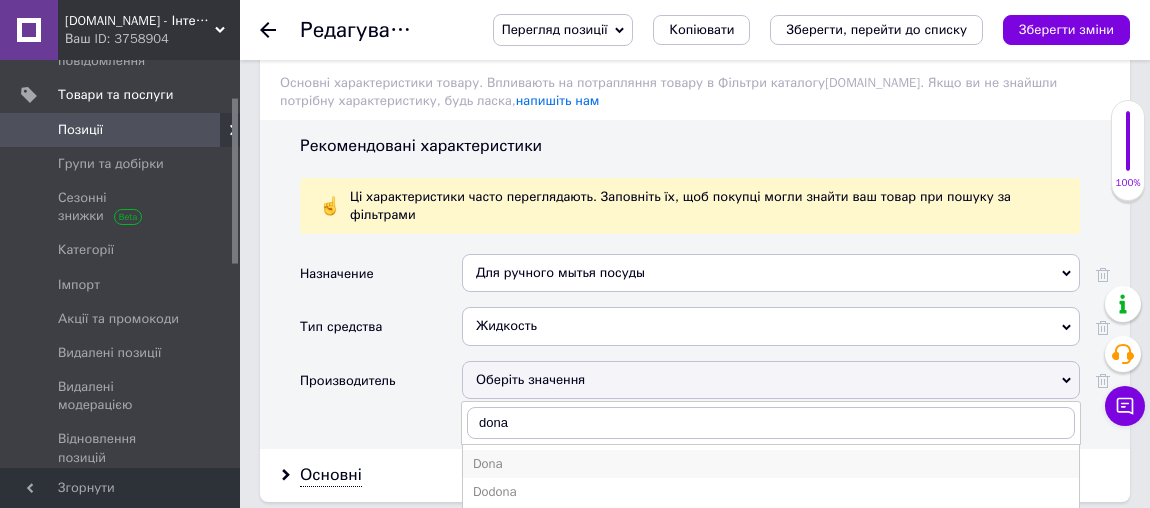 click on "Dona" at bounding box center (771, 464) 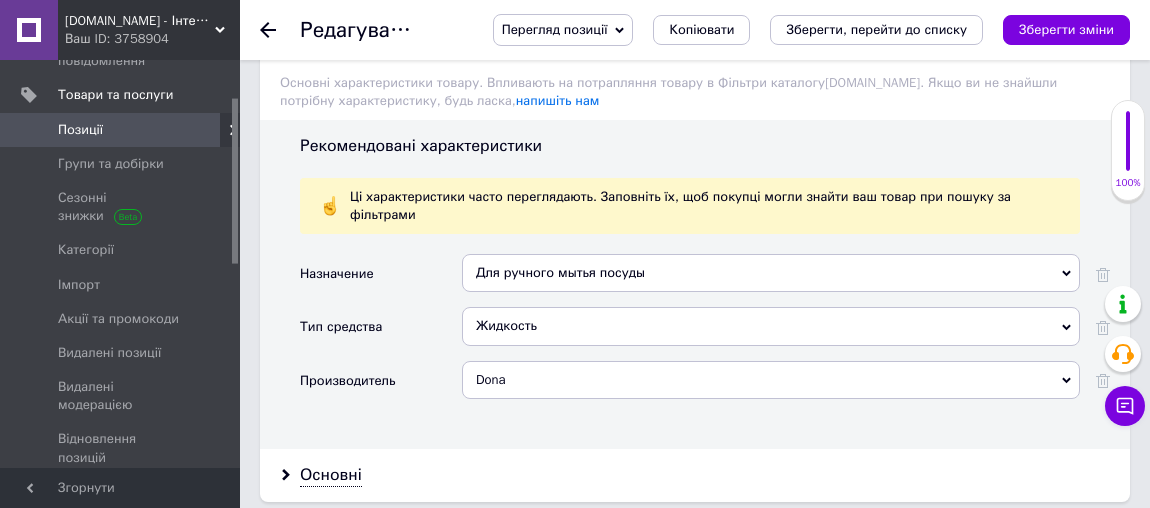 click on "Dona D&D A&D B&D V&D D&A Dolce&Gabbana D.I.D. D&K D&N D&P D&T D&Y F&D J&D K.D L&D S&D T&D X&D D-DAY D-UP ADM Bio-D C-K-D D`ARC D&Art D.A.S. D-b-G D.Bor D-JET D-LEX D-Lin Д-Микс D-Pol D-pro D'RAN D&She D-TEC D-TEG D-XEL G.N.D. G.U.D. H.A.D. H.D.K. Hom-D Lek M.O.D. N.C.D. NDC O.D.M. DON Don-Duk DonSon Dona Don-Bar DONGWON Doni DONN DON ONE Don Pion Kin Don Dong Won Don Jose Don Kote DON-PUFFON Dedon DONAT Donau Donaz Dondi DONEX Donic Donit  Доникс Donod Donzi Donaldson Don-Cacao Don Jerez Don-Kwiat Дон-Пласт Dodona DONARA Donder Dong-A Dongil Dongls Donier Donilo Donini Donino Donjoy Donkey Donmez Donnay Donper DONUTT Donwei DON CARLOS Don Cortez Max Dona Dona Jerdona Corporation Dona by JO Dona Solis Donafen Donatan Donatim Donatti Donat Mg Donatony Donatello DONAU WZM  Martina Donati Sedona Eilean Donan Zandona Donaldson-AU Donald J.Trump Donald J Pliner Patricia Donati Miss Madonna DONALDSON Brasil Donaldson Company Rick Cardona Donahue Custom Marine Lisa for Donald Pliner Ludonaute" at bounding box center [771, 387] 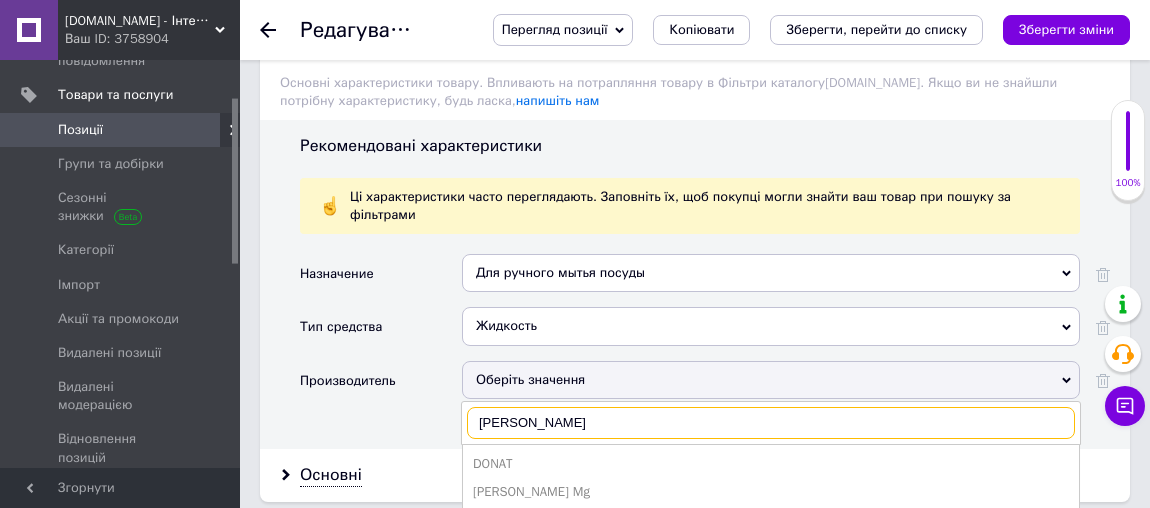 type on "donat" 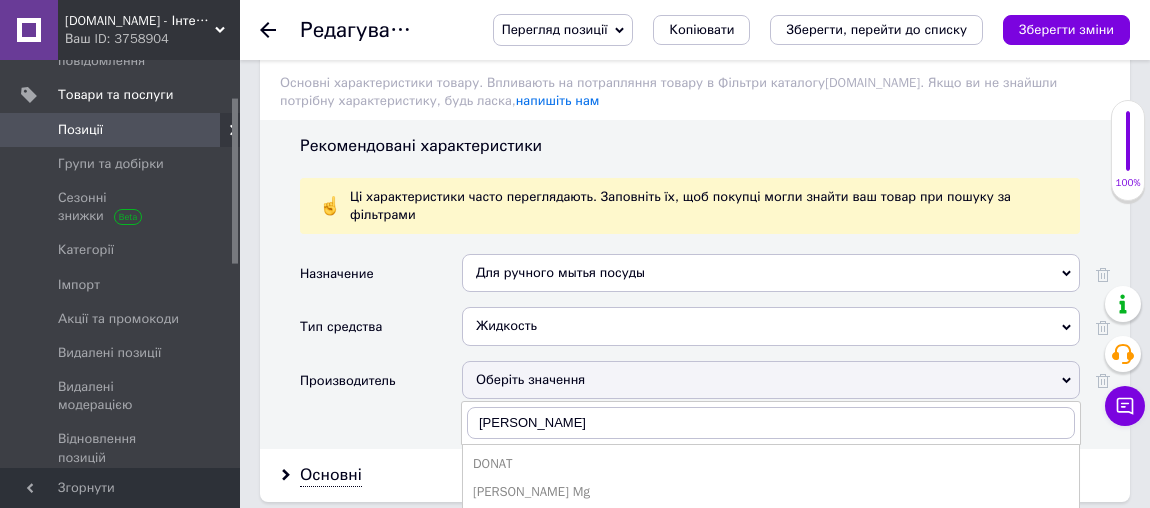 click on "DONAT" at bounding box center (771, 464) 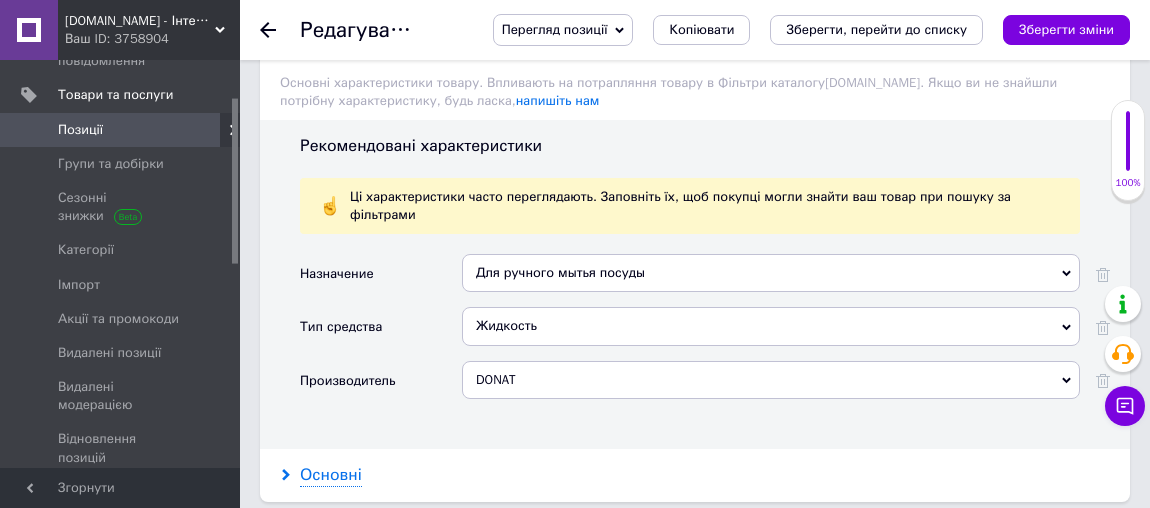 click on "Основні" at bounding box center (331, 475) 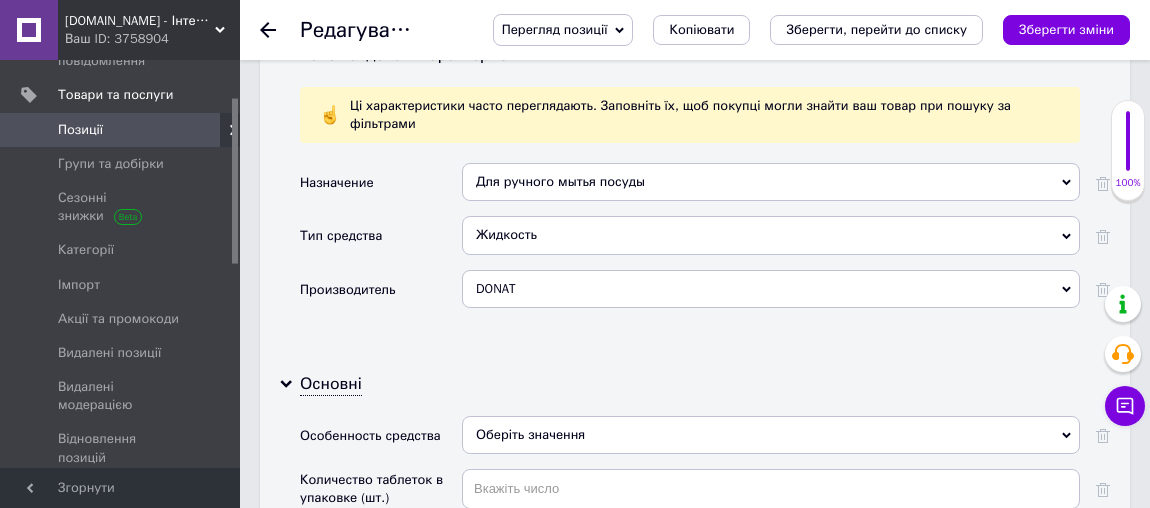 scroll, scrollTop: 2363, scrollLeft: 0, axis: vertical 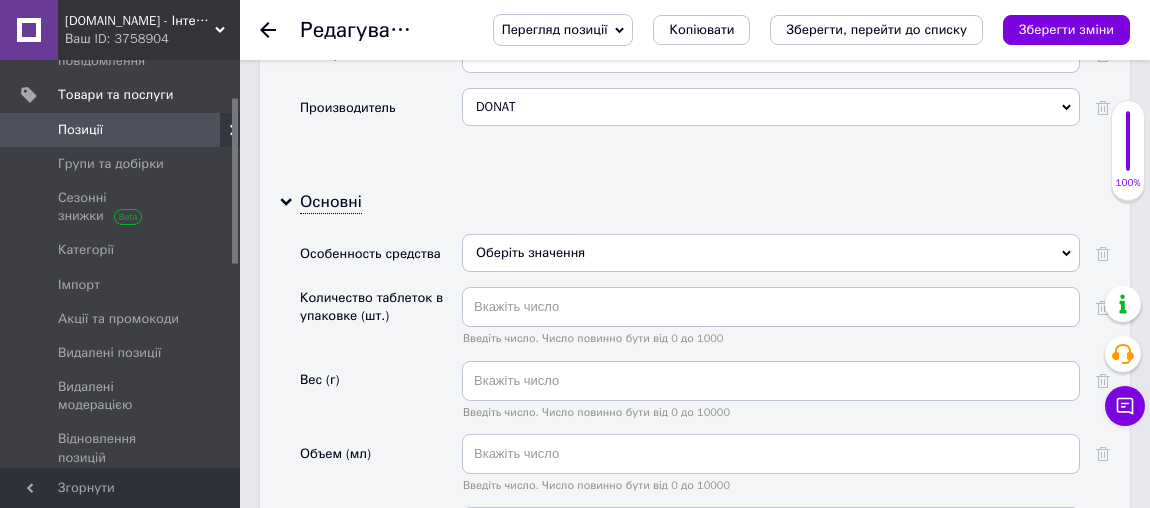 click on "Оберіть значення" at bounding box center (771, 253) 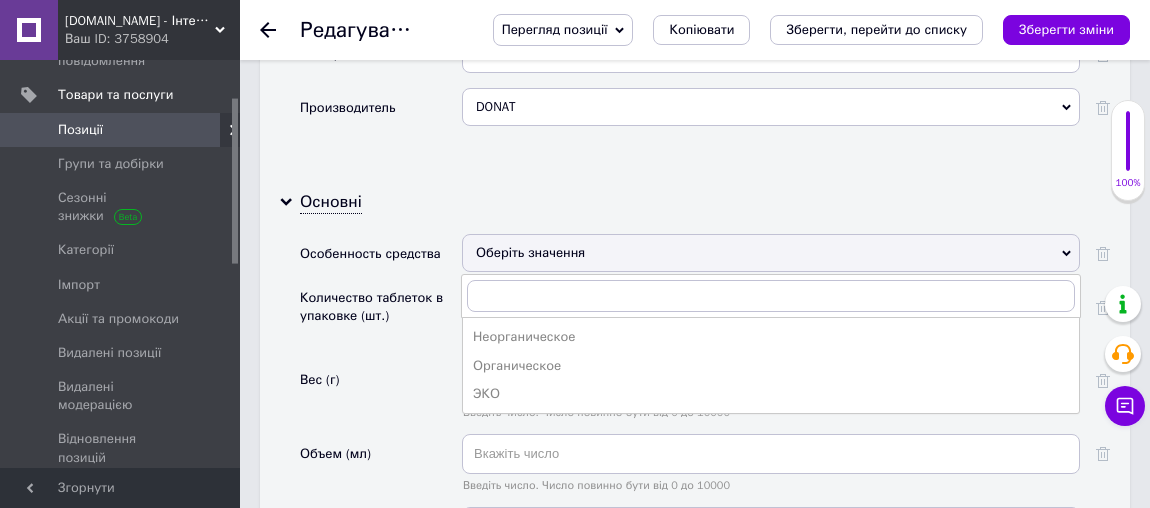 click on "Особенность средства" at bounding box center (381, 260) 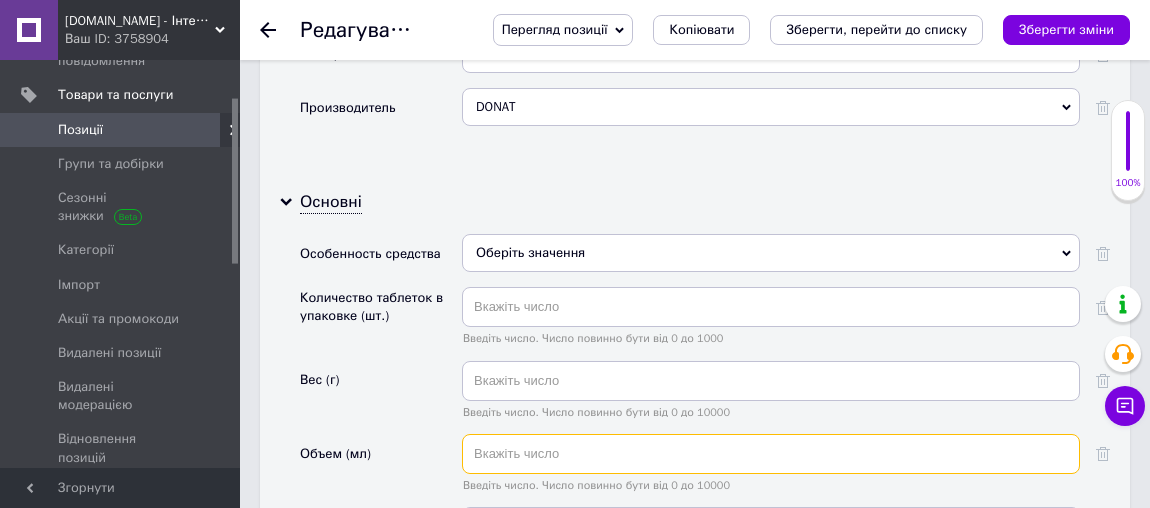 click at bounding box center [771, 454] 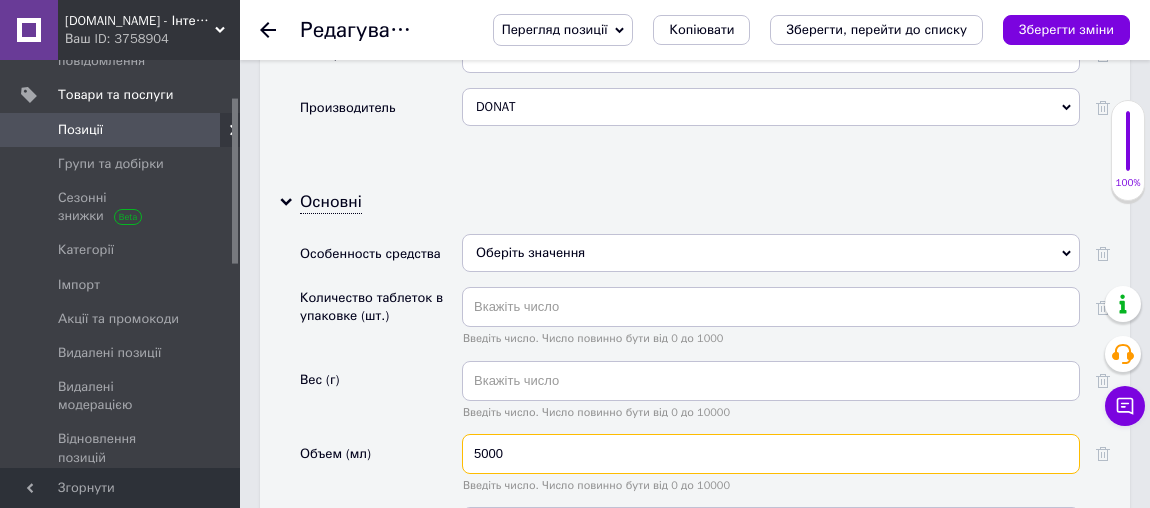 scroll, scrollTop: 2545, scrollLeft: 0, axis: vertical 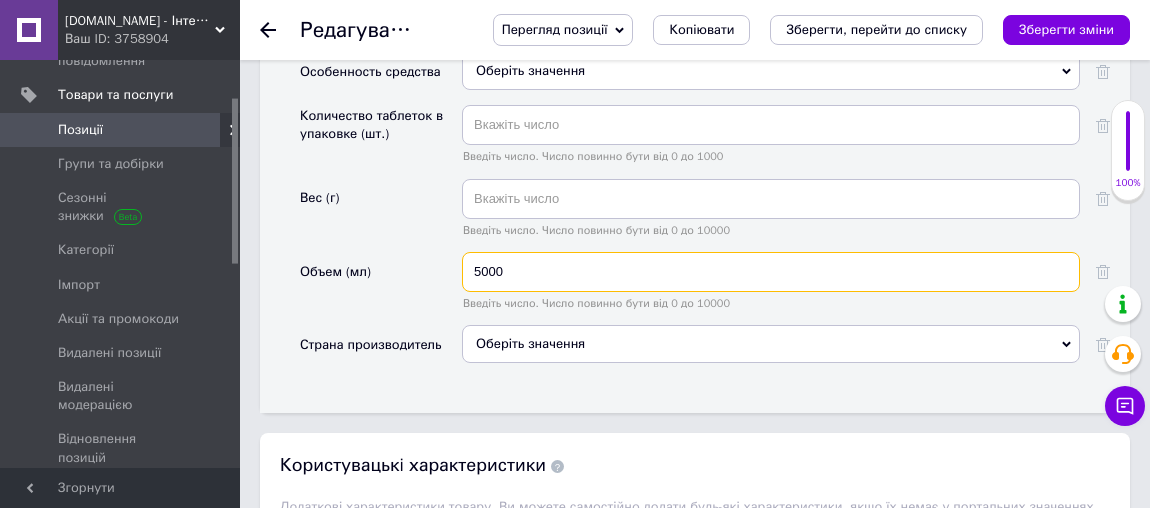type on "5000" 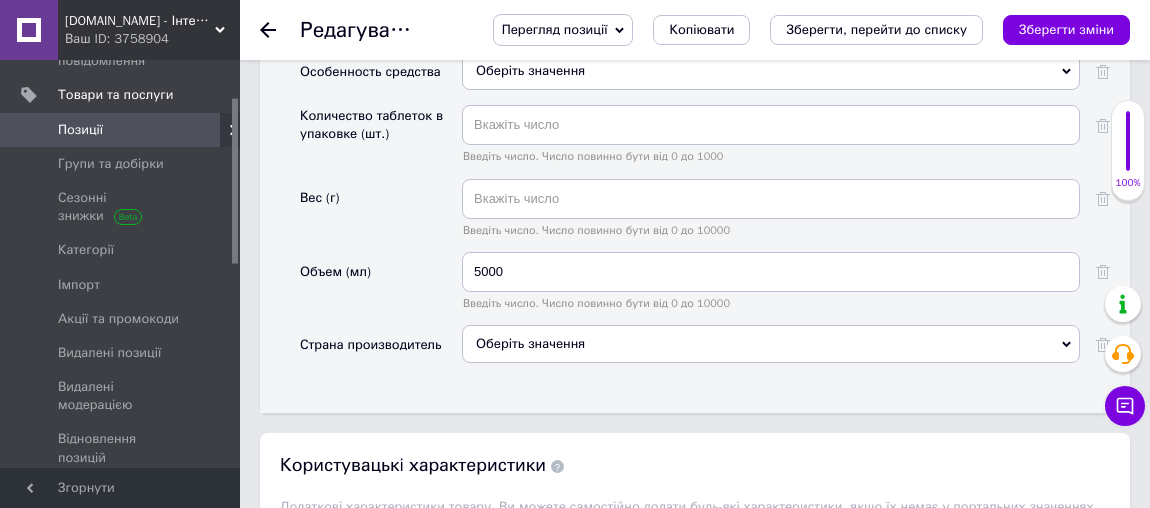 click on "Оберіть значення" at bounding box center (771, 344) 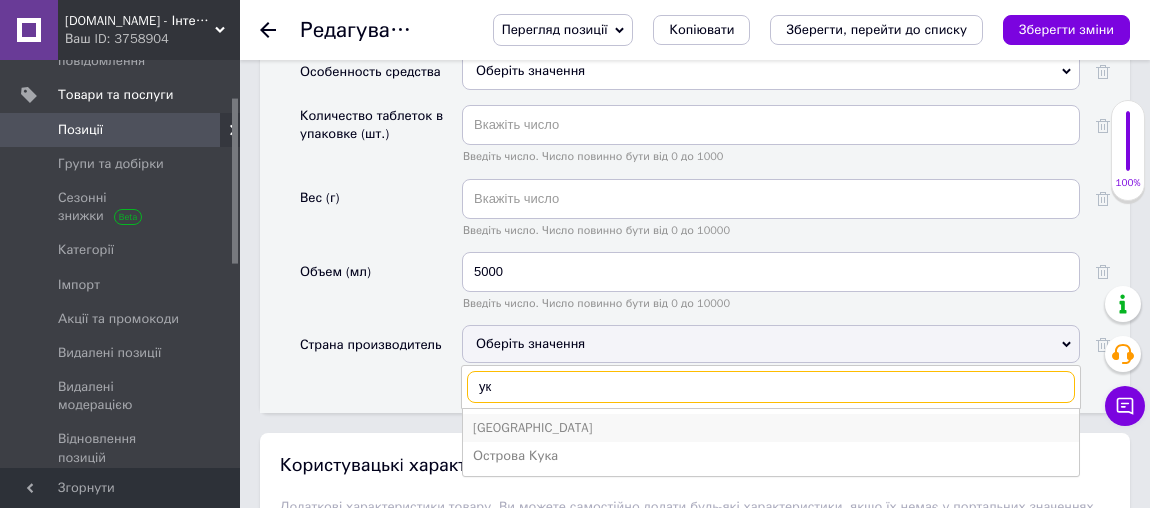 type on "ук" 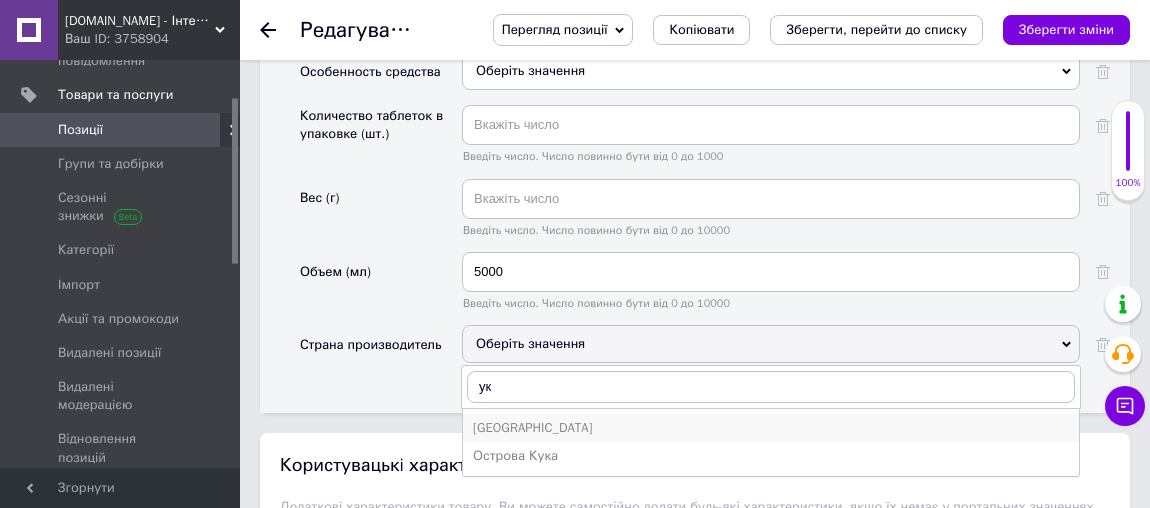 click on "Украина" at bounding box center [771, 428] 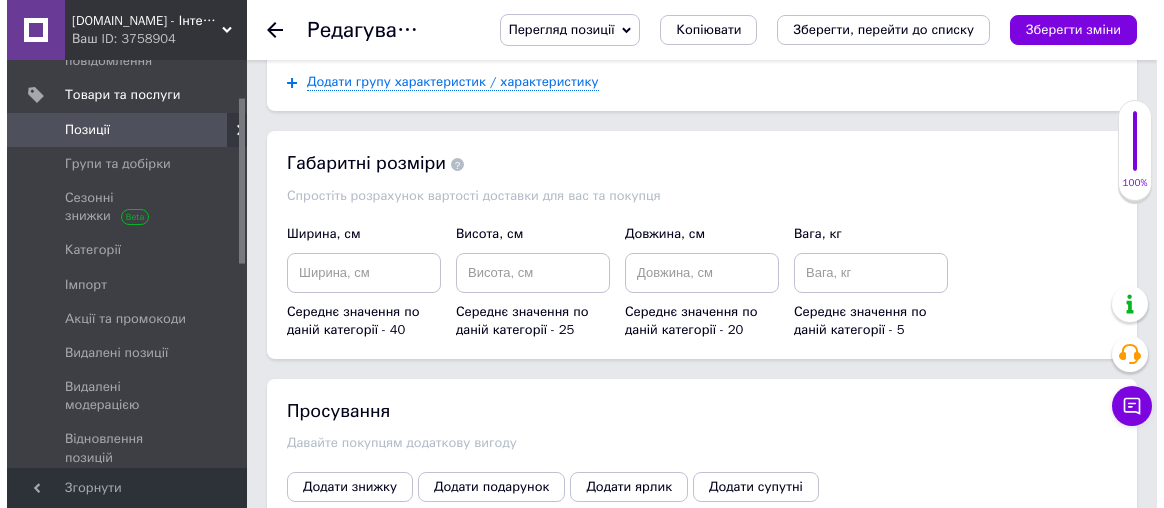 scroll, scrollTop: 3272, scrollLeft: 0, axis: vertical 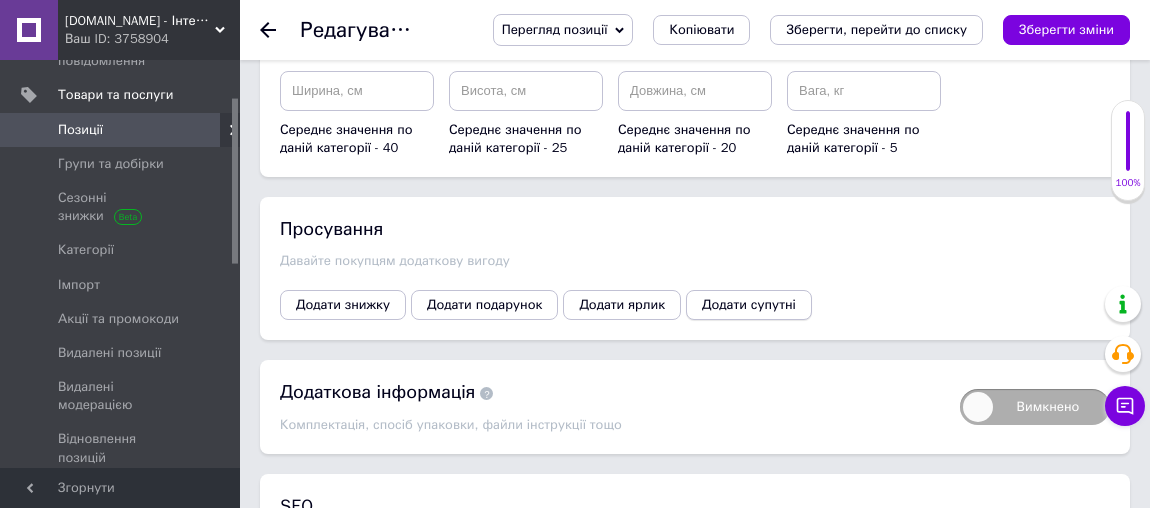 click on "Додати супутні" at bounding box center [749, 305] 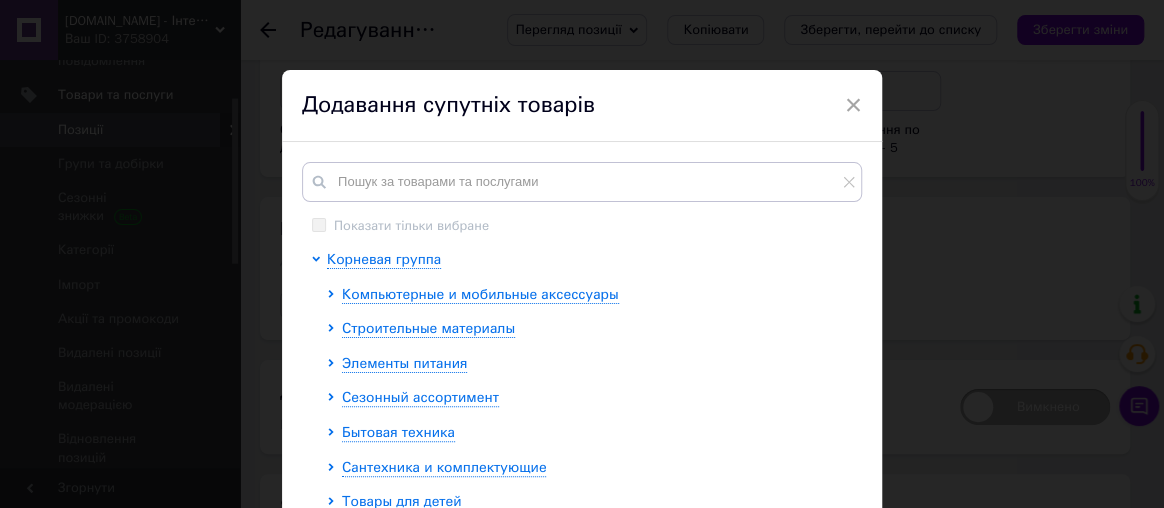 type 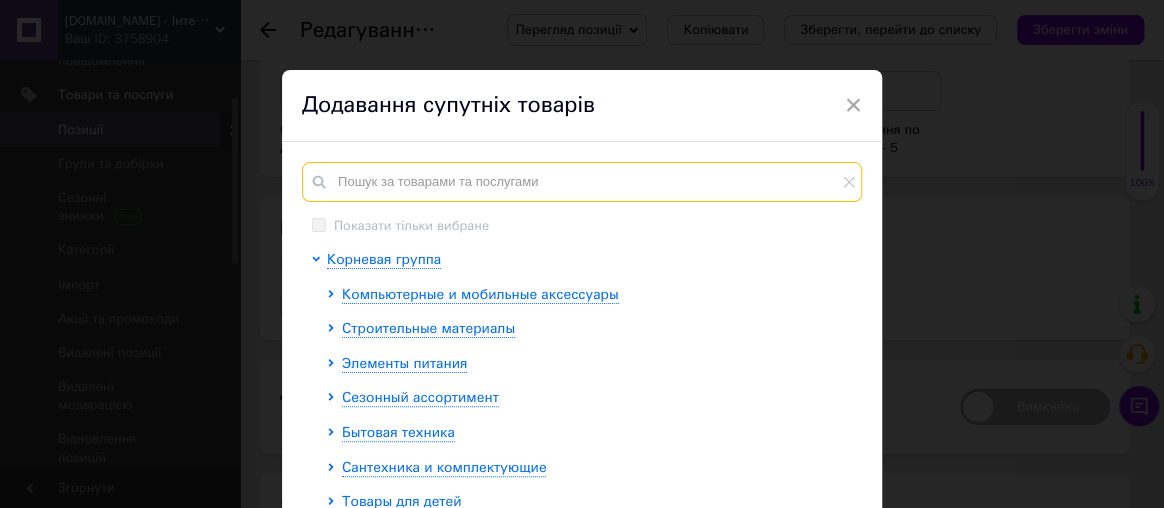 click at bounding box center (582, 182) 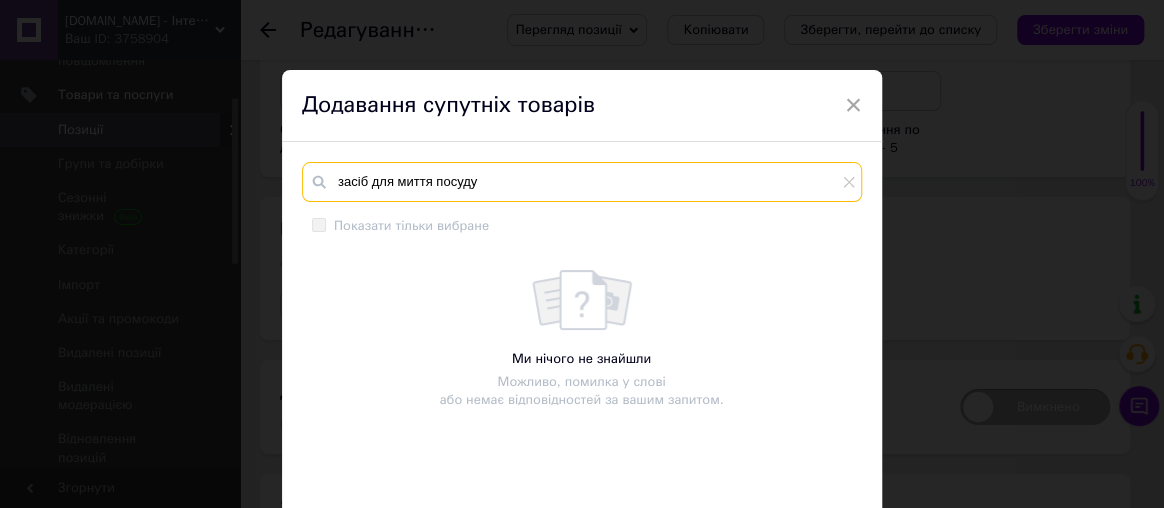 type on "засіб для миття посуду" 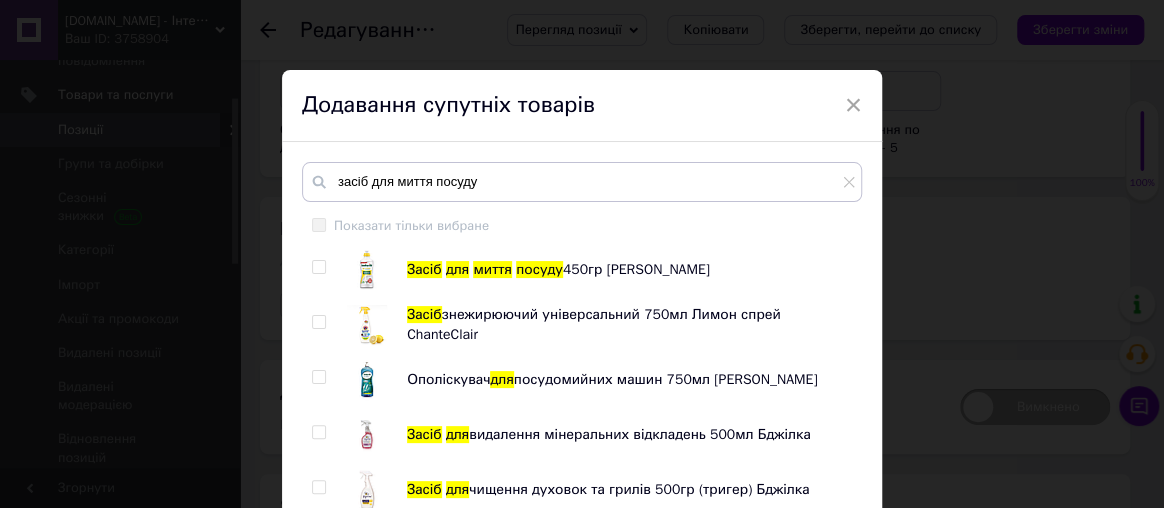 click at bounding box center [318, 267] 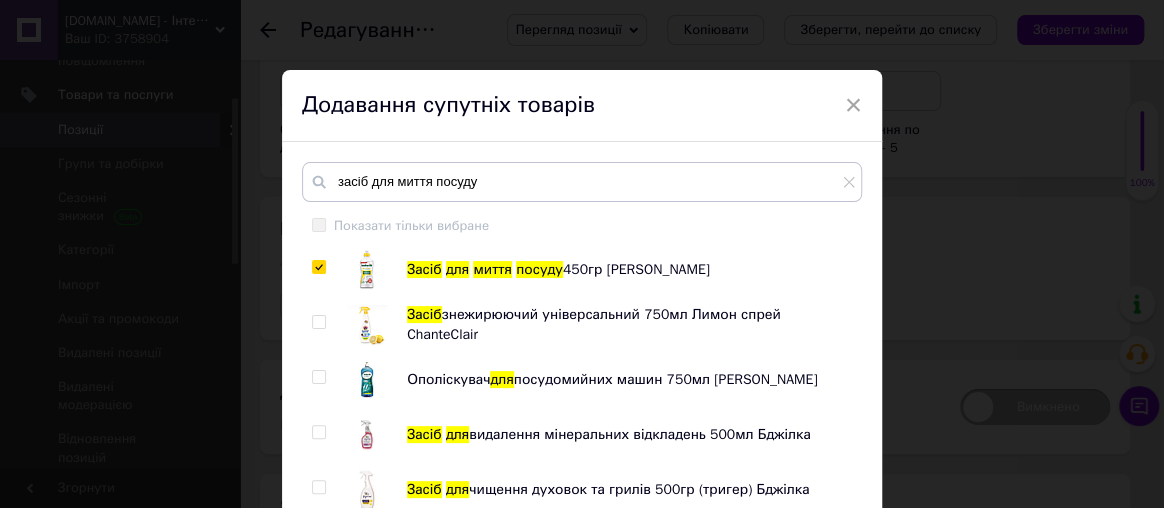 checkbox on "true" 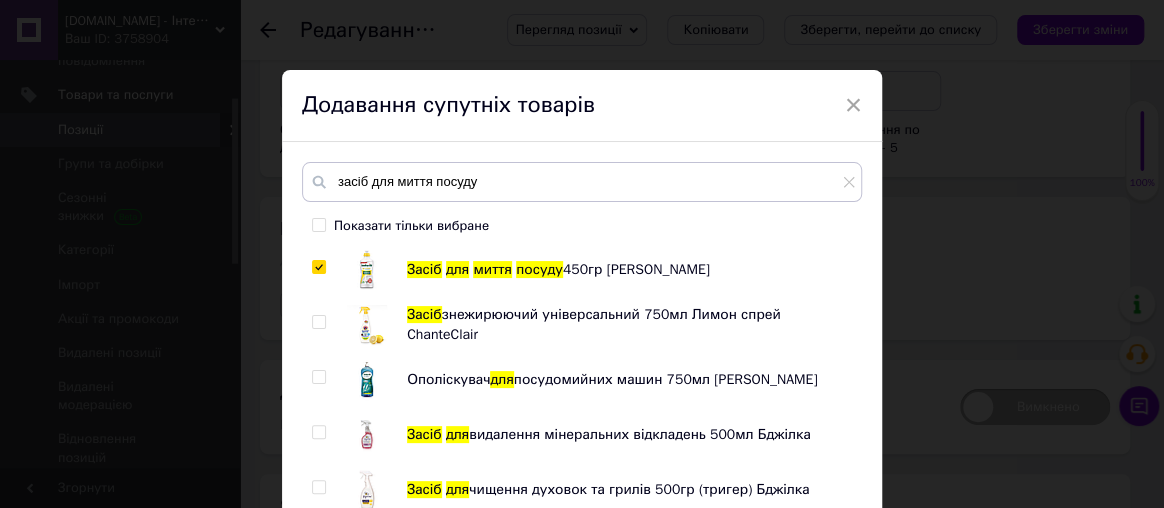 scroll, scrollTop: 181, scrollLeft: 0, axis: vertical 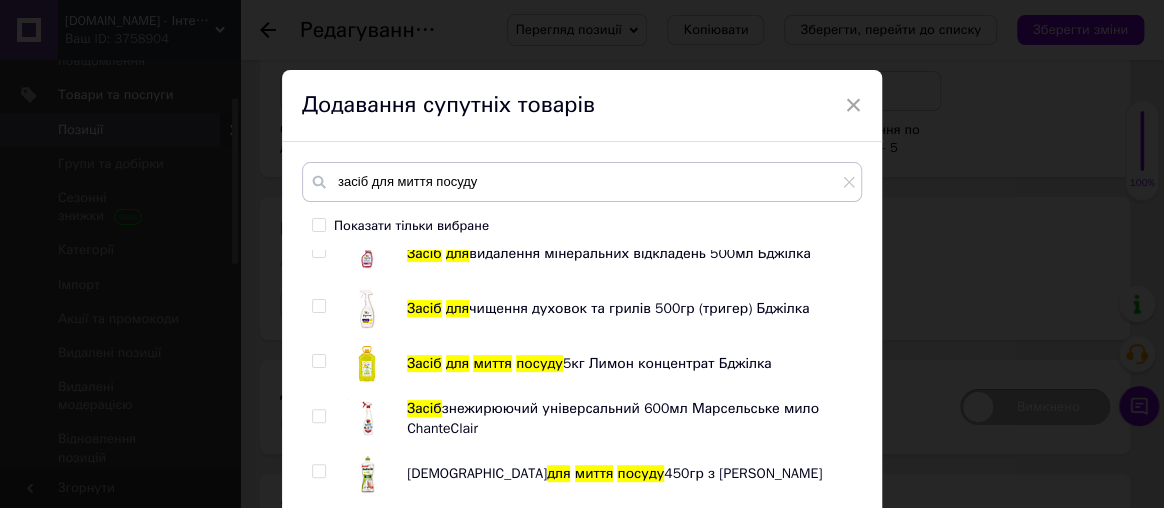 click at bounding box center [318, 361] 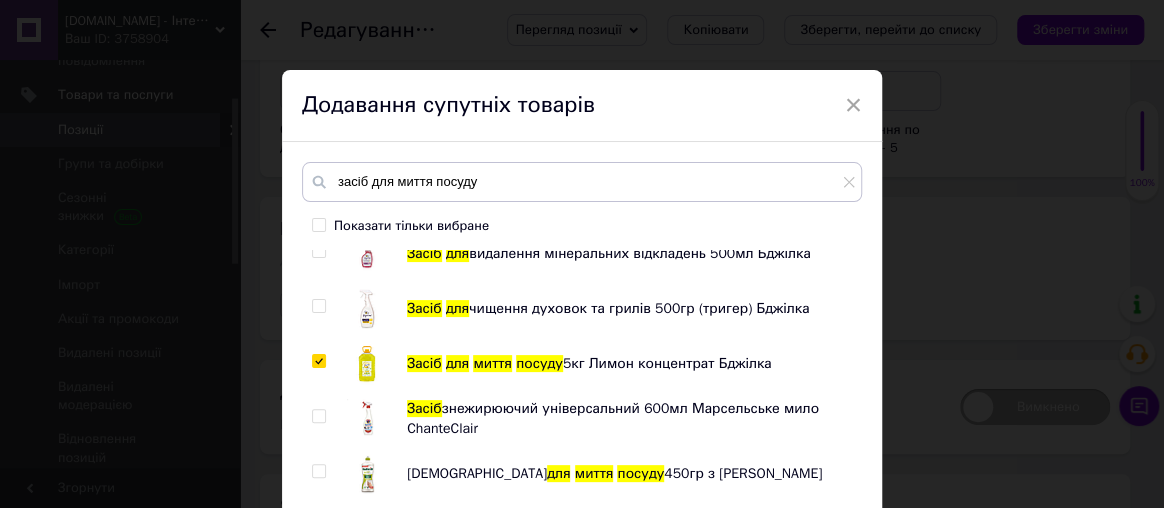 checkbox on "true" 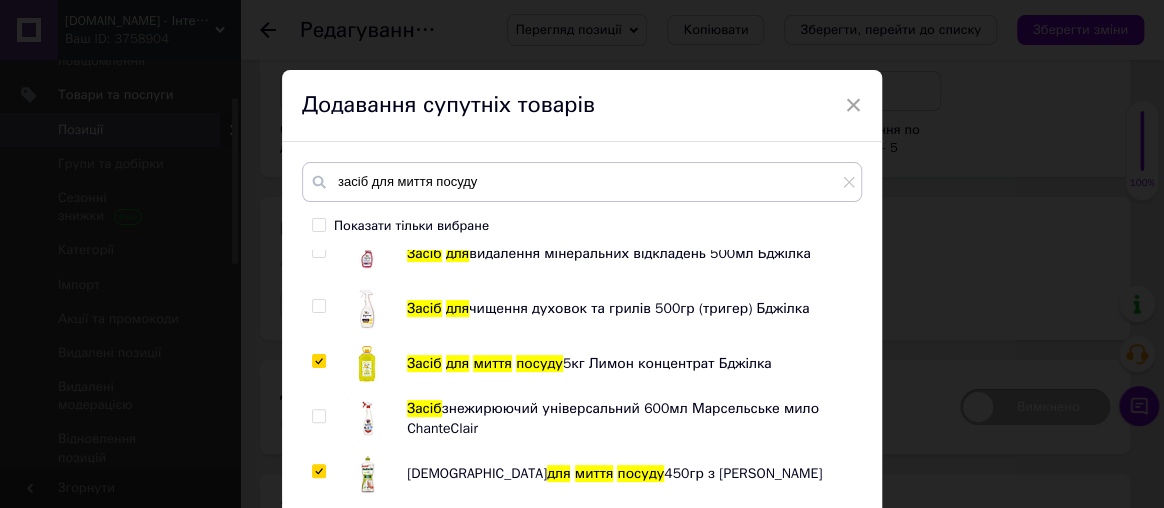checkbox on "true" 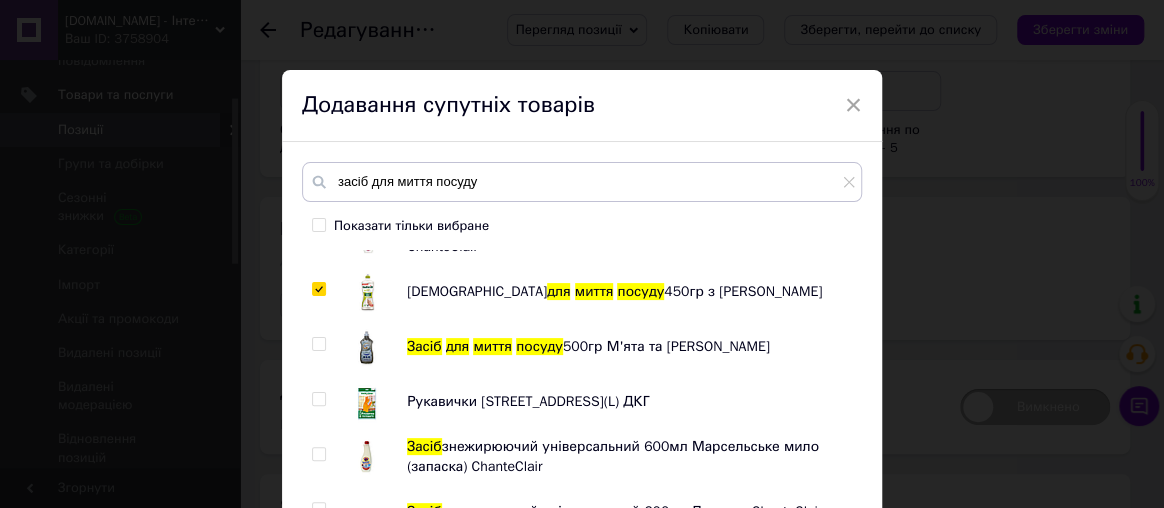 scroll, scrollTop: 545, scrollLeft: 0, axis: vertical 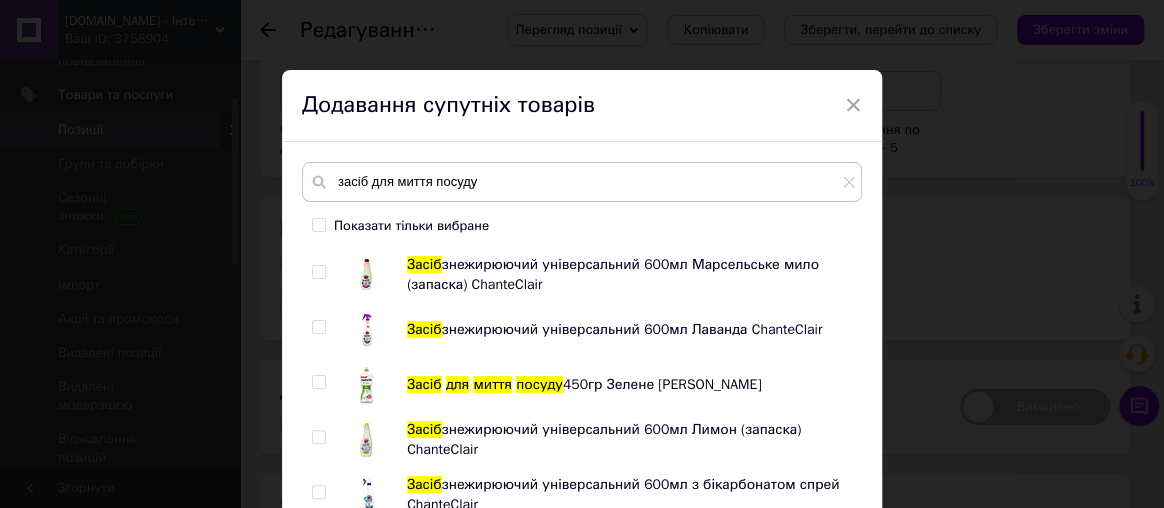 click at bounding box center (318, 382) 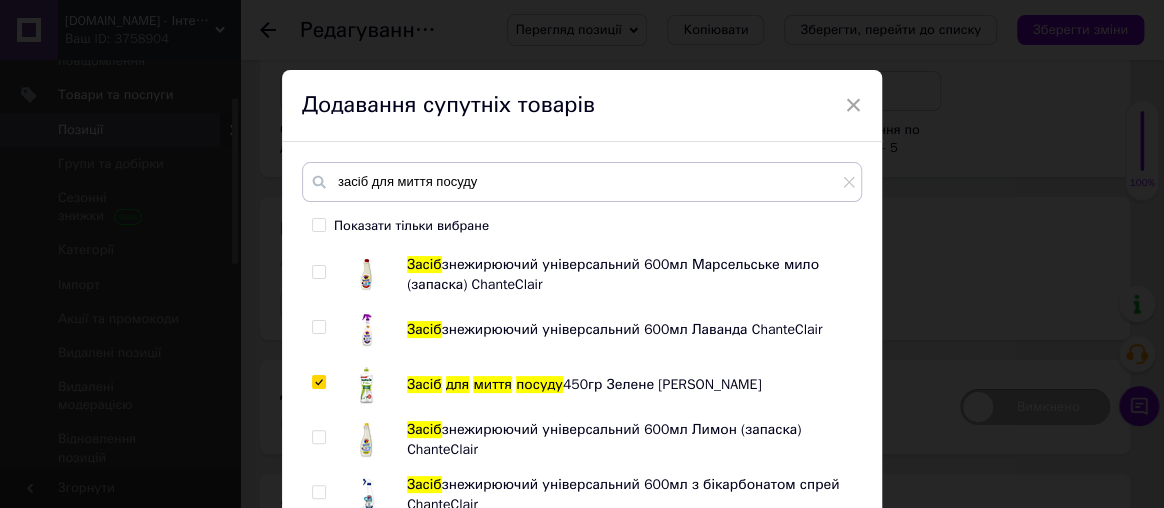 checkbox on "true" 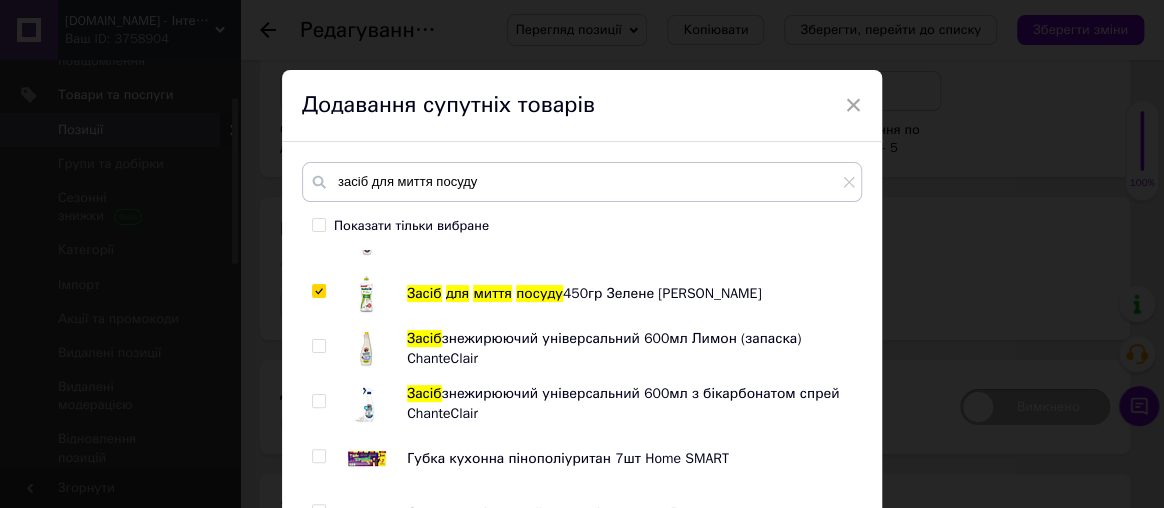 scroll, scrollTop: 818, scrollLeft: 0, axis: vertical 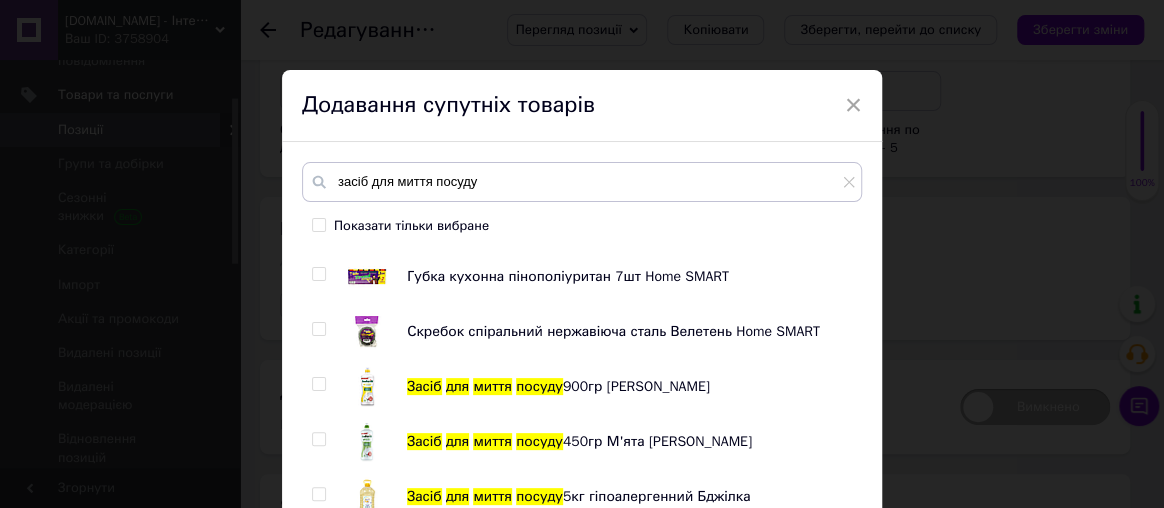 click at bounding box center [322, 387] 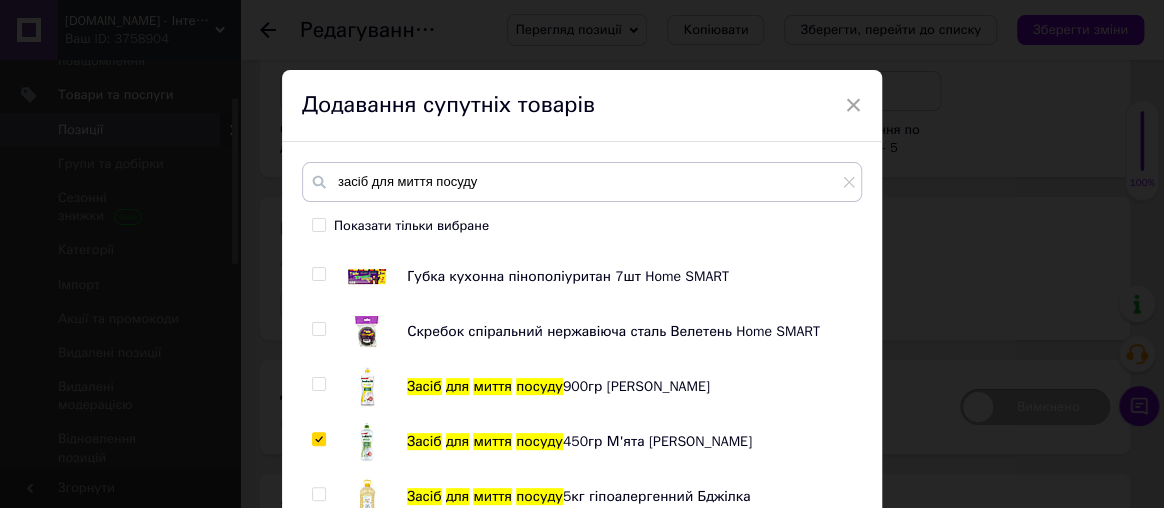checkbox on "true" 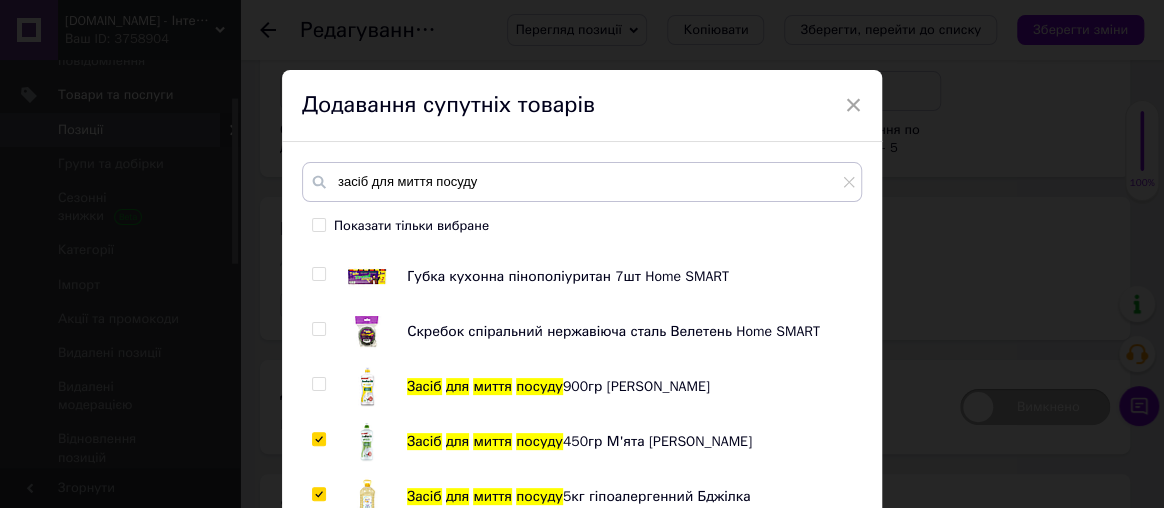 checkbox on "true" 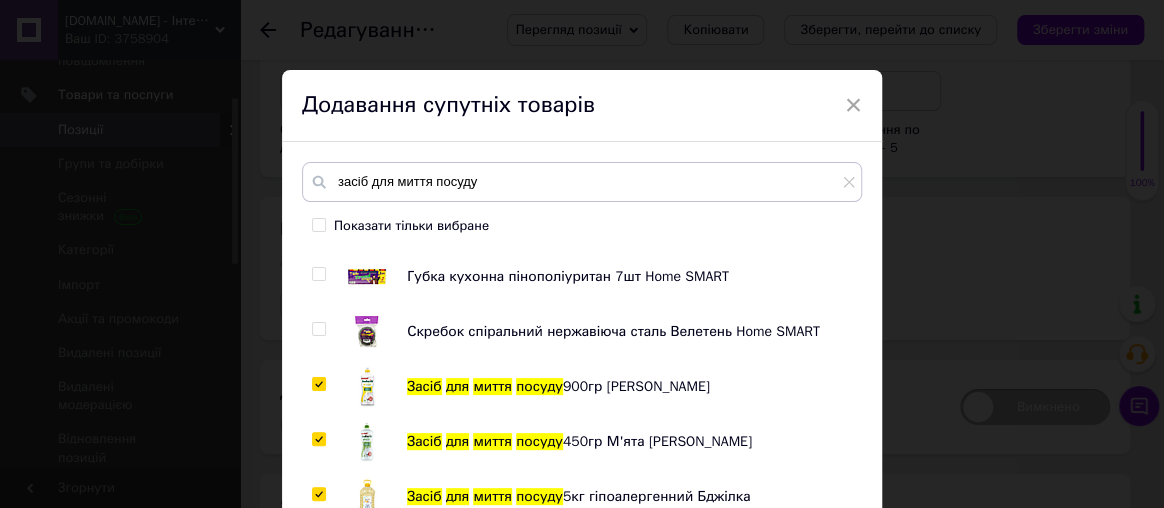 checkbox on "true" 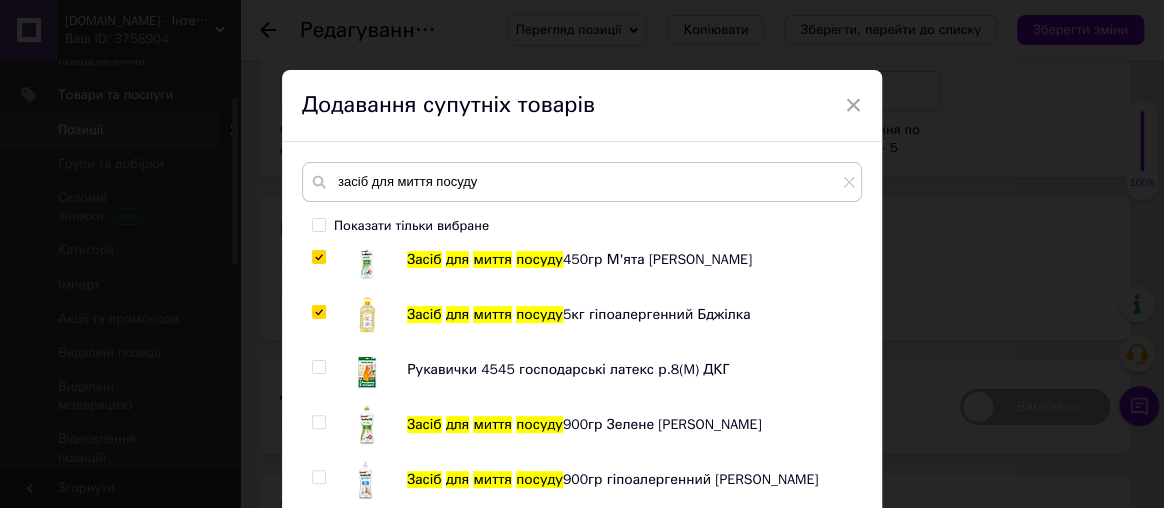 drag, startPoint x: 318, startPoint y: 420, endPoint x: 311, endPoint y: 465, distance: 45.54119 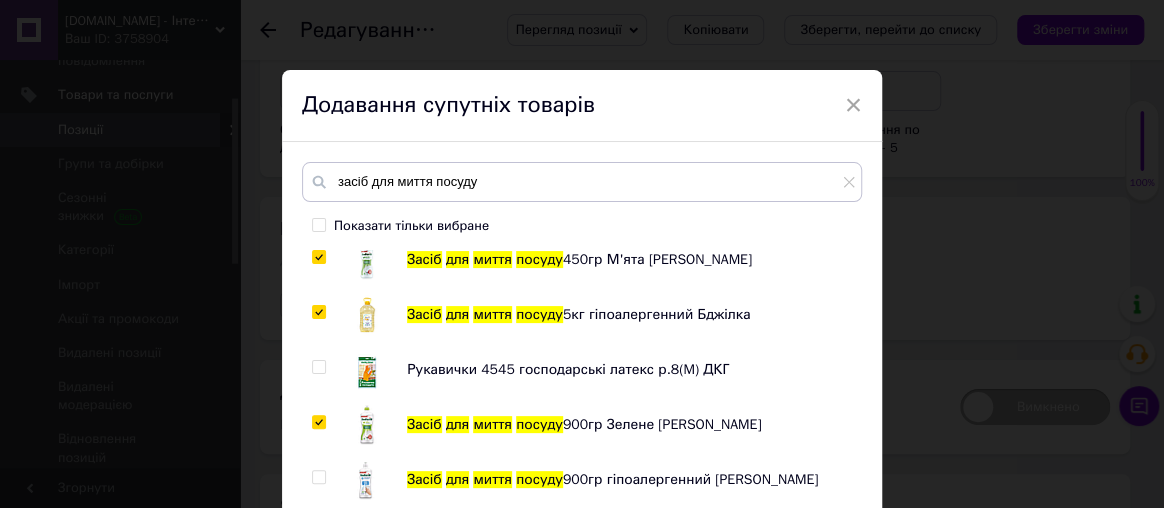 checkbox on "true" 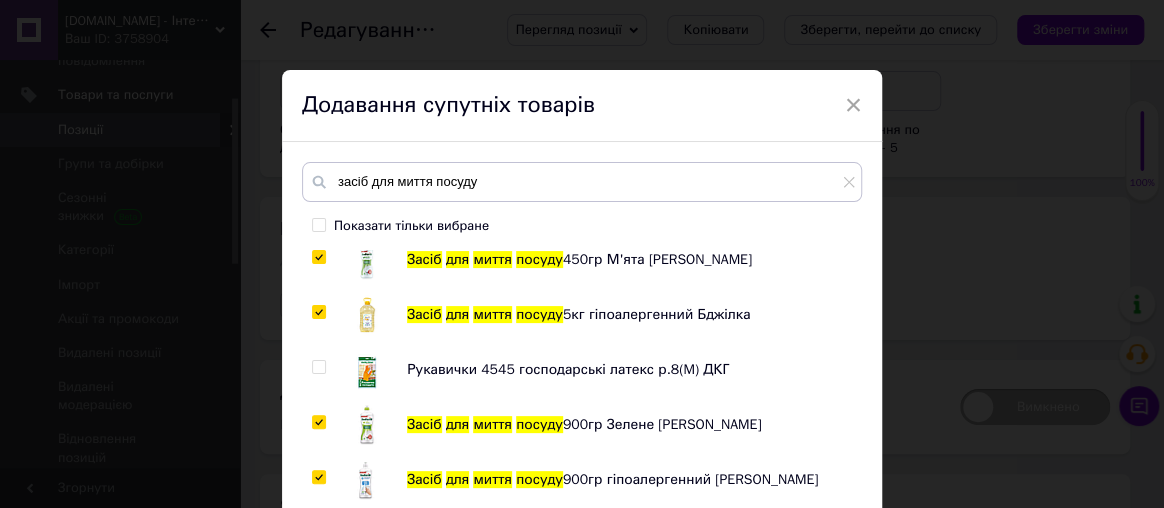 checkbox on "true" 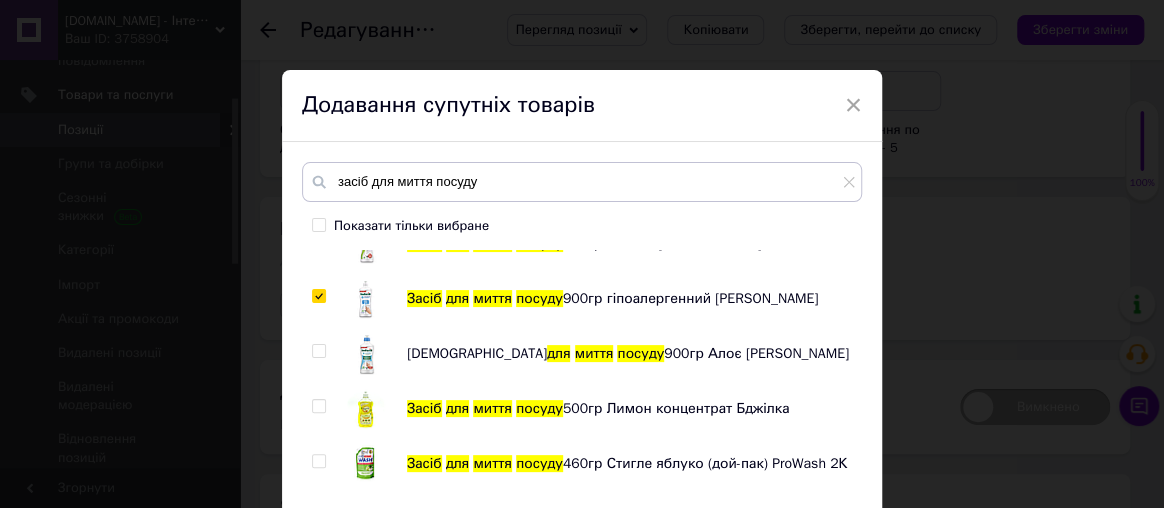 click at bounding box center (318, 351) 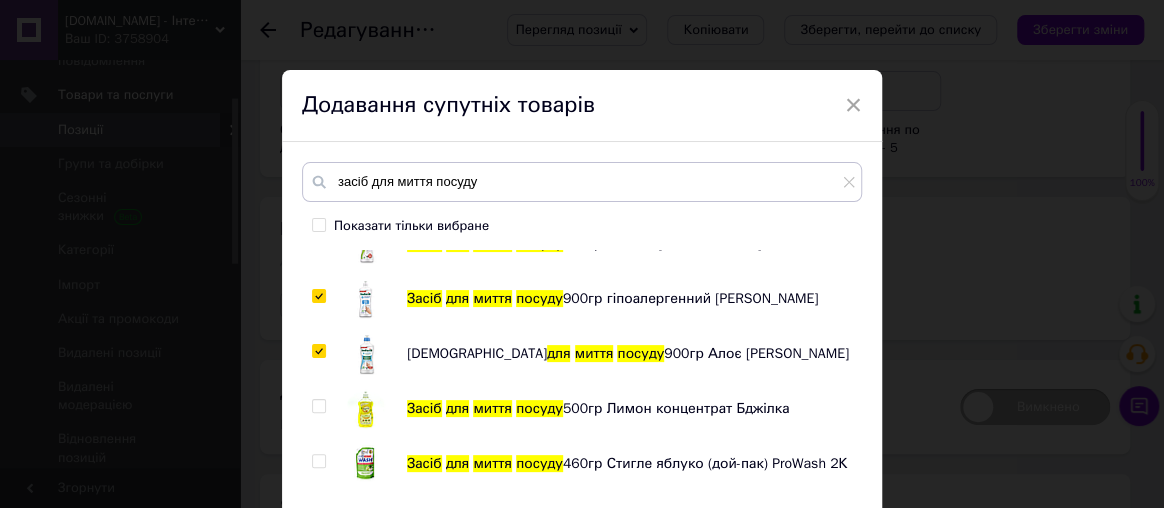 checkbox on "true" 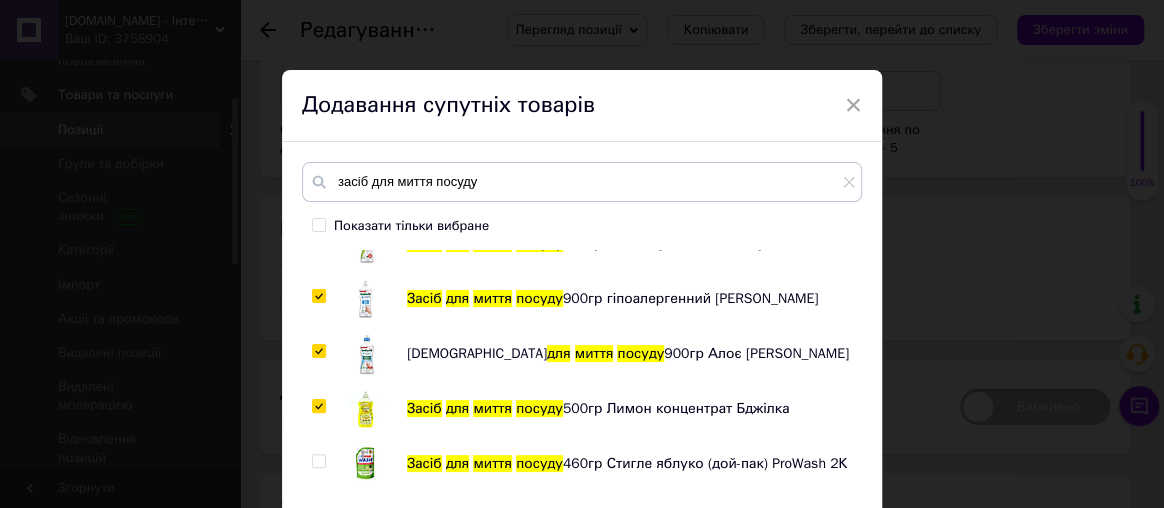 checkbox on "true" 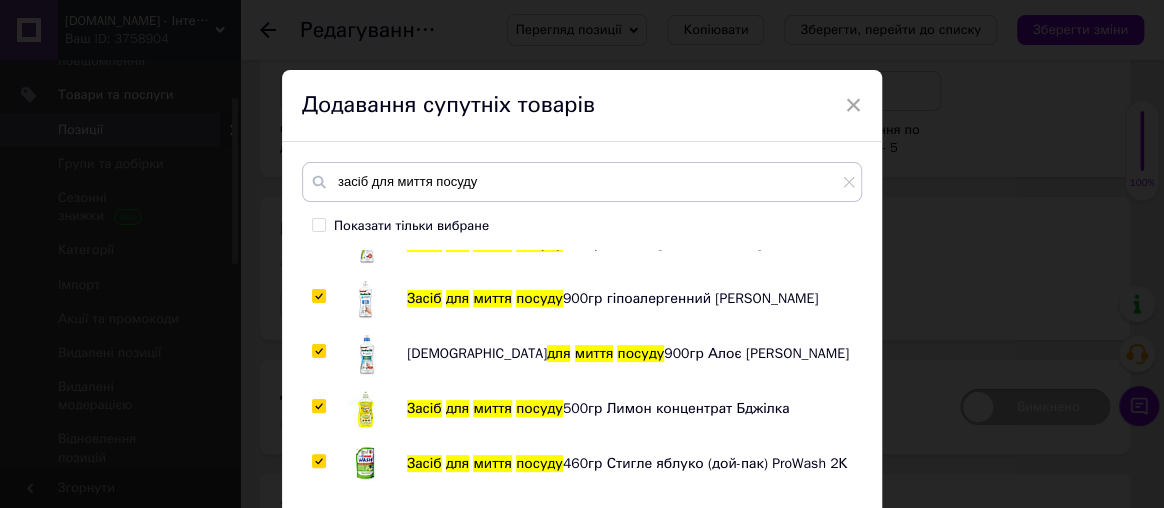 checkbox on "true" 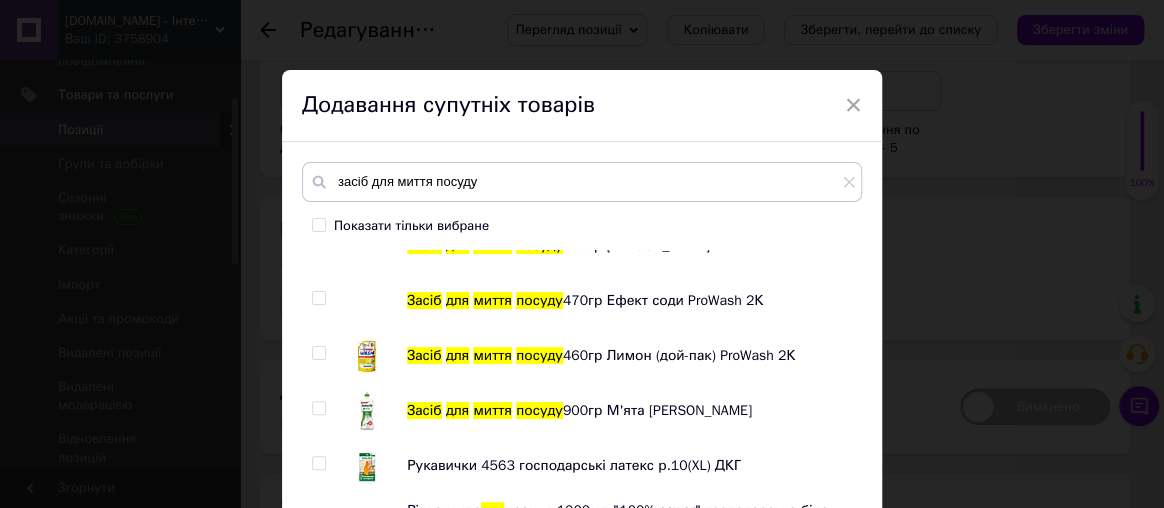 scroll, scrollTop: 1363, scrollLeft: 0, axis: vertical 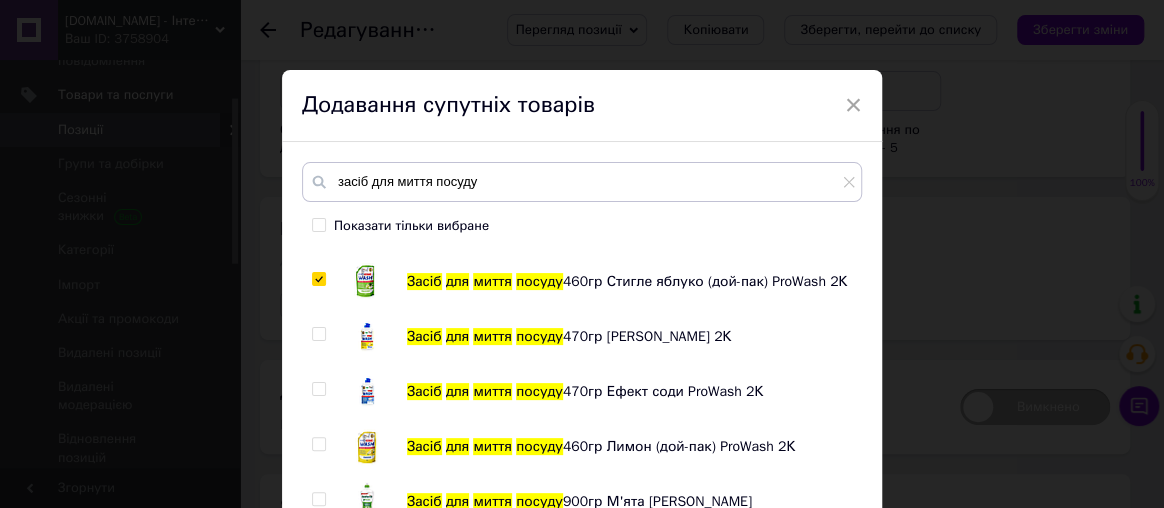click at bounding box center [318, 334] 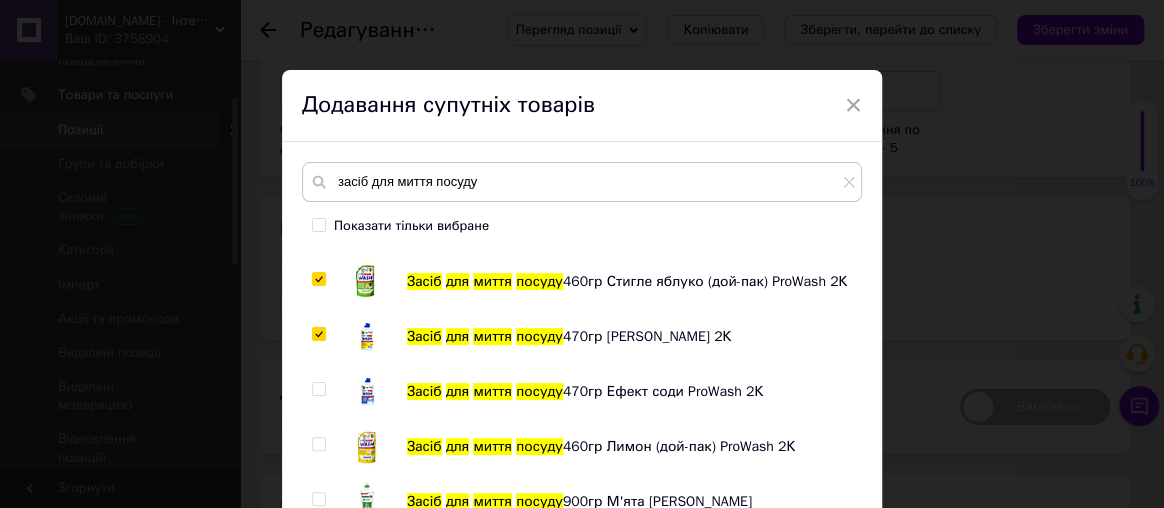 checkbox on "true" 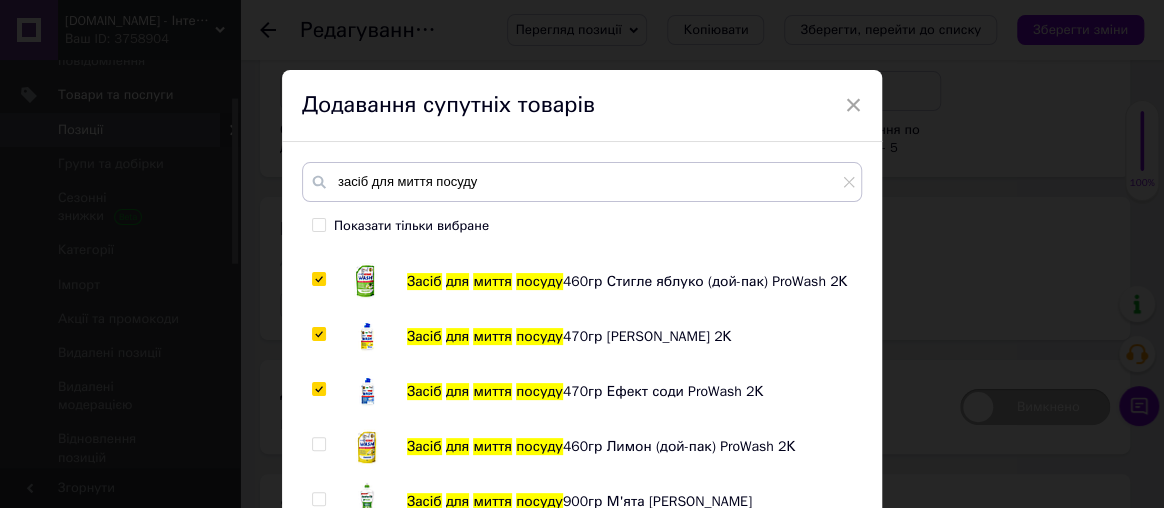 checkbox on "true" 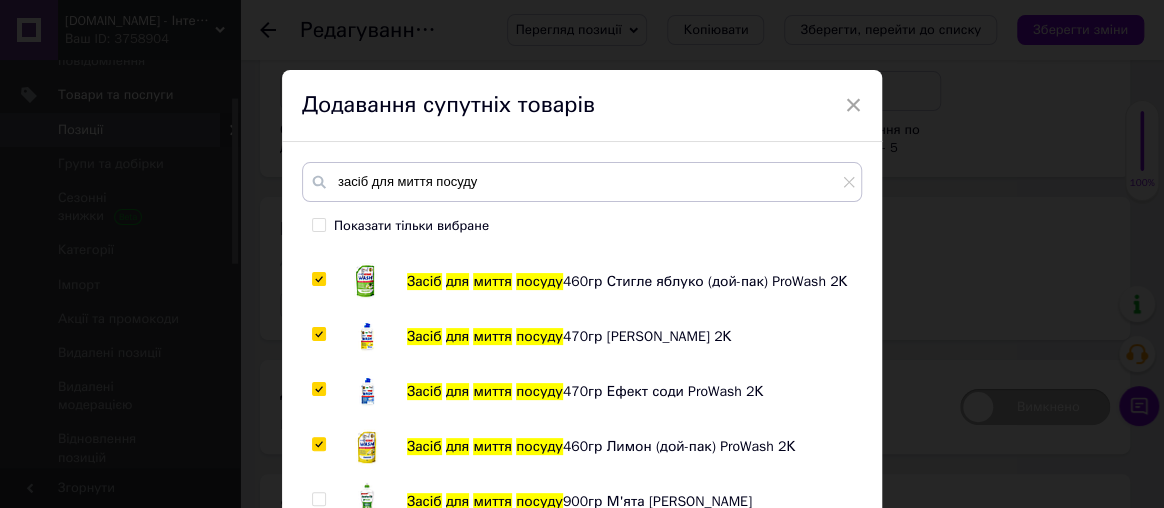 checkbox on "true" 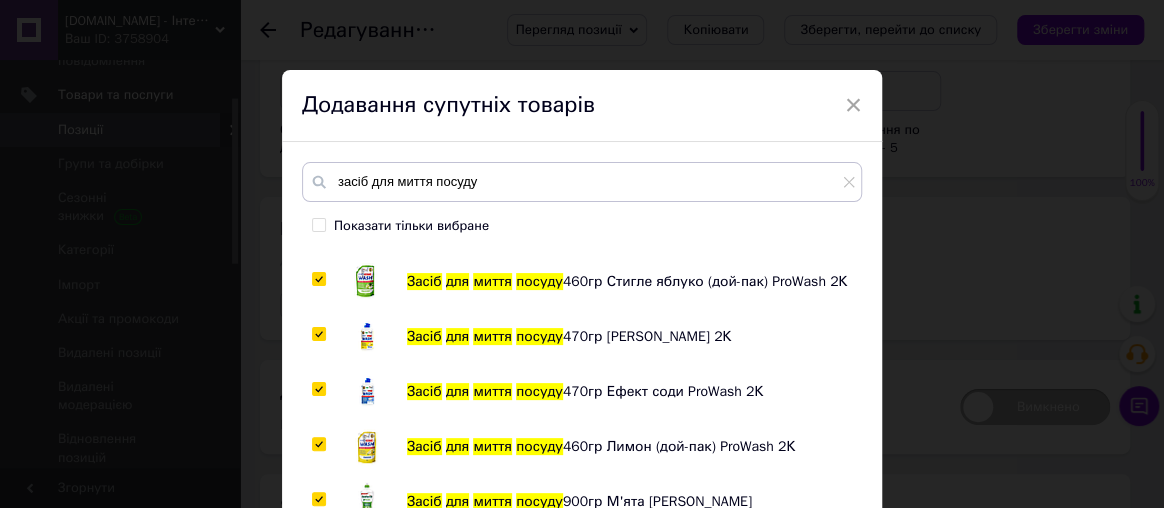 checkbox on "true" 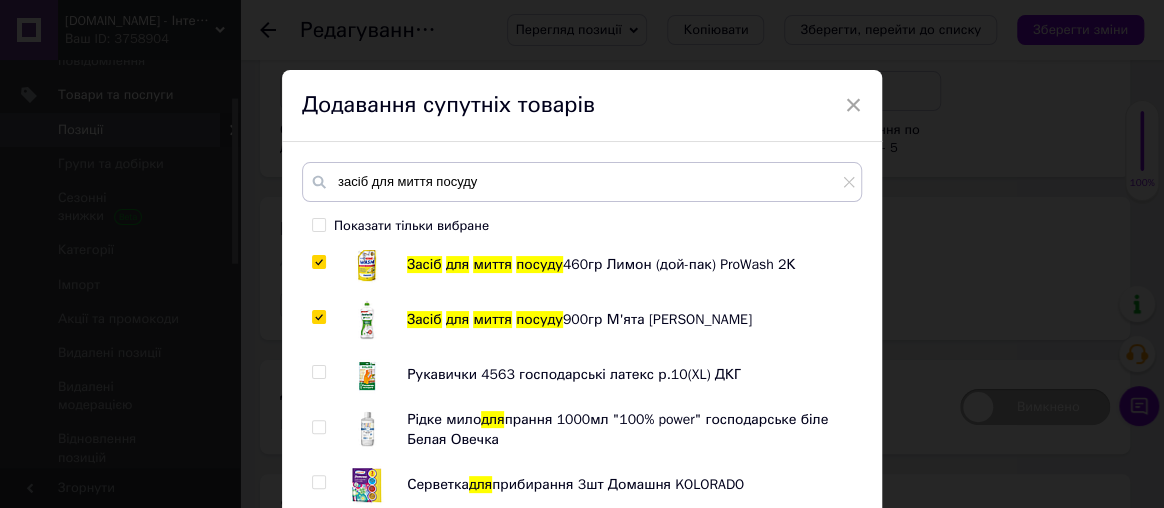 scroll, scrollTop: 1727, scrollLeft: 0, axis: vertical 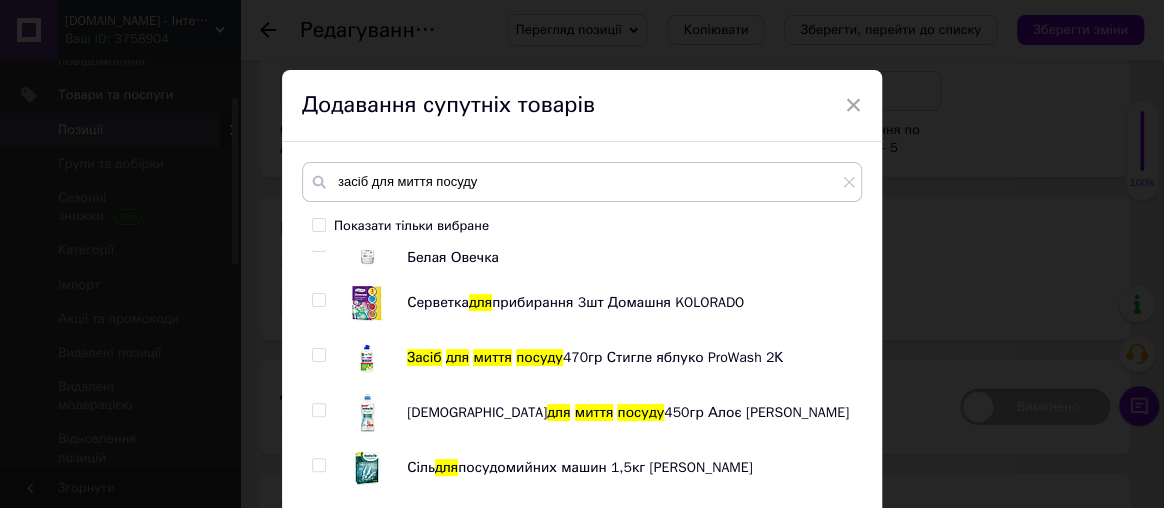click at bounding box center [318, 355] 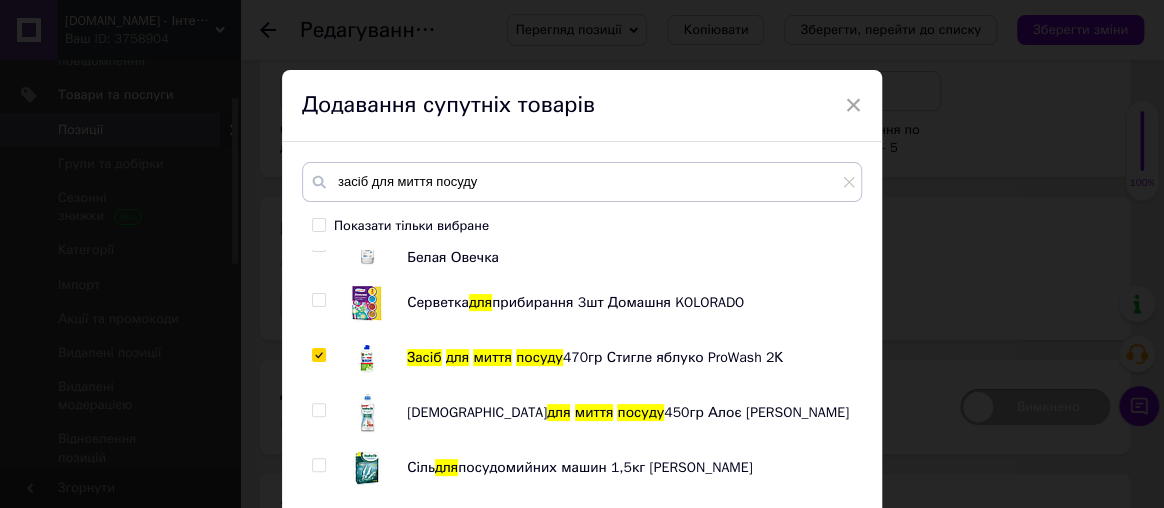 checkbox on "true" 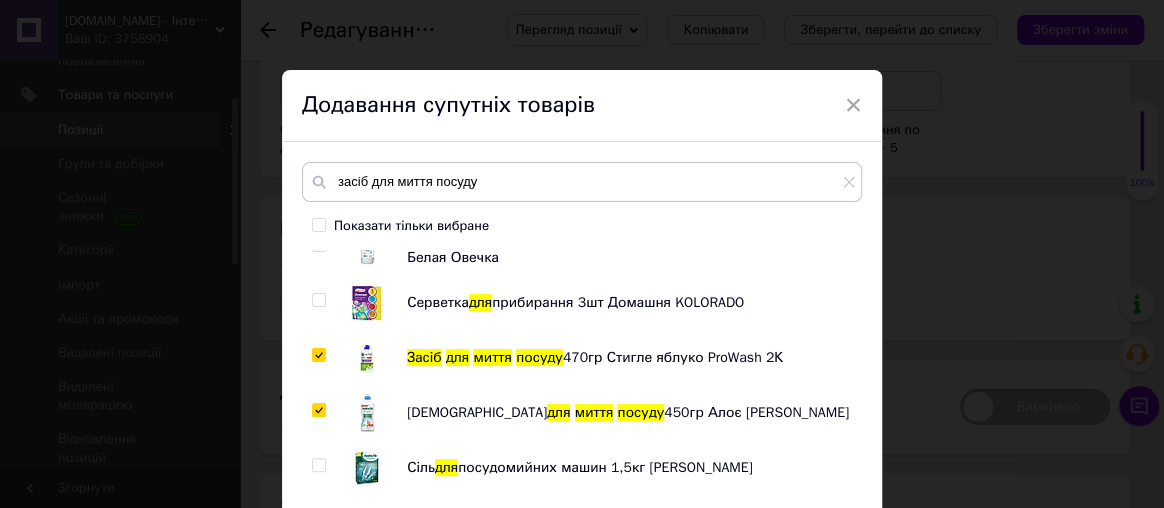 checkbox on "true" 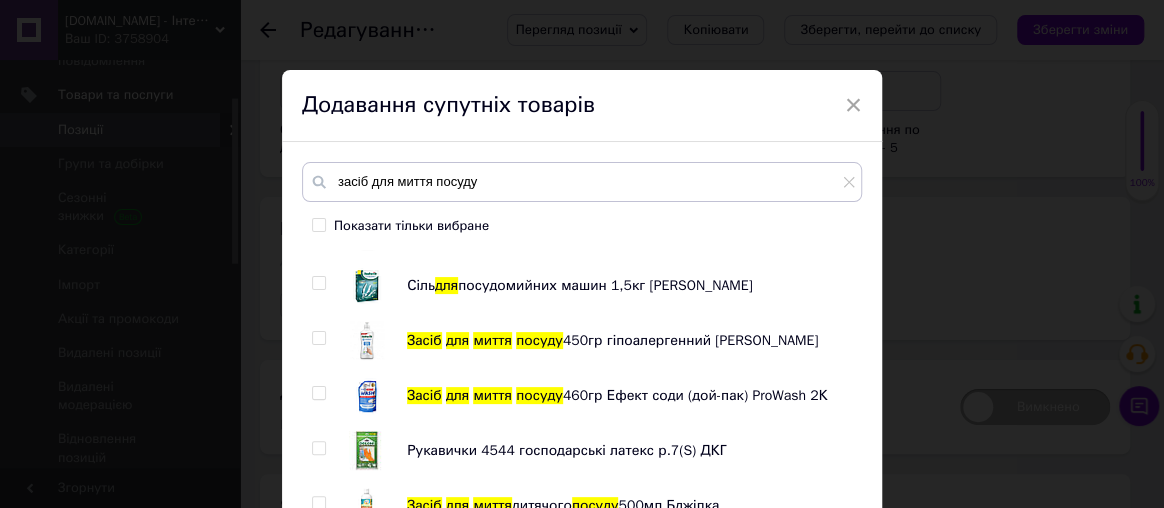 drag, startPoint x: 316, startPoint y: 336, endPoint x: 318, endPoint y: 385, distance: 49.0408 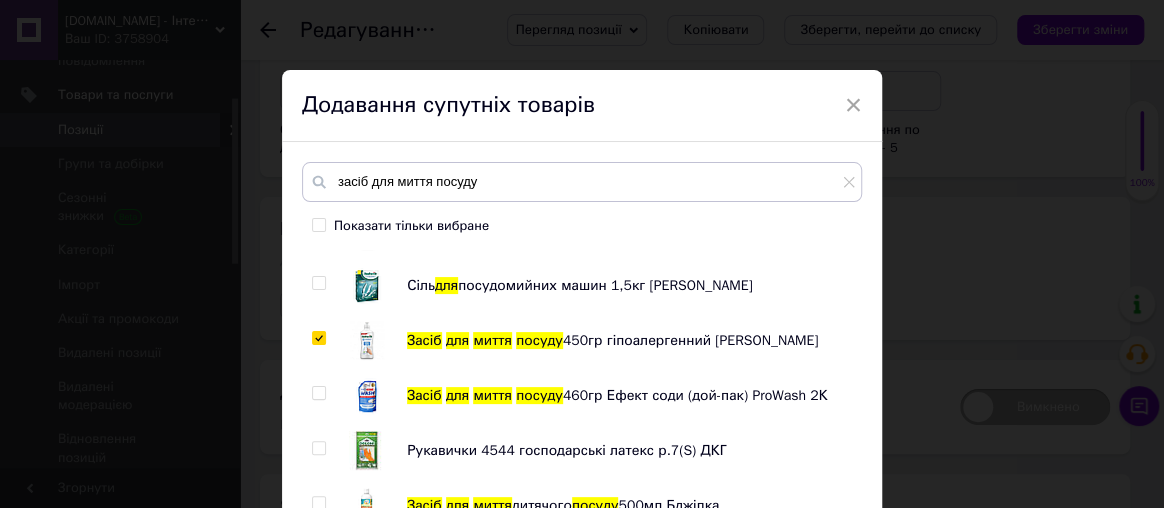 checkbox on "true" 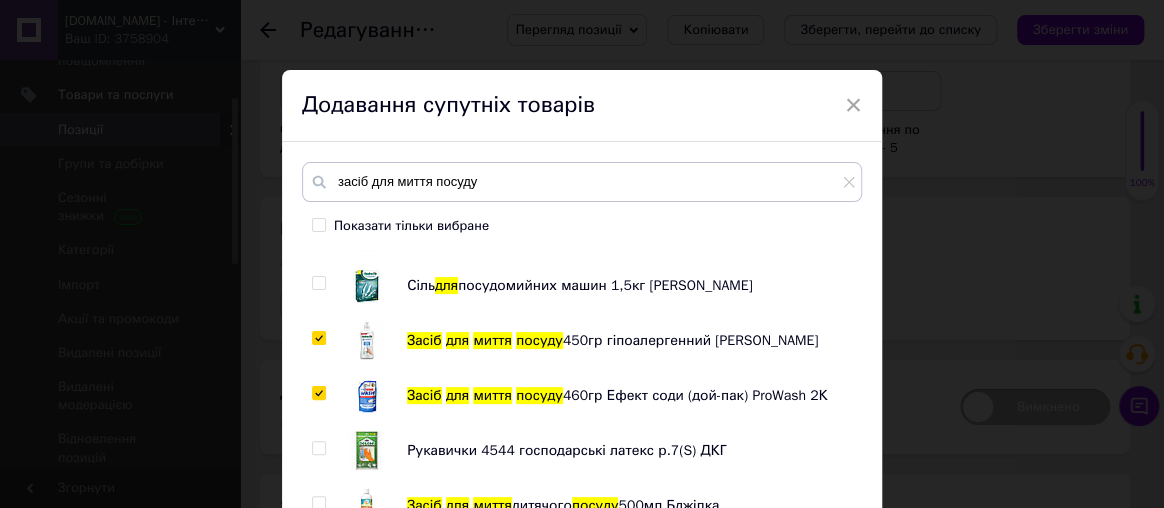 checkbox on "true" 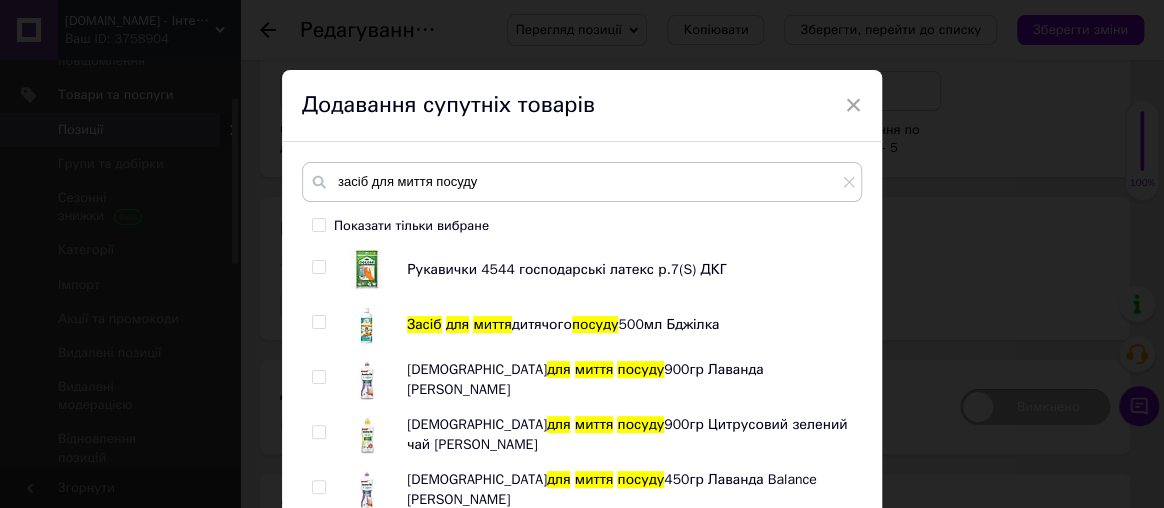 click on "Засіб   для   миття   посуду  450гр Лимон Ludwik Засіб  знежирюючий універсальний 750мл Лимон спрей ChanteClair Ополіскувач  для  посудомийних машин 750мл Ludwik Засіб   для  видалення мінеральних відкладень 500мл Бджілка Засіб   для  чищення духовок та грилів 500гр (тригер) Бджілка Засіб   для   миття   посуду  5кг Лимон концентрат Бджілка Засіб  знежирюючий універсальний 600мл Марсельське мило ChanteClair Бальзам  для   миття   посуду  450гр з олією Жожоба Ludwik Засіб   для   миття   посуду  500гр М'ята та ірис Бджілка Рукавички 4546 господарські латекс р.9(L) ДКГ Засіб Засіб Засіб   для   миття     для" at bounding box center [581, 382] 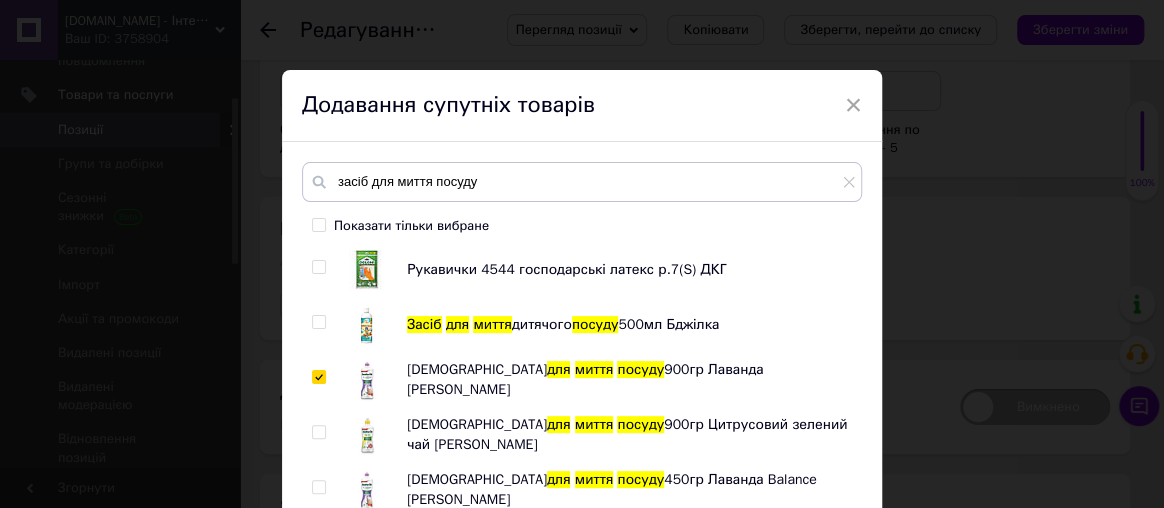 checkbox on "true" 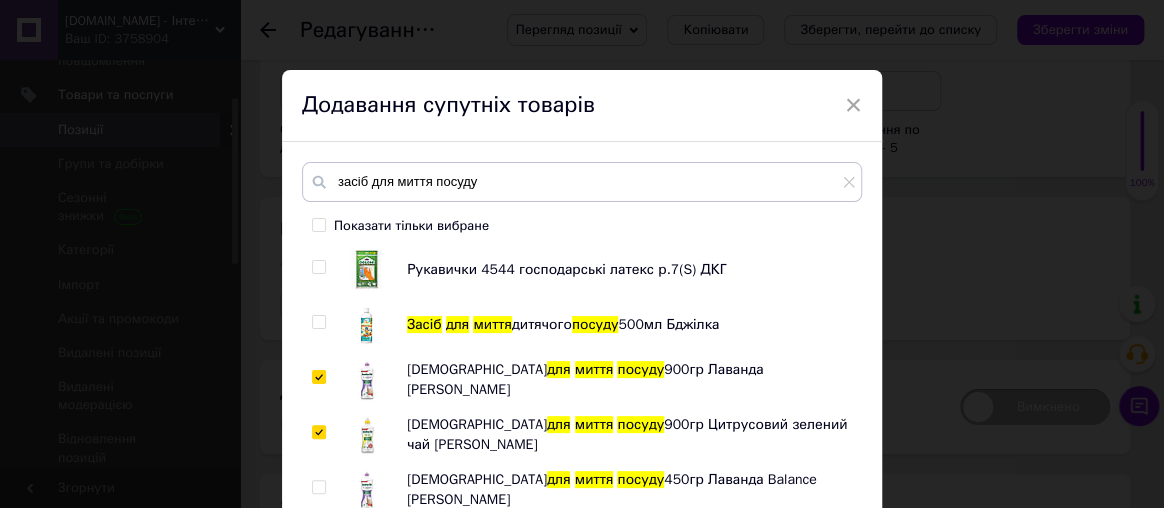 checkbox on "true" 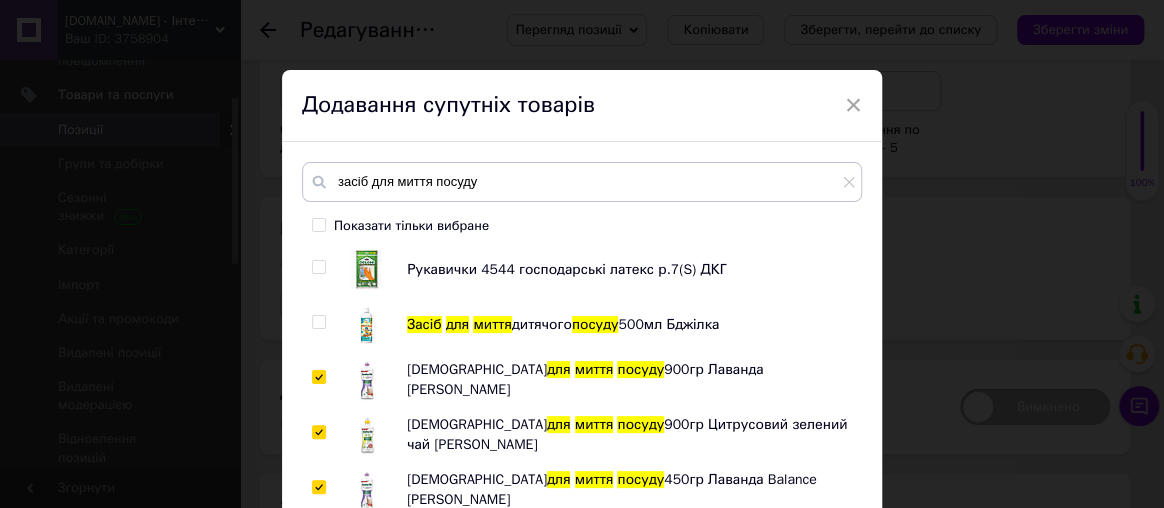 checkbox on "true" 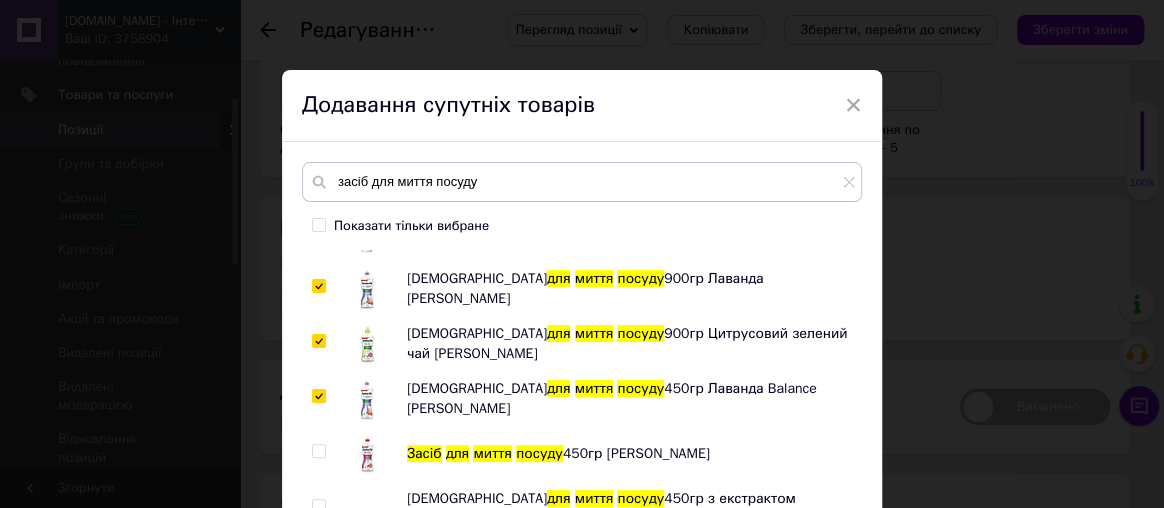 scroll, scrollTop: 2272, scrollLeft: 0, axis: vertical 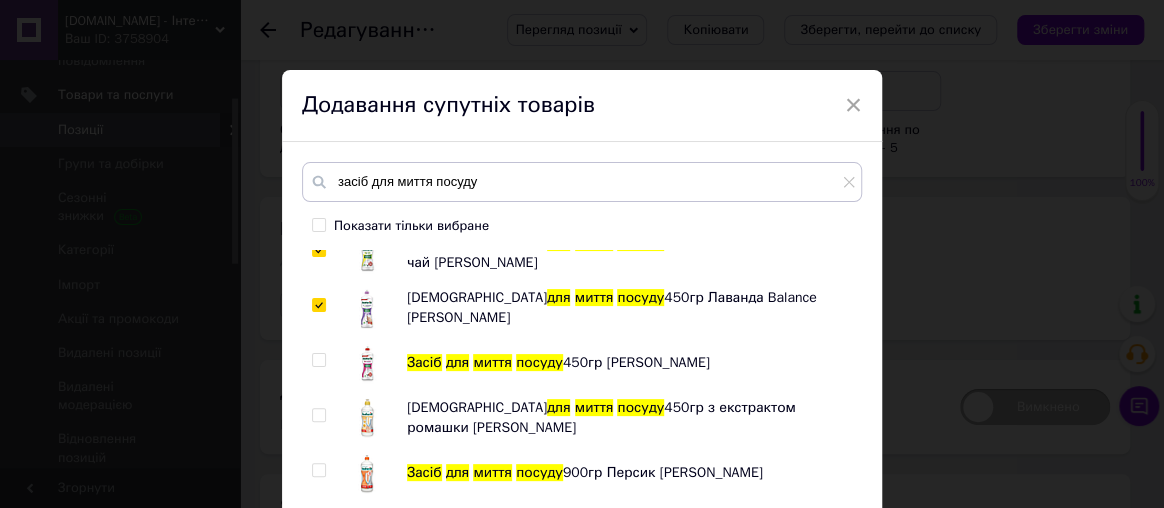 click at bounding box center (318, 360) 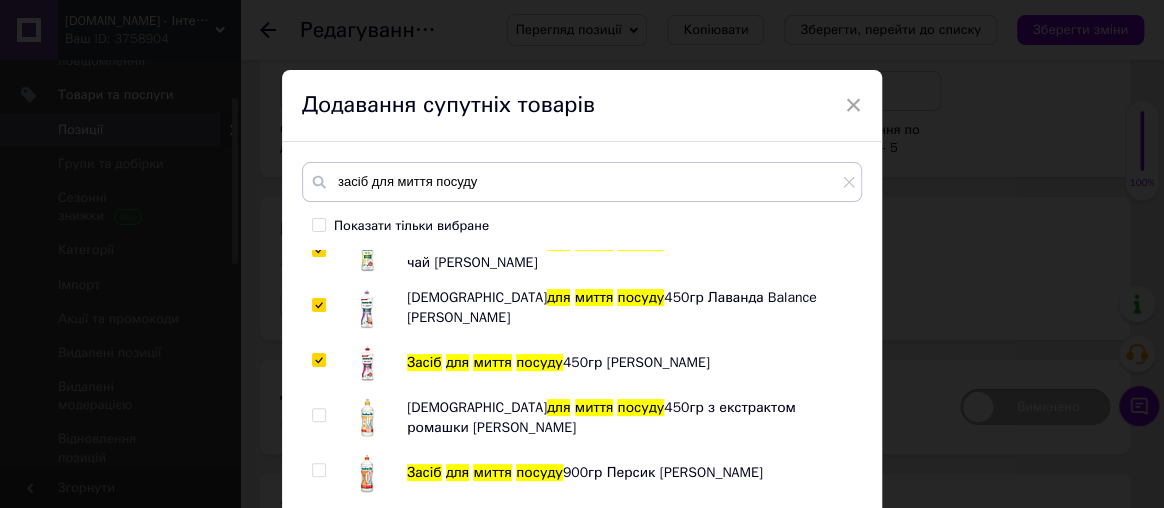 checkbox on "true" 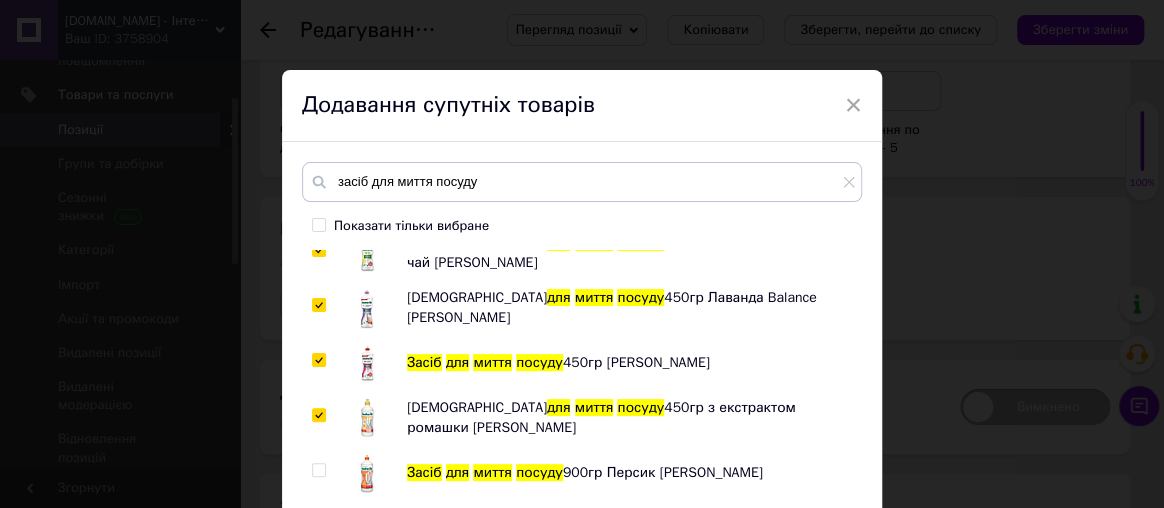 checkbox on "true" 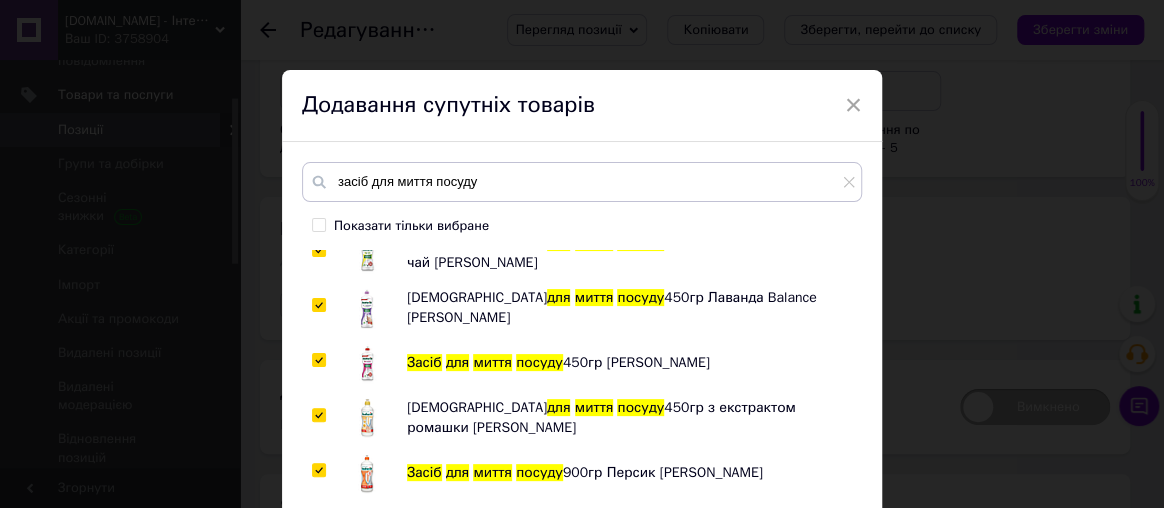 checkbox on "true" 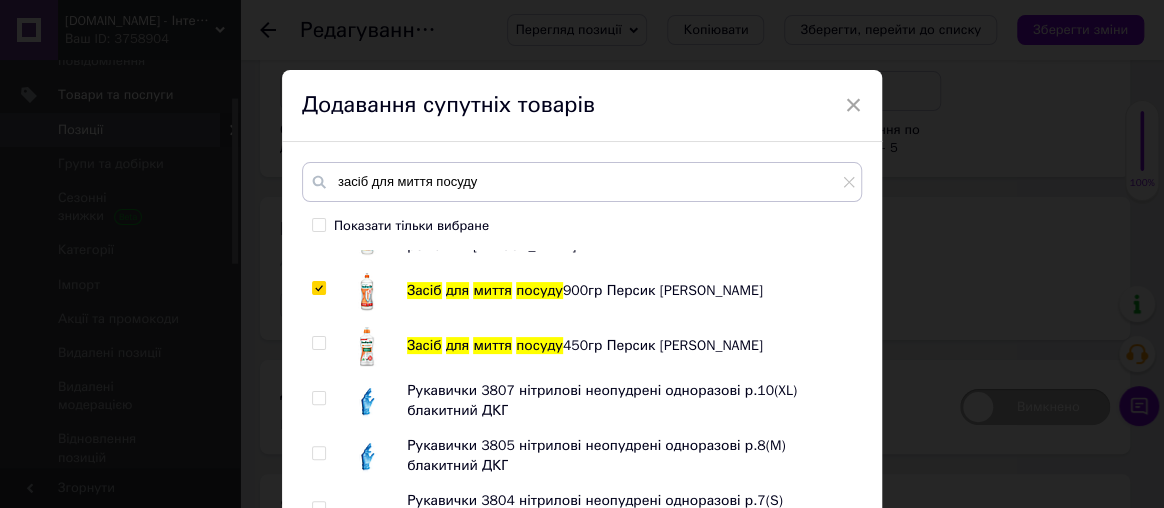 click at bounding box center [318, 343] 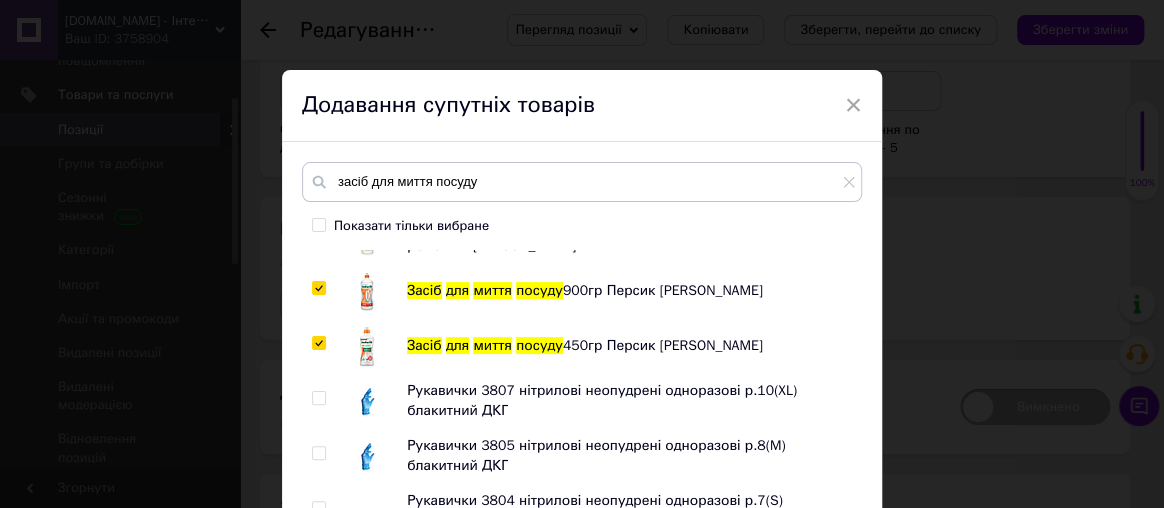 checkbox on "true" 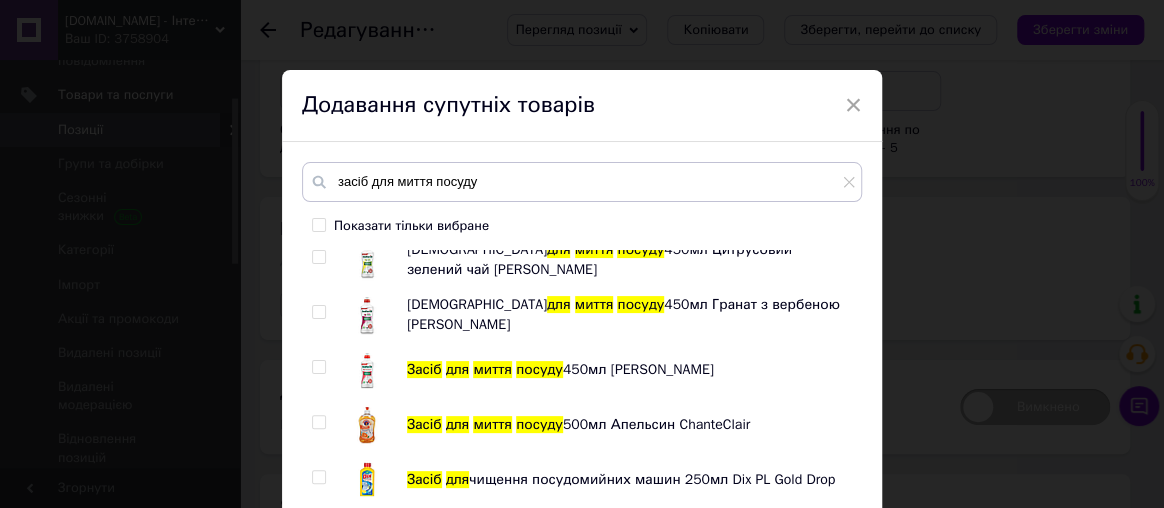 scroll, scrollTop: 3000, scrollLeft: 0, axis: vertical 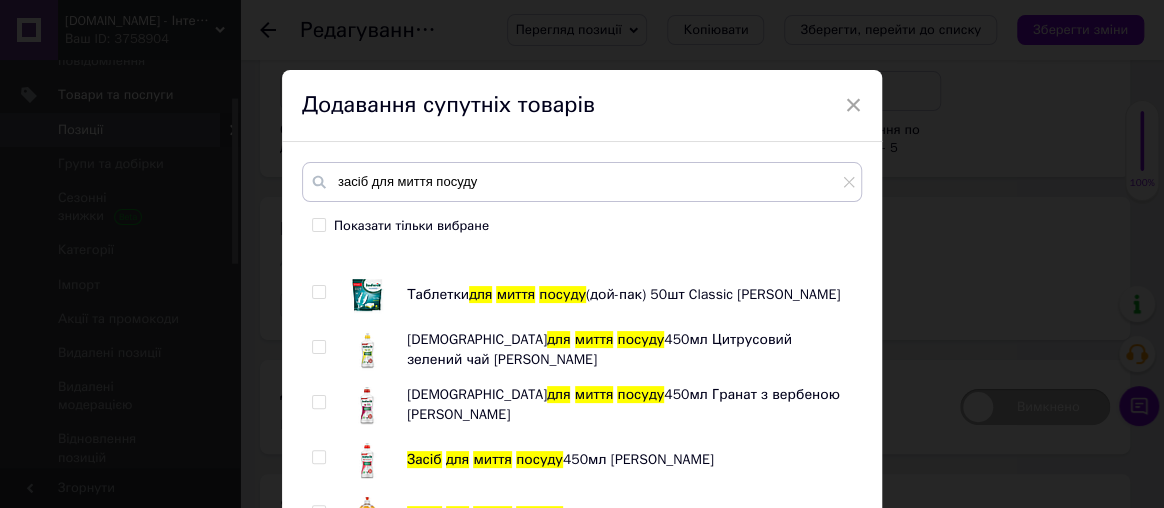 click at bounding box center (318, 347) 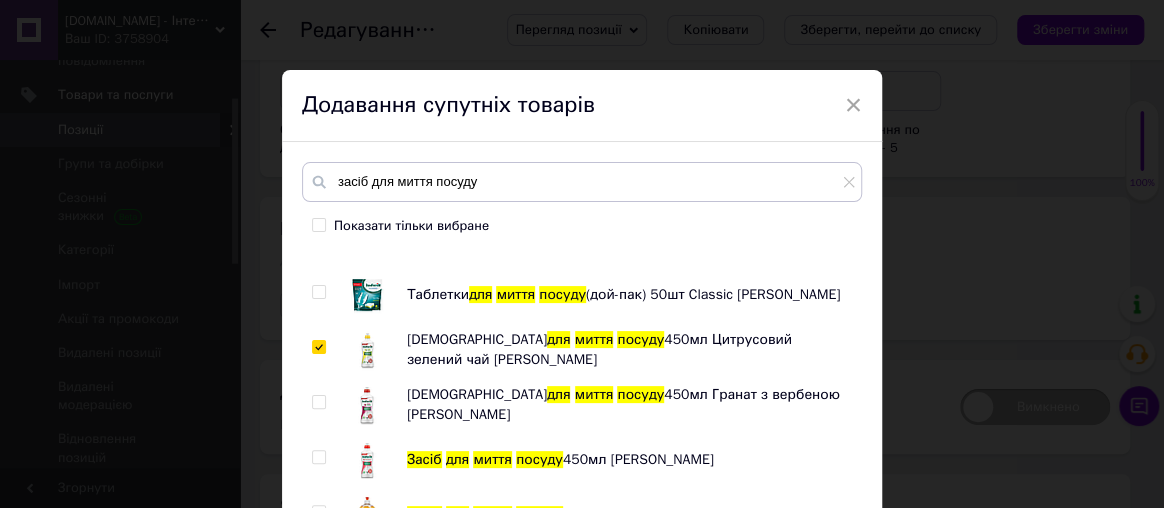 checkbox on "true" 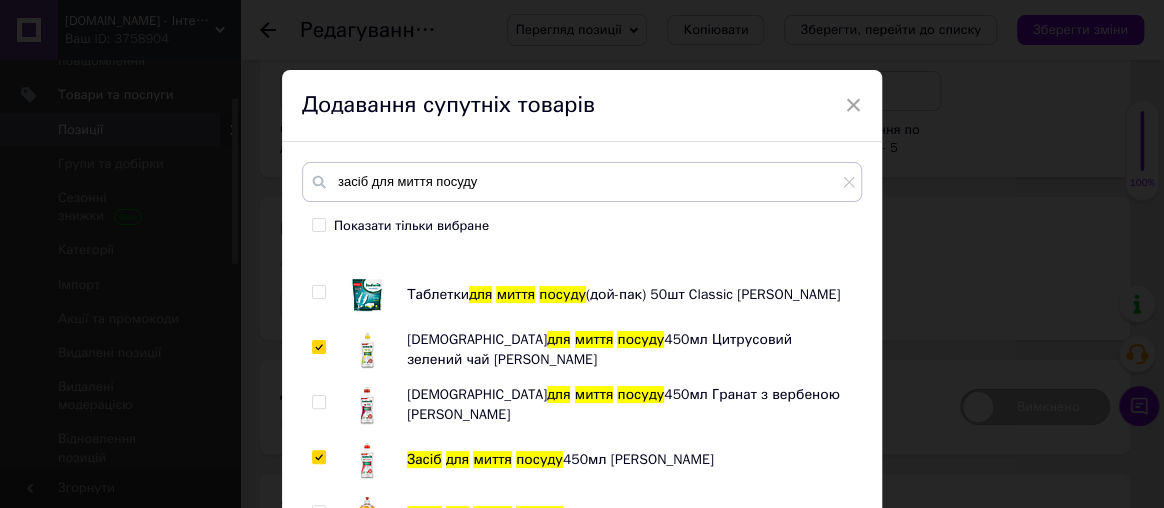 checkbox on "true" 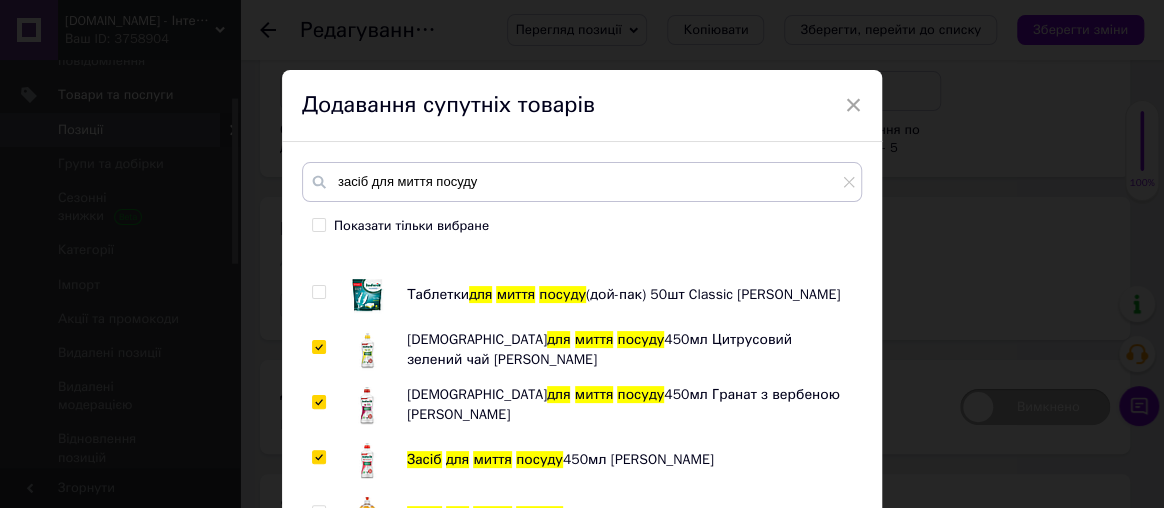 checkbox on "true" 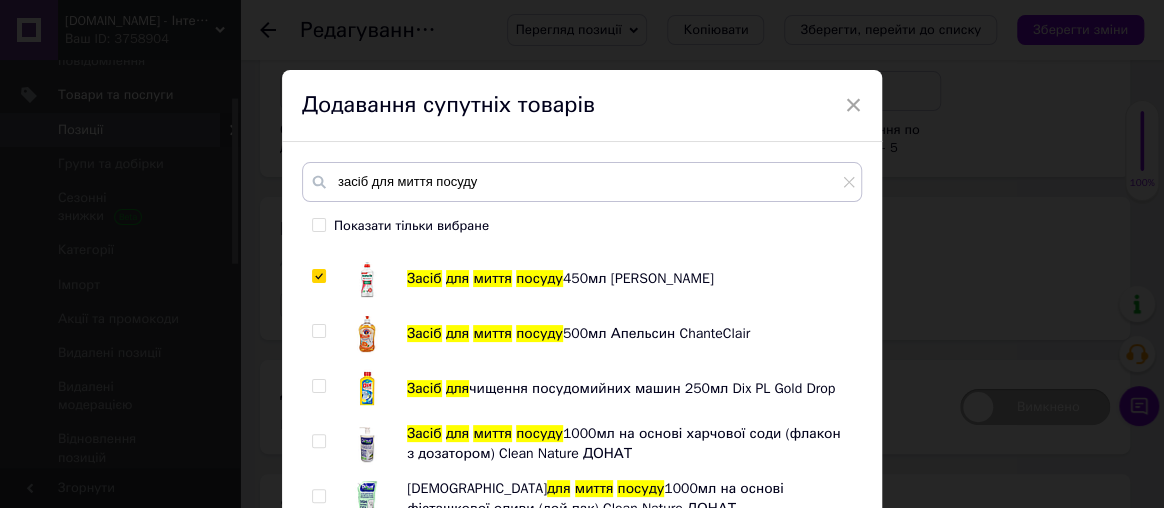 click at bounding box center [319, 331] 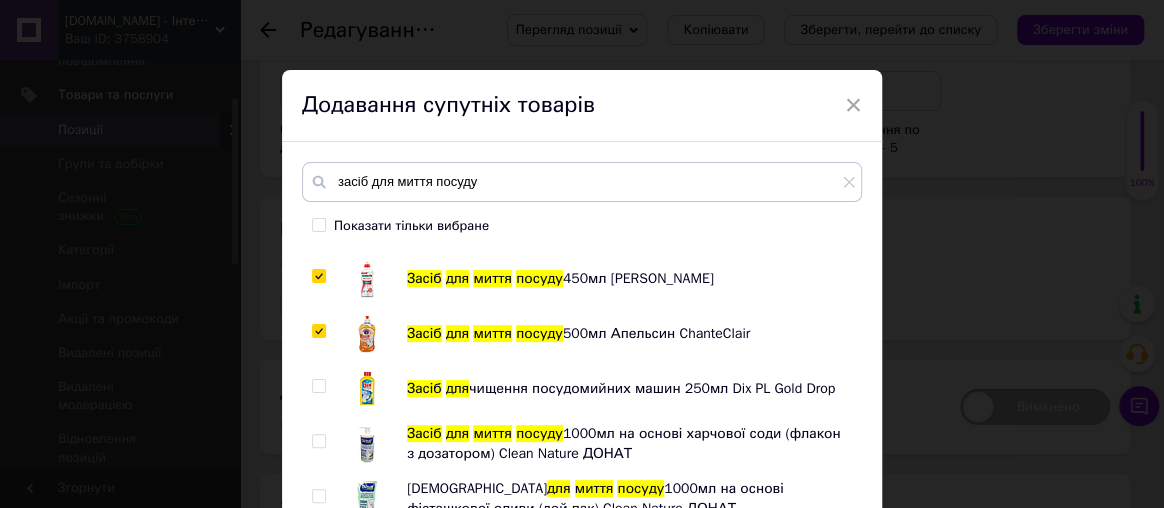 checkbox on "true" 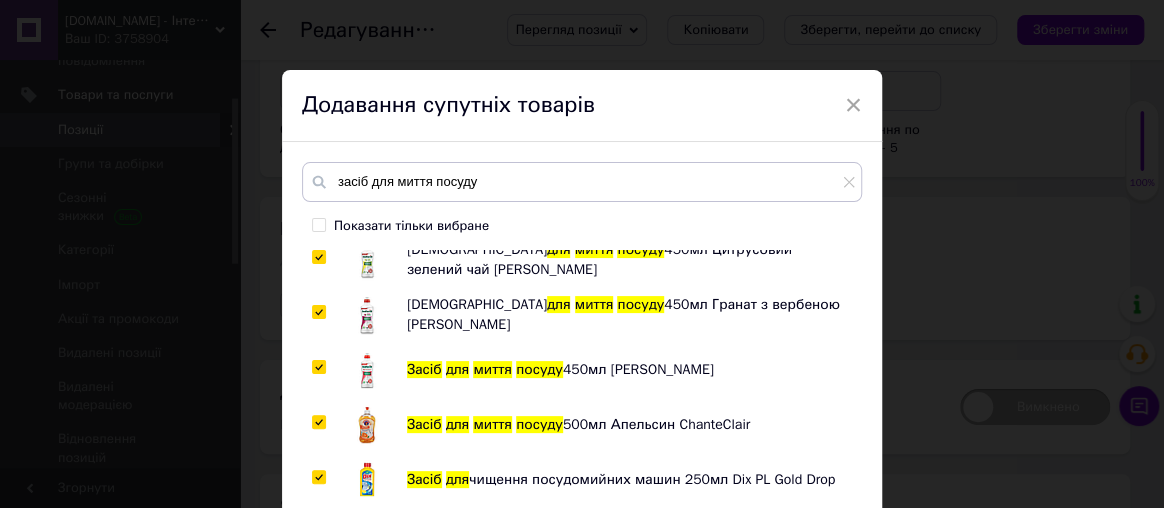 scroll, scrollTop: 3181, scrollLeft: 0, axis: vertical 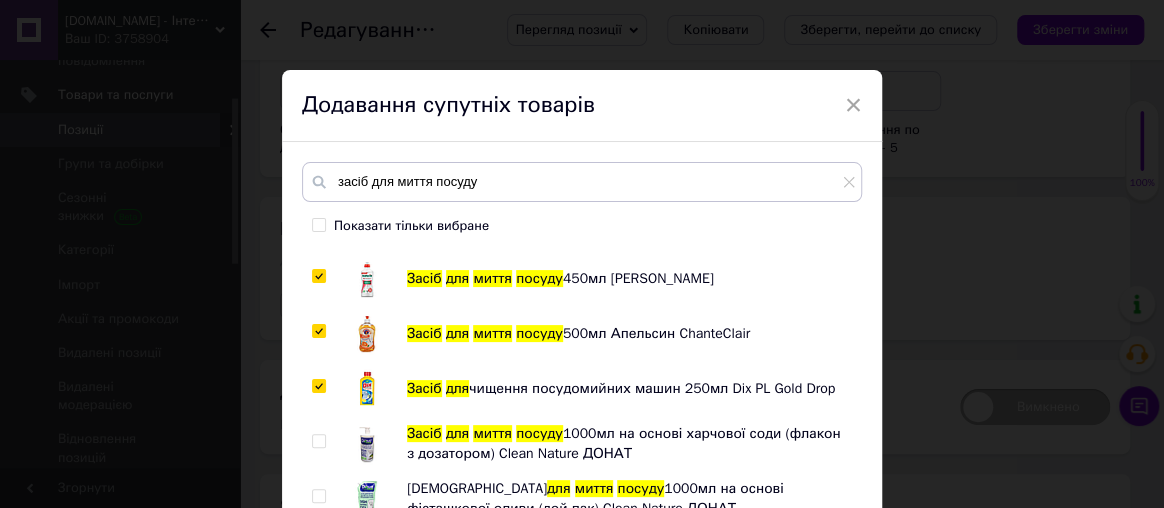 click at bounding box center [318, 386] 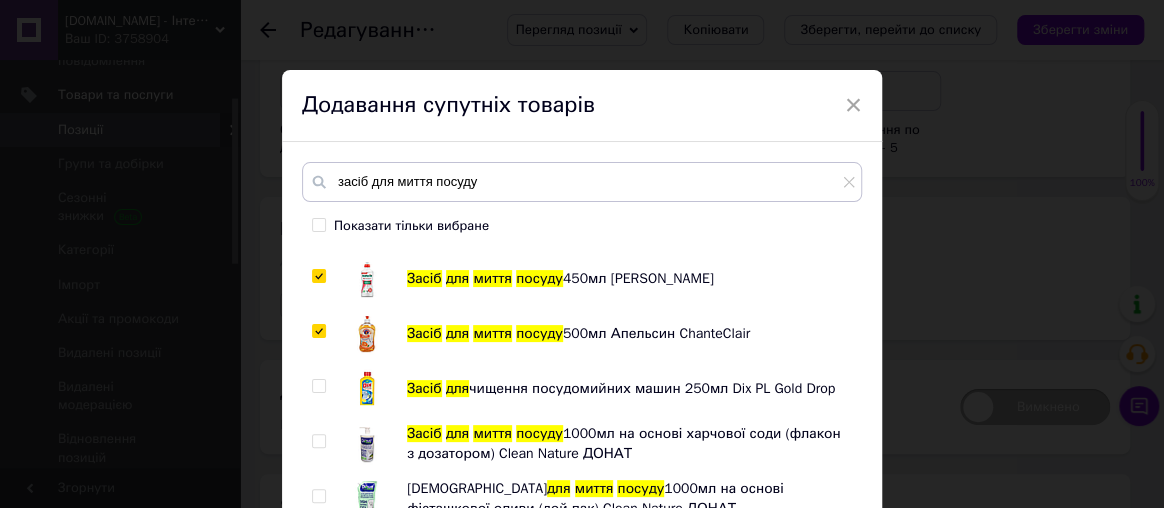 checkbox on "false" 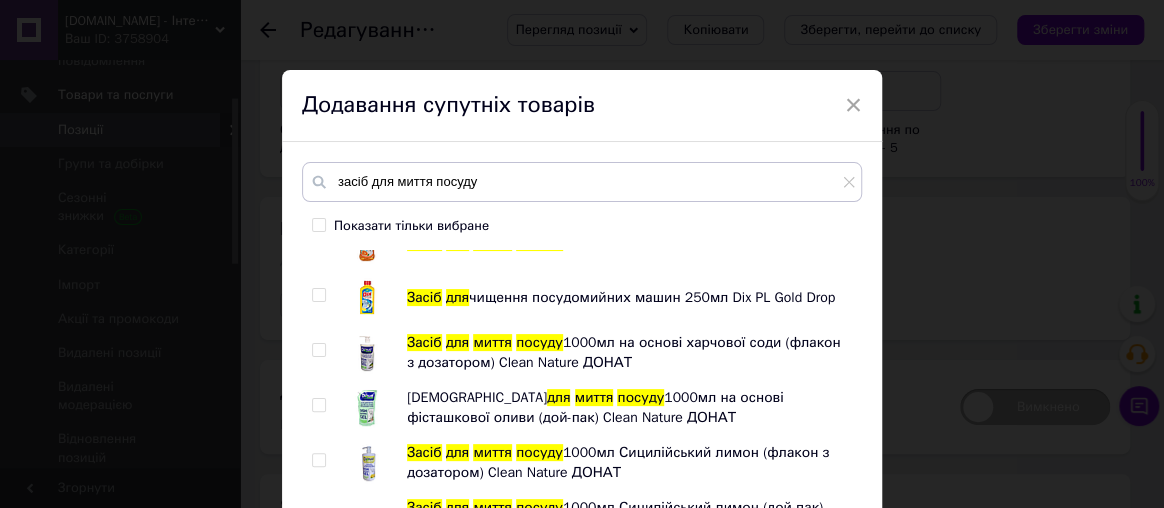 click at bounding box center (322, 353) 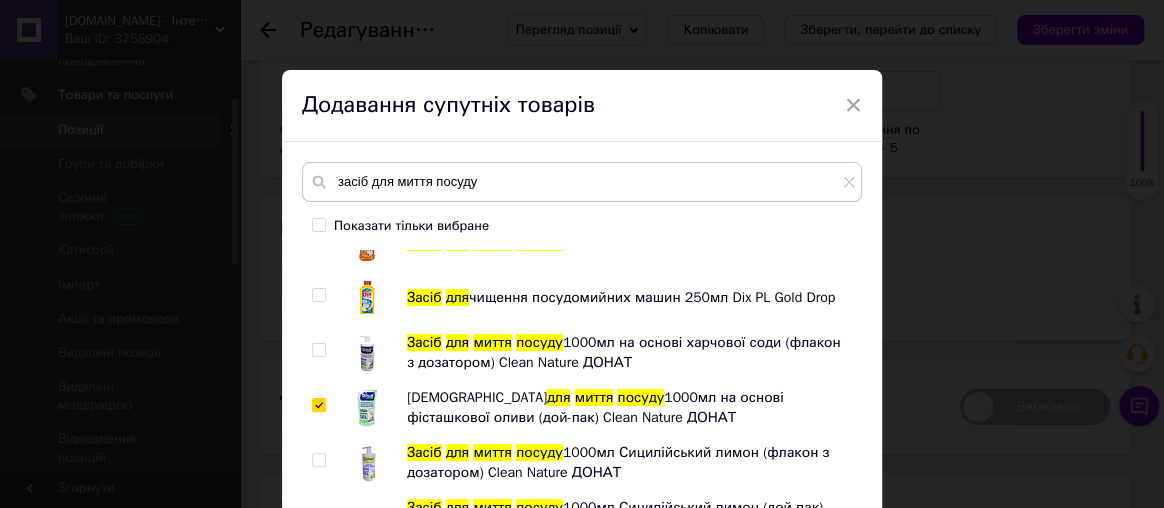 checkbox on "true" 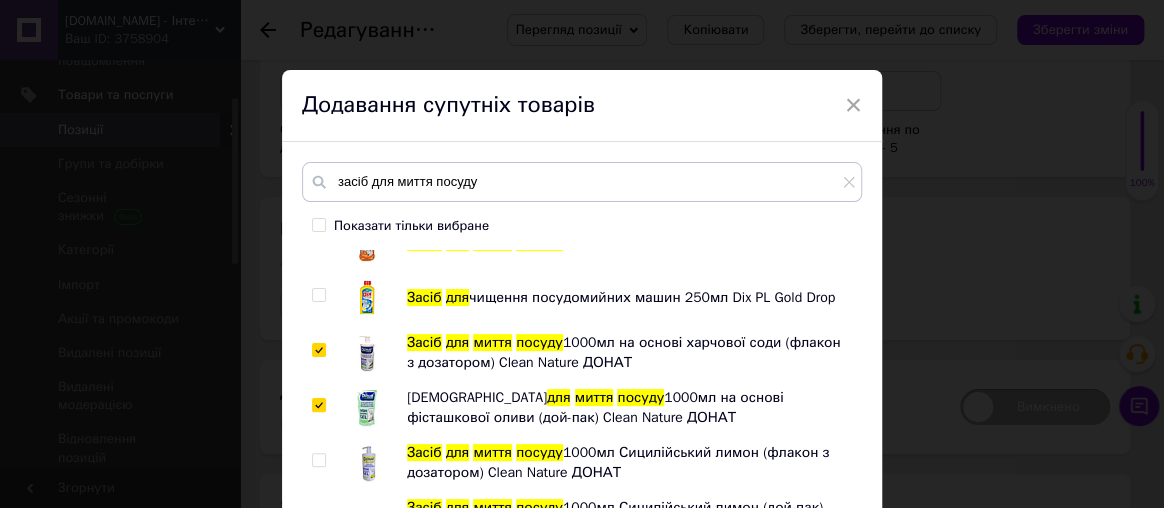 checkbox on "true" 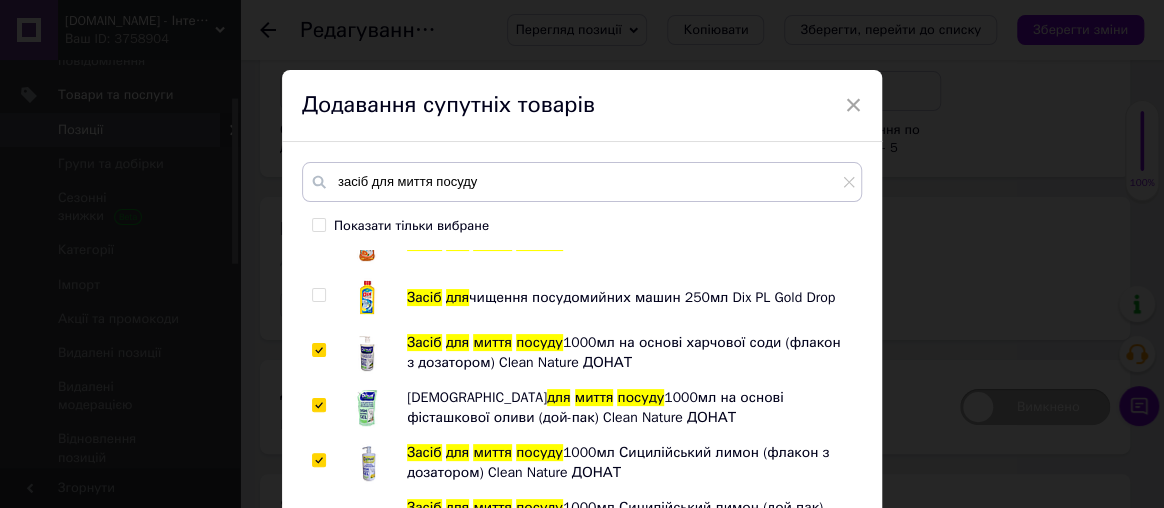 checkbox on "true" 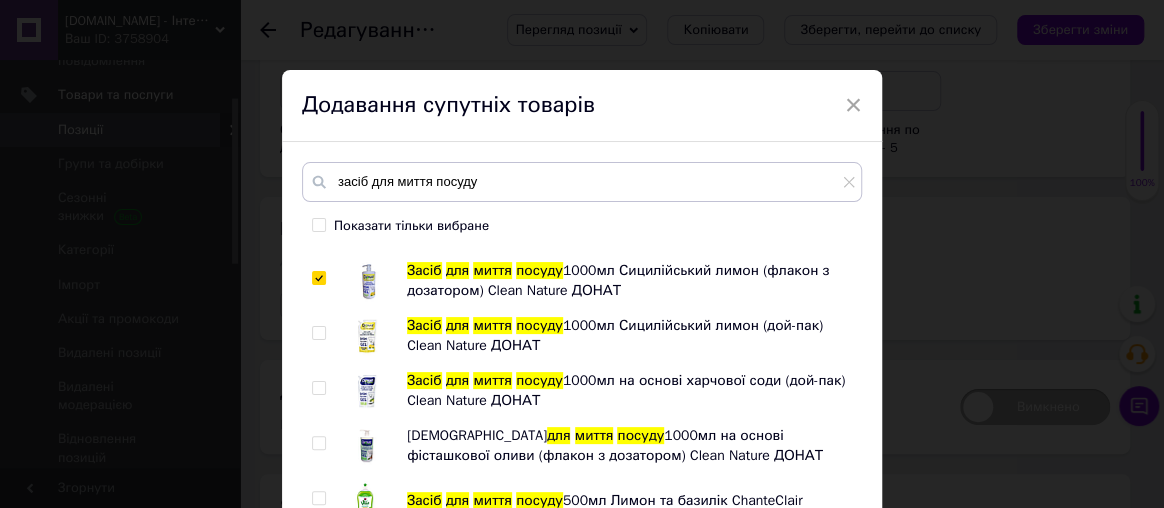 click at bounding box center [318, 333] 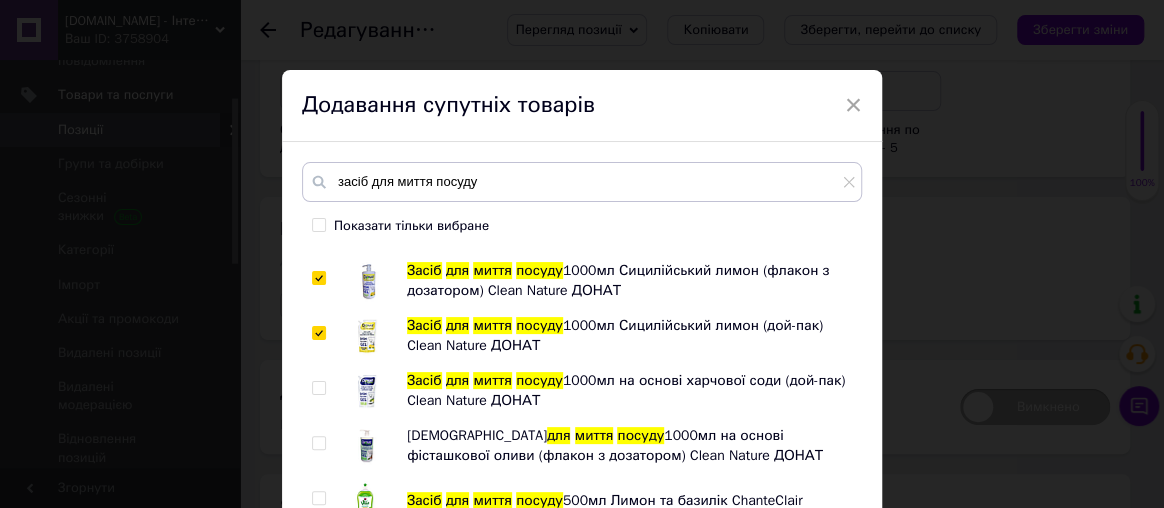 checkbox on "true" 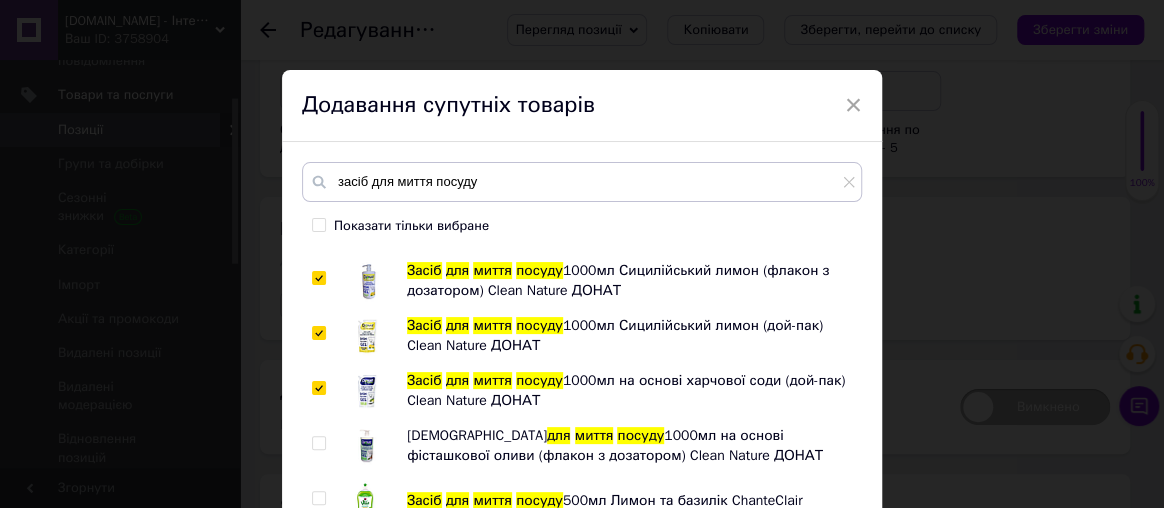 checkbox on "true" 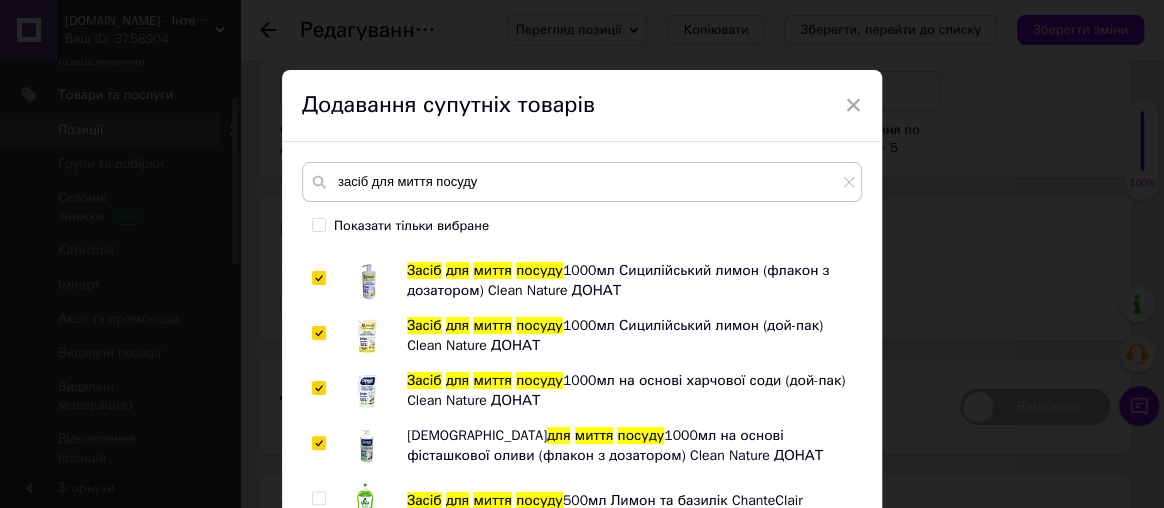checkbox on "true" 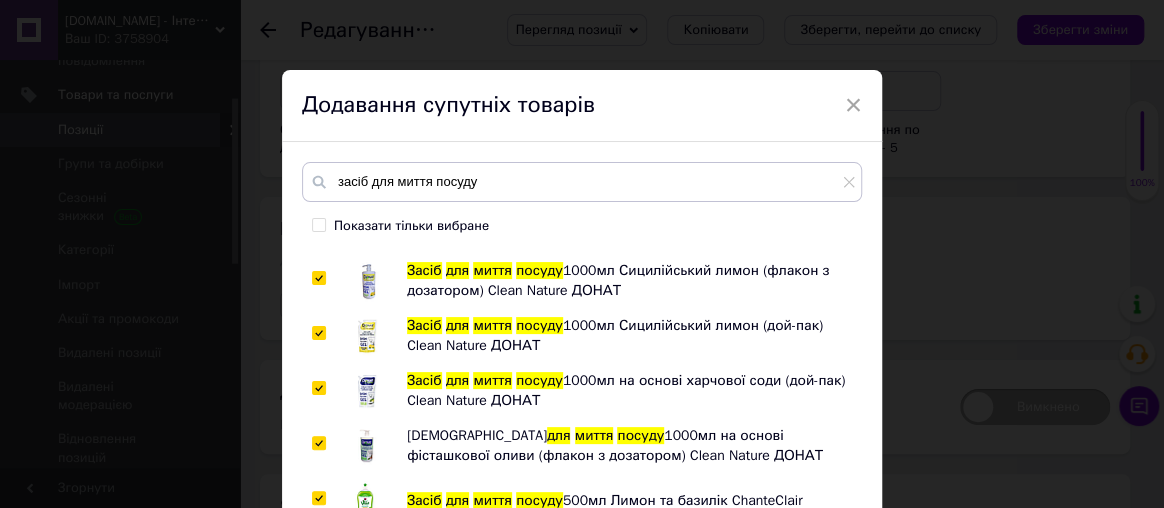 checkbox on "true" 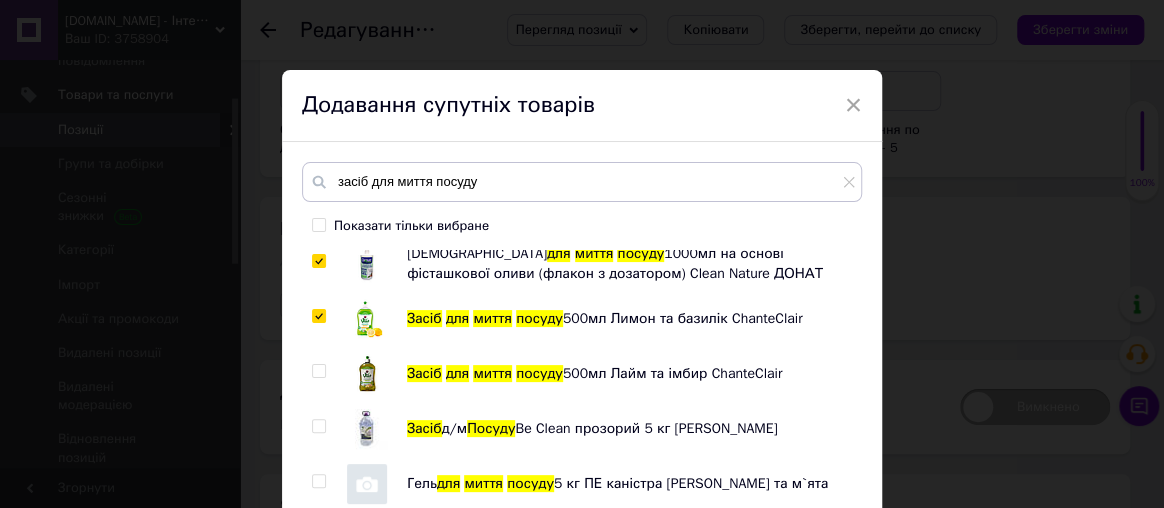 scroll, scrollTop: 3727, scrollLeft: 0, axis: vertical 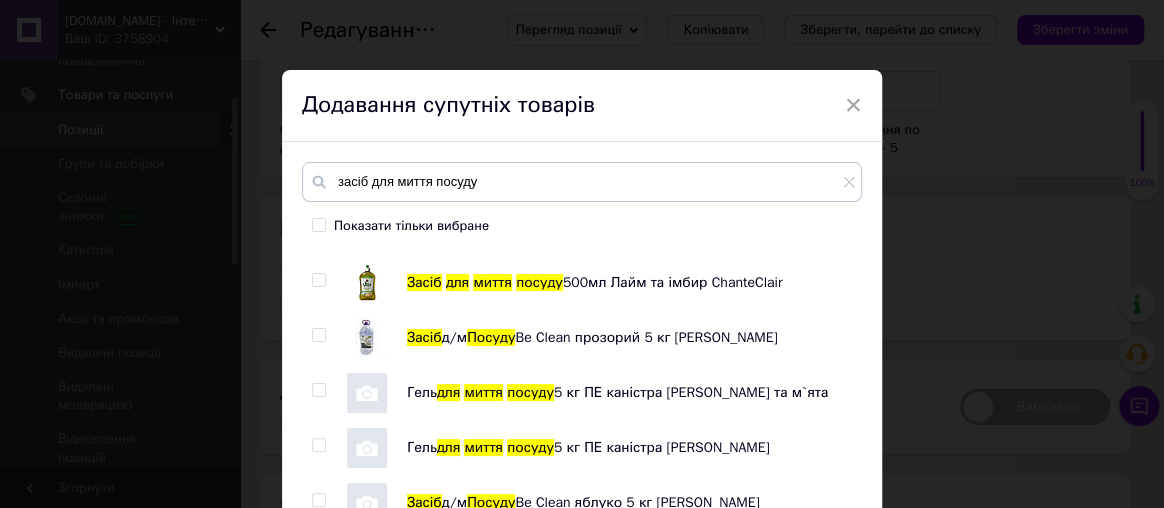 click at bounding box center [318, 280] 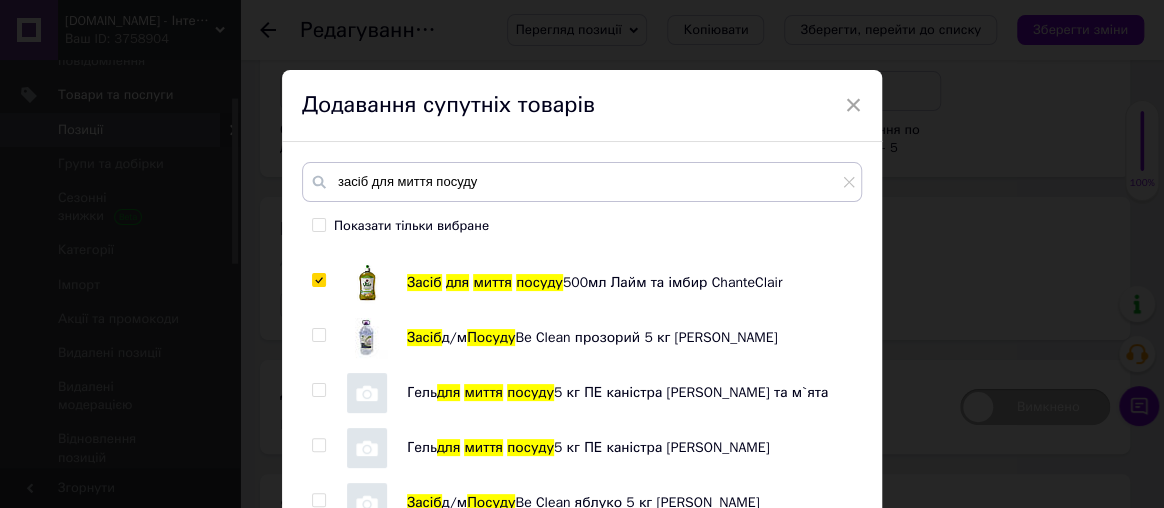 checkbox on "true" 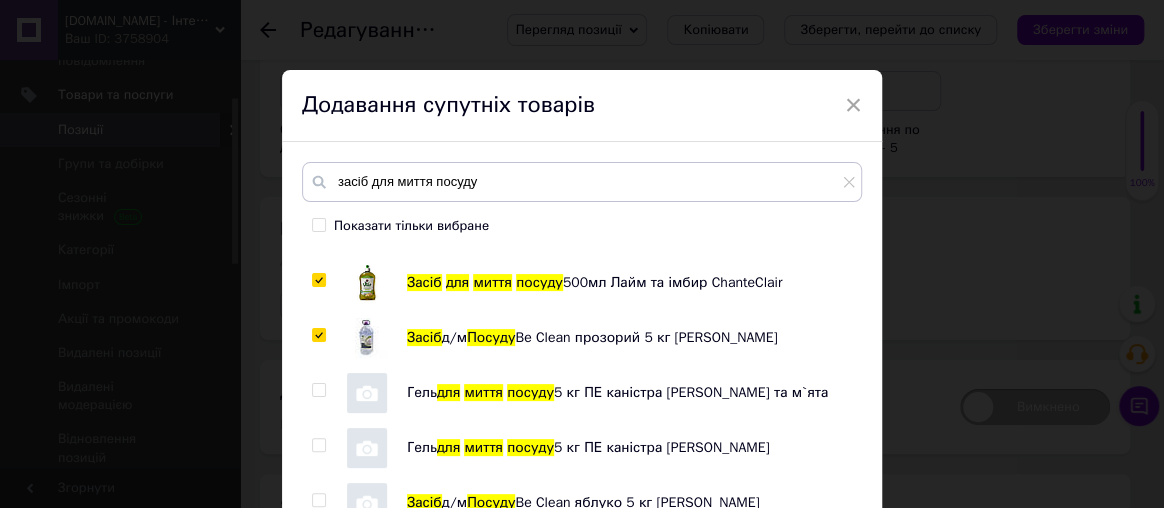 checkbox on "true" 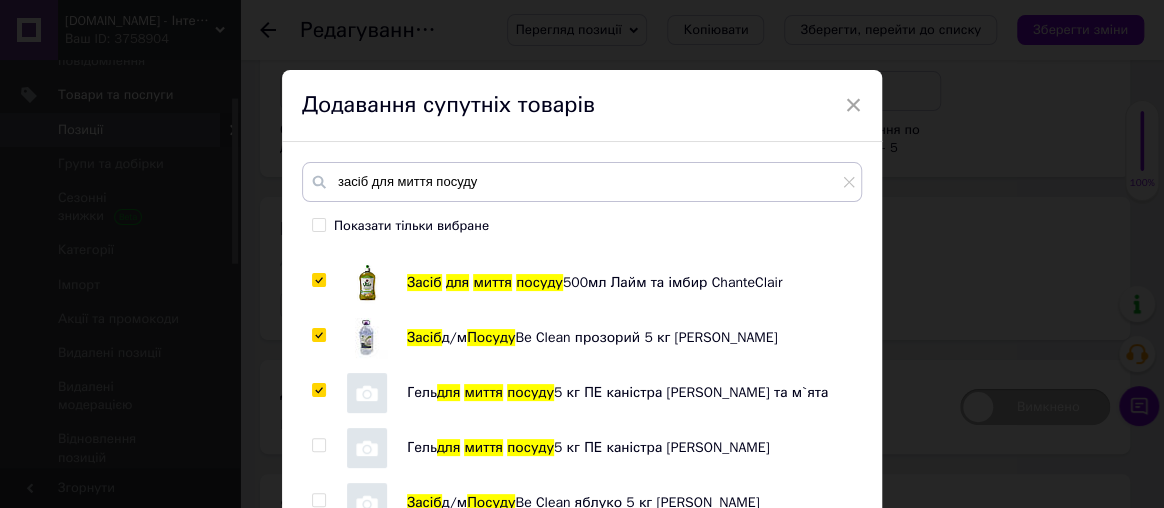 checkbox on "true" 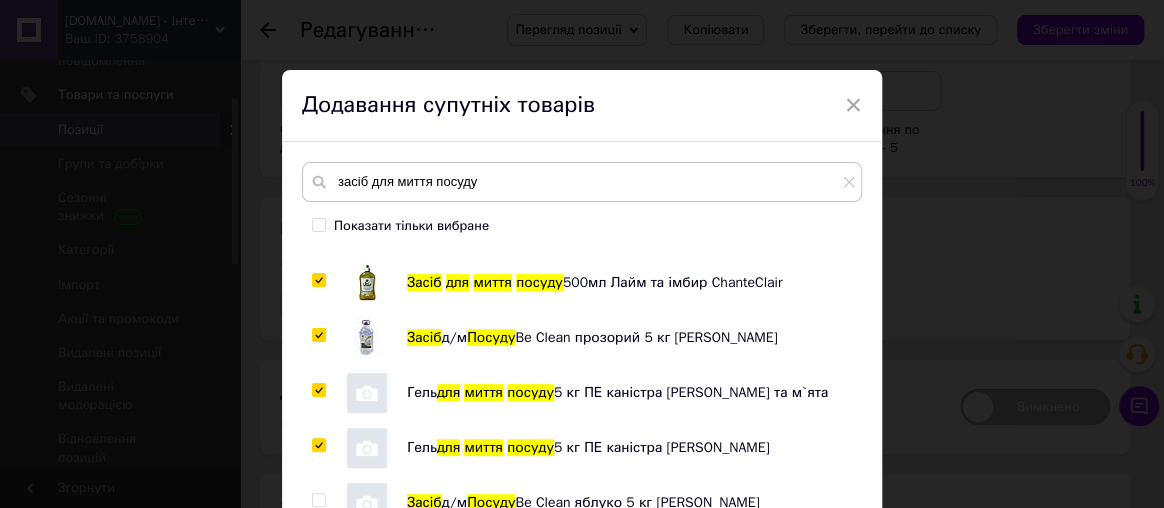 checkbox on "true" 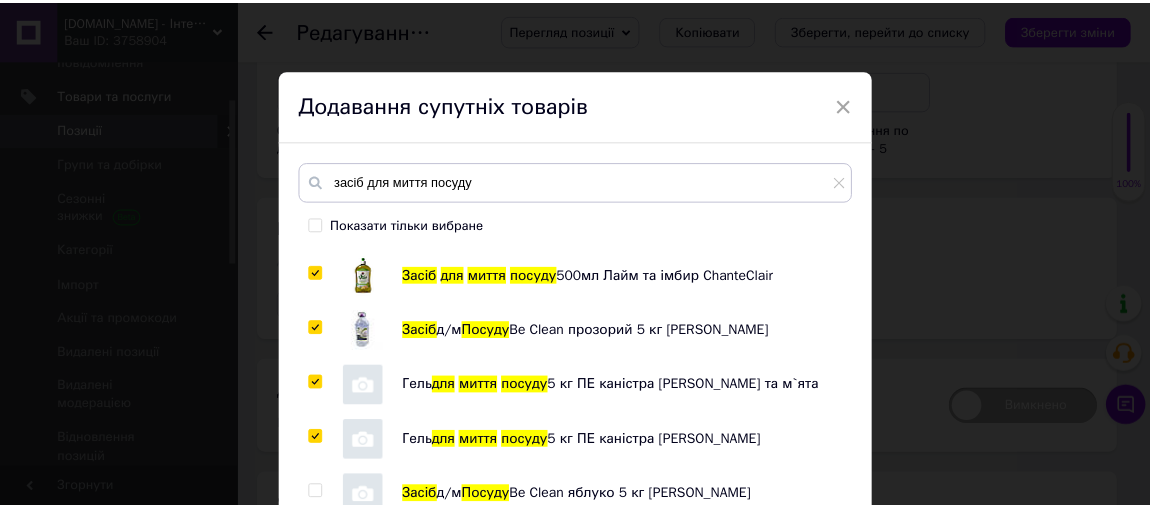 scroll, scrollTop: 156, scrollLeft: 0, axis: vertical 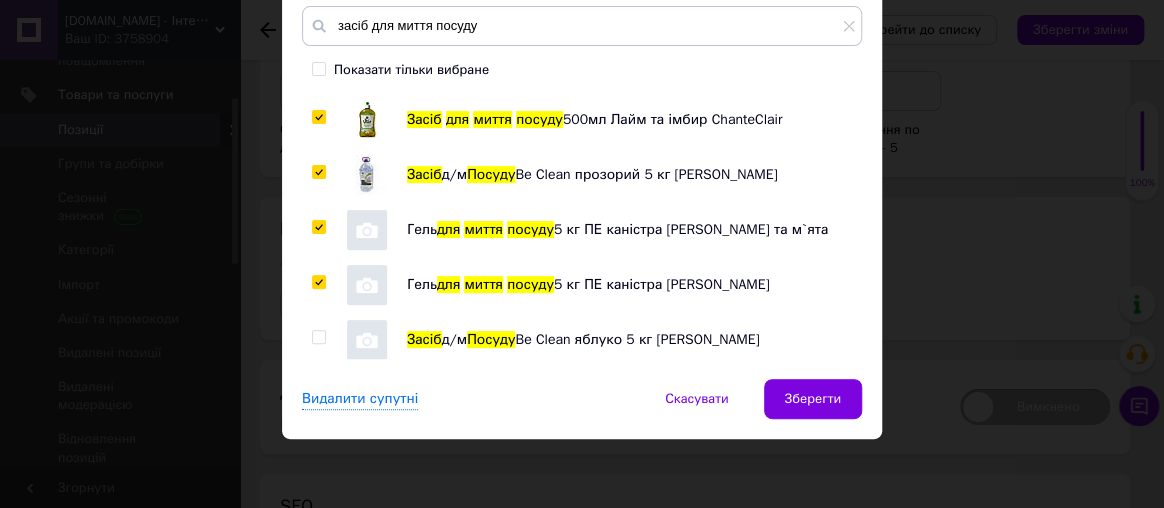 click at bounding box center [318, 337] 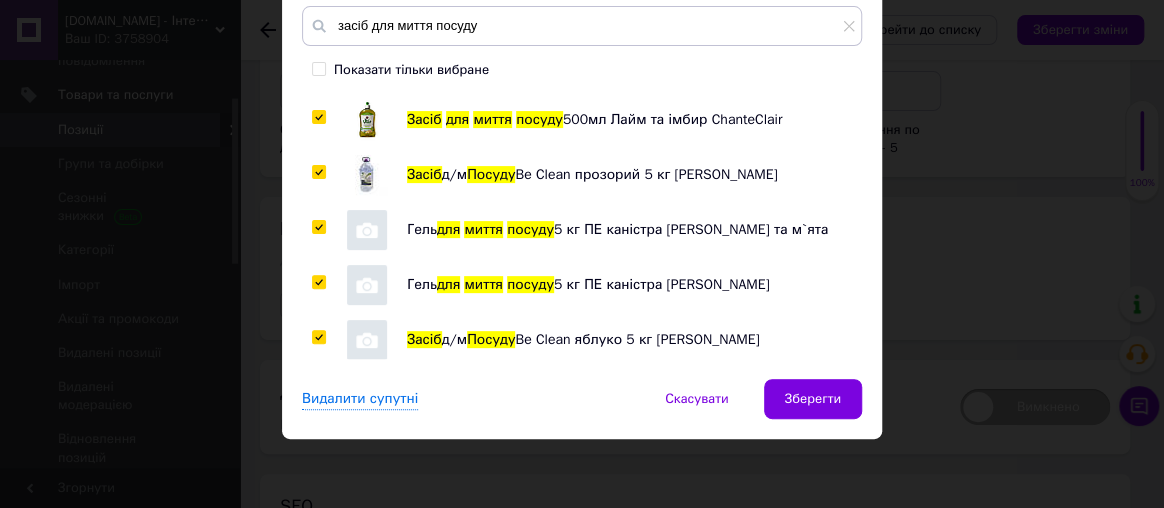 checkbox on "true" 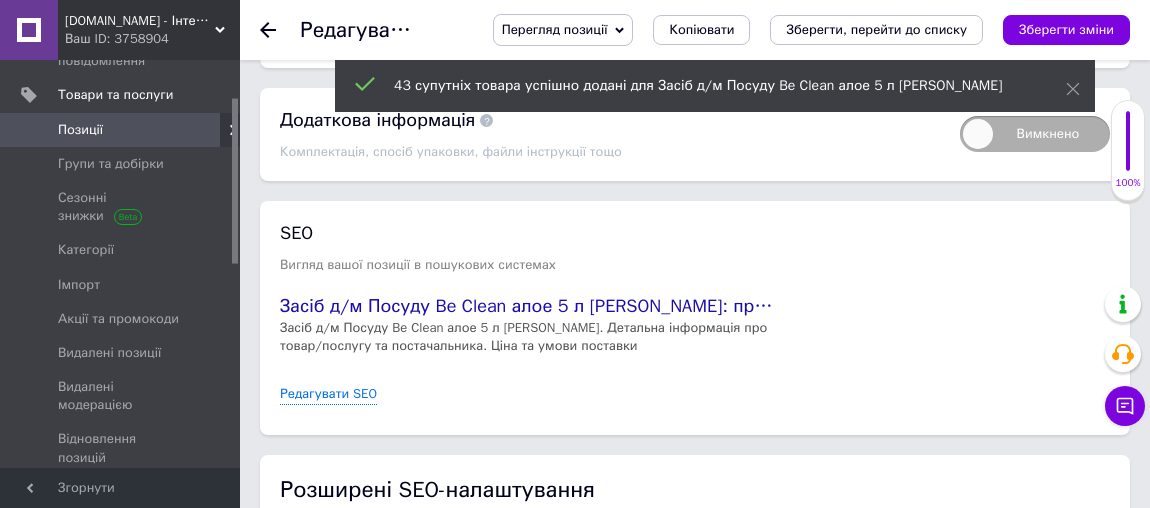 scroll, scrollTop: 3886, scrollLeft: 0, axis: vertical 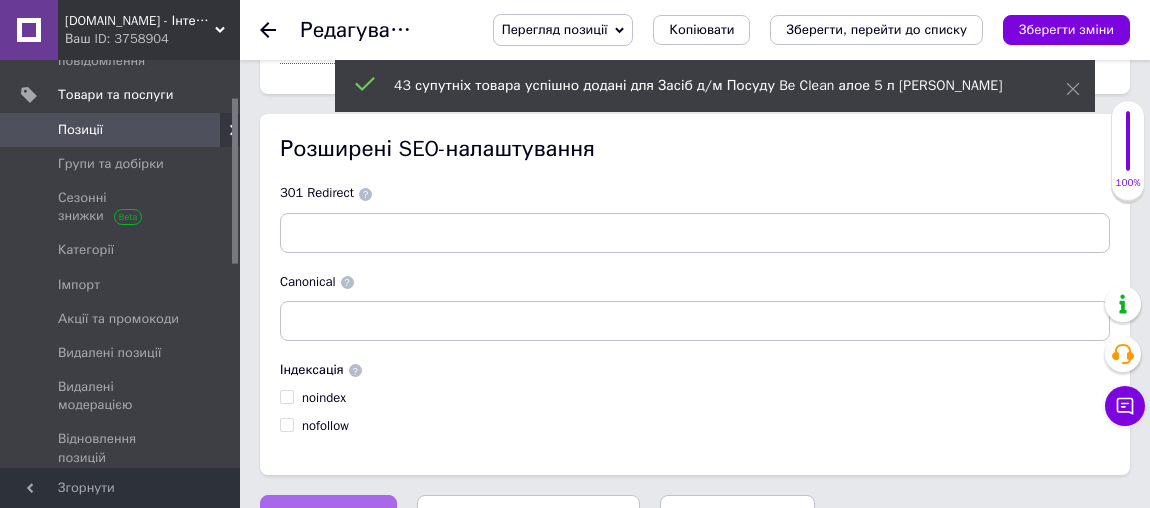 click on "Зберегти зміни" at bounding box center (328, 515) 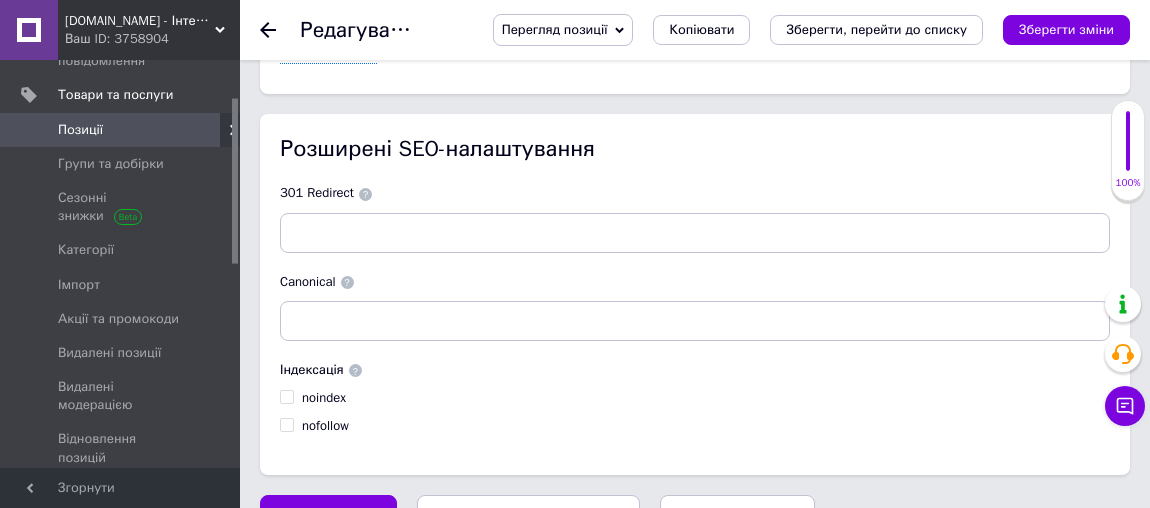 click on "Перегляд позиції" at bounding box center [563, 30] 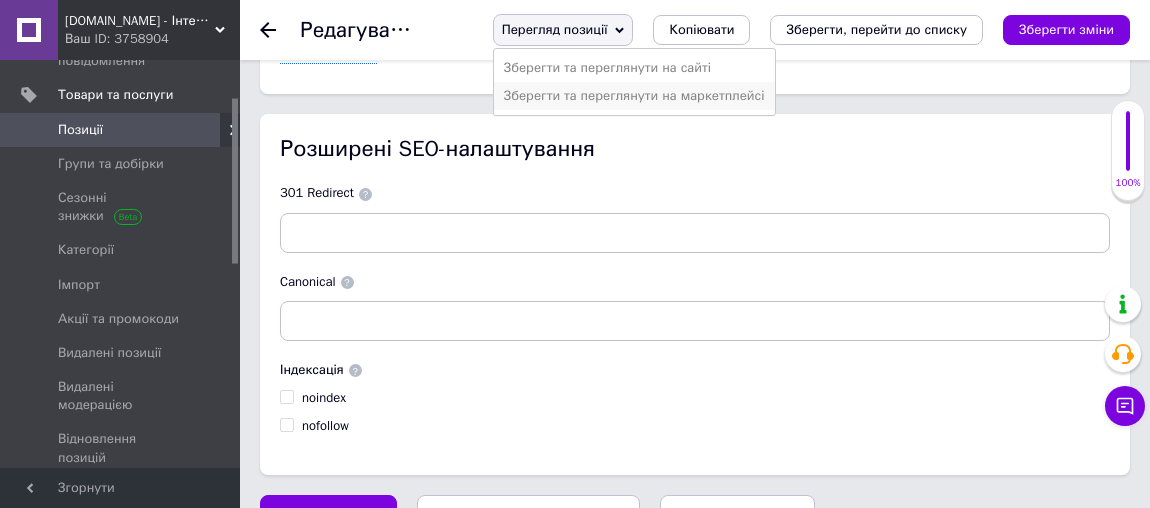 click on "Зберегти та переглянути на маркетплейсі" at bounding box center [634, 96] 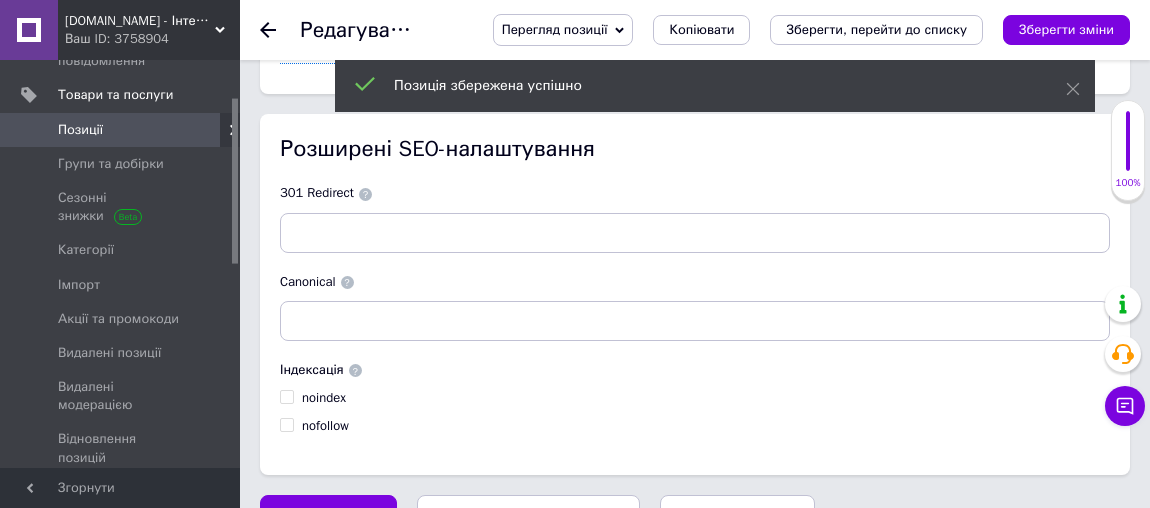 click on "Зберегти зміни" at bounding box center (1066, 29) 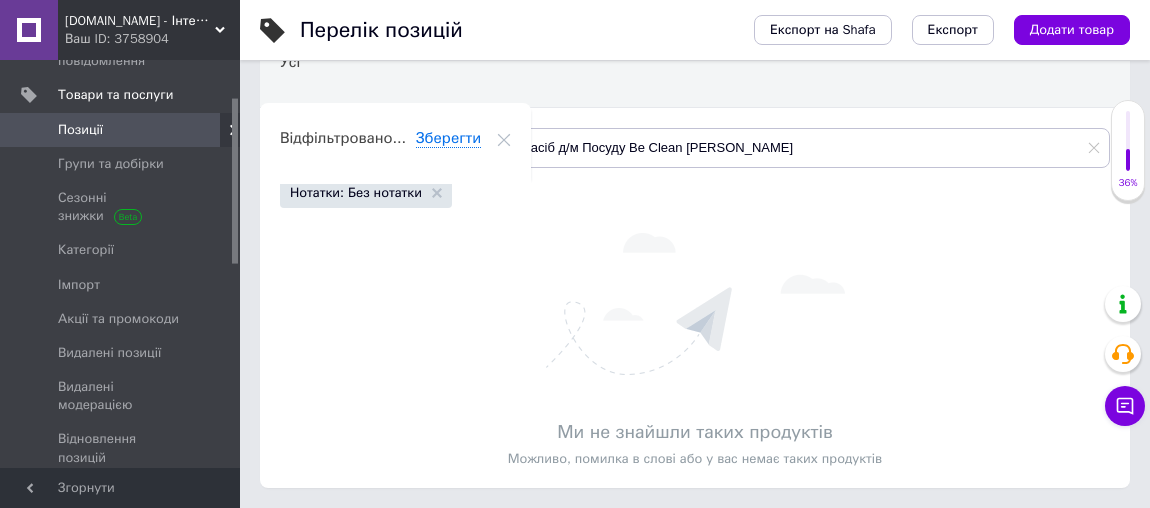 scroll, scrollTop: 138, scrollLeft: 0, axis: vertical 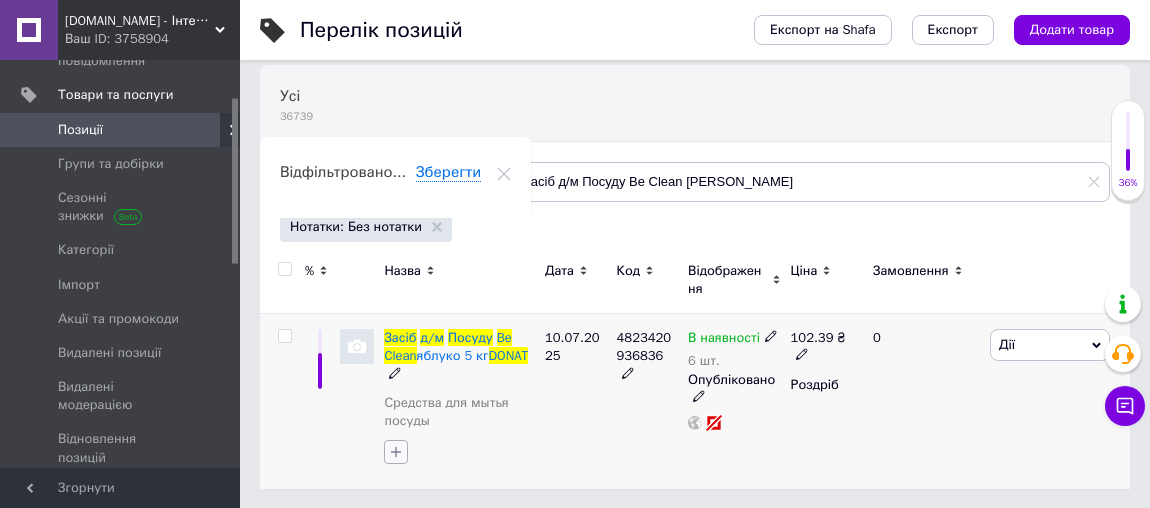 click 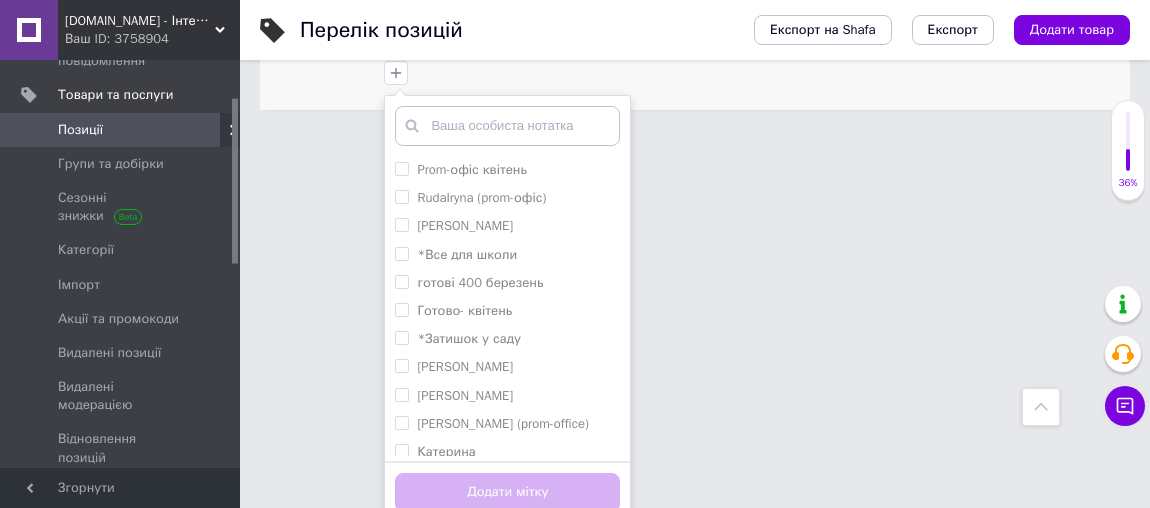 scroll, scrollTop: 548, scrollLeft: 0, axis: vertical 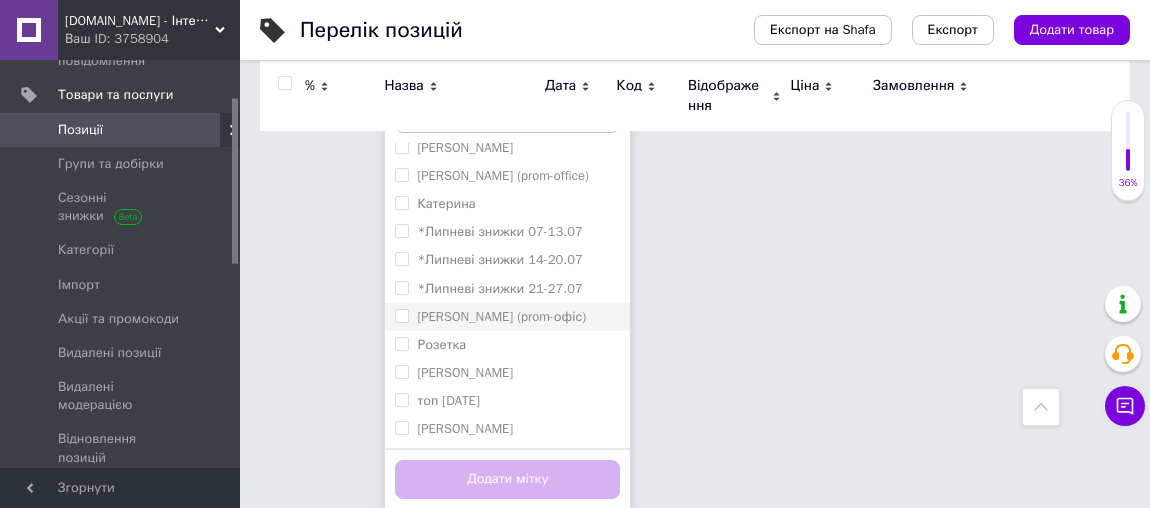 click on "Лілія Погрібна (prom-офіс)" at bounding box center [501, 316] 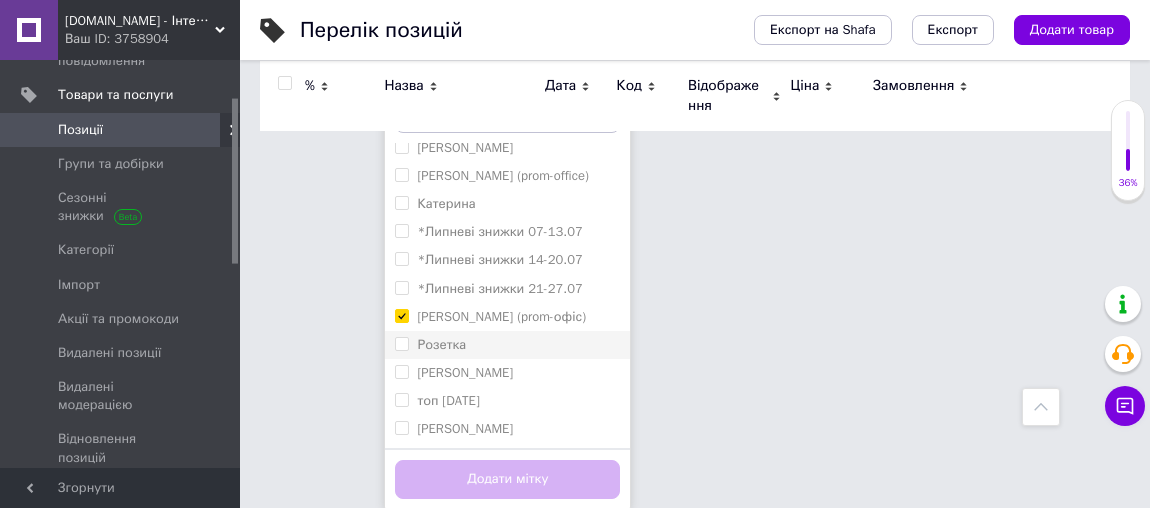 checkbox on "true" 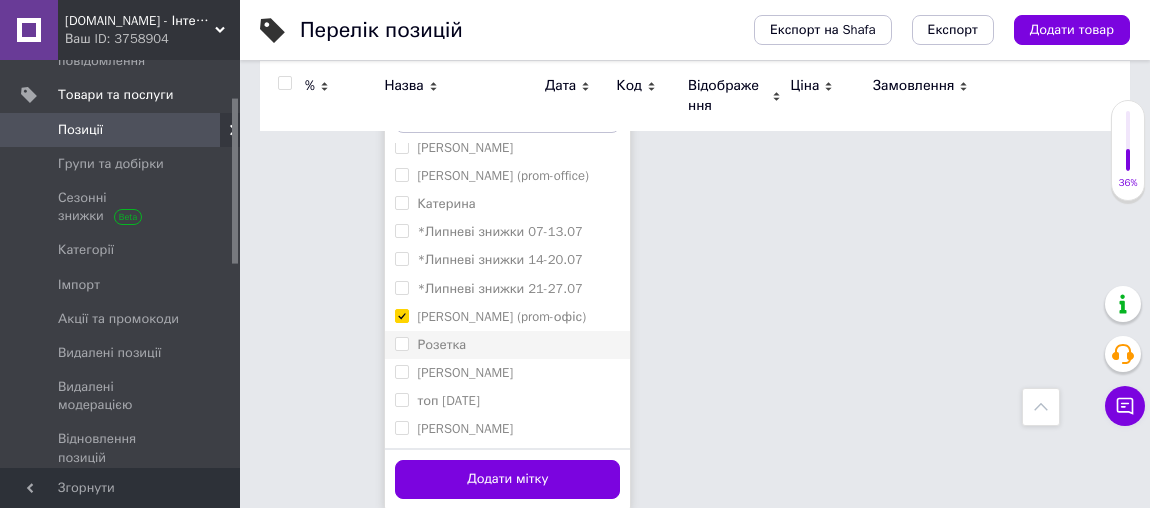 click on "Розетка" at bounding box center (441, 344) 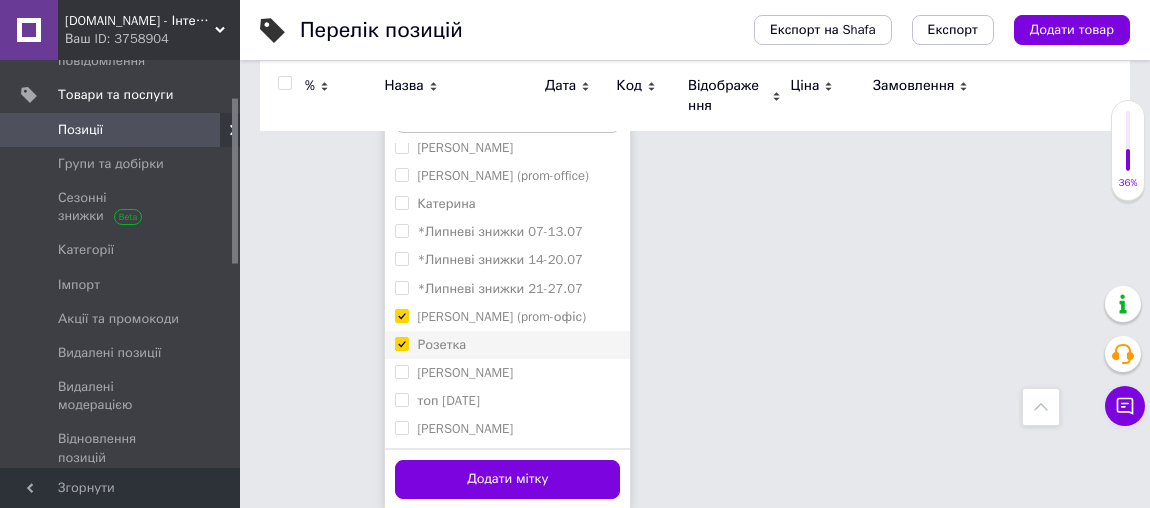 checkbox on "true" 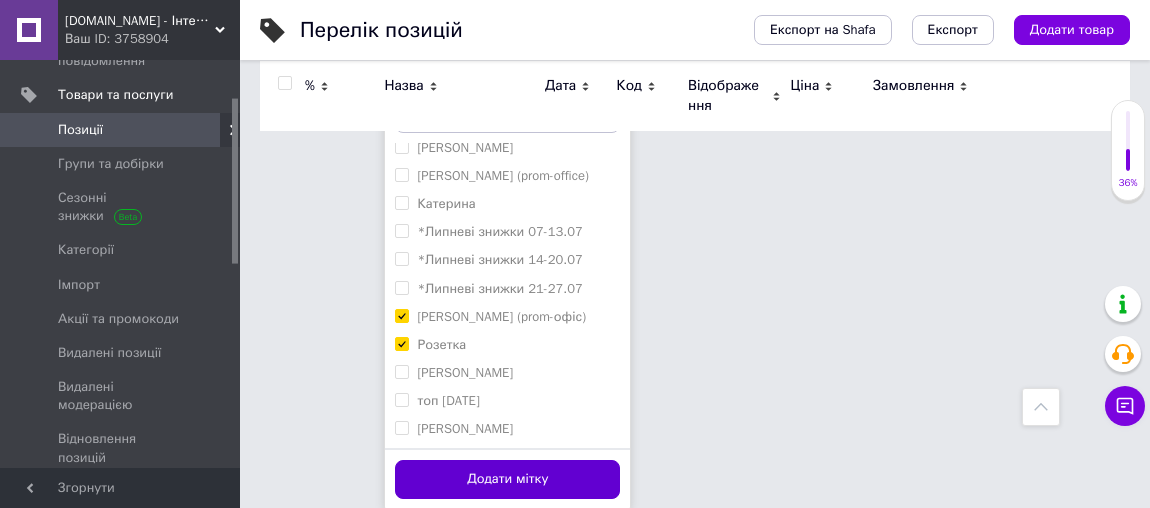 click on "Додати мітку" at bounding box center (507, 479) 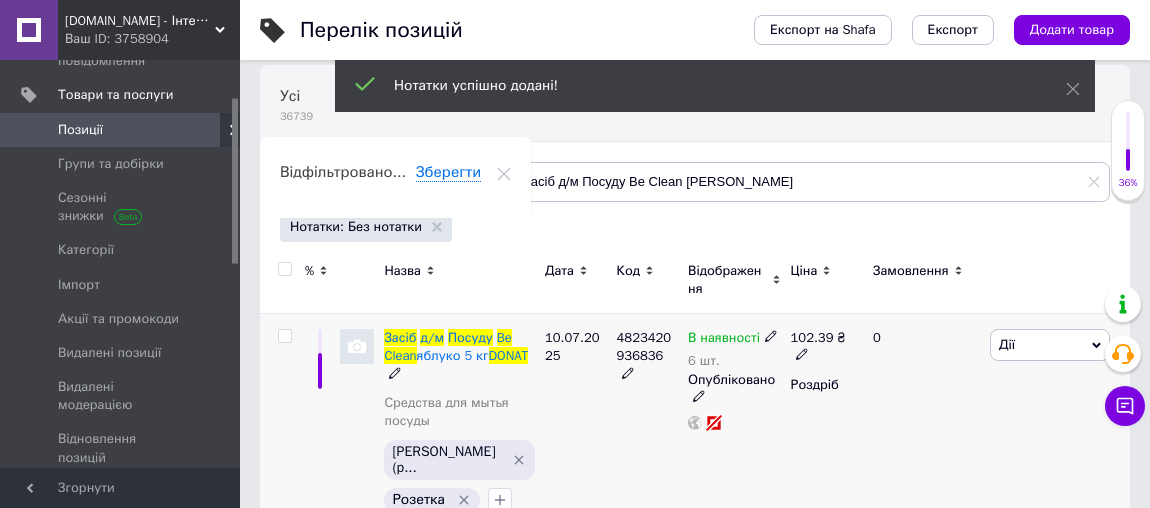scroll, scrollTop: 204, scrollLeft: 0, axis: vertical 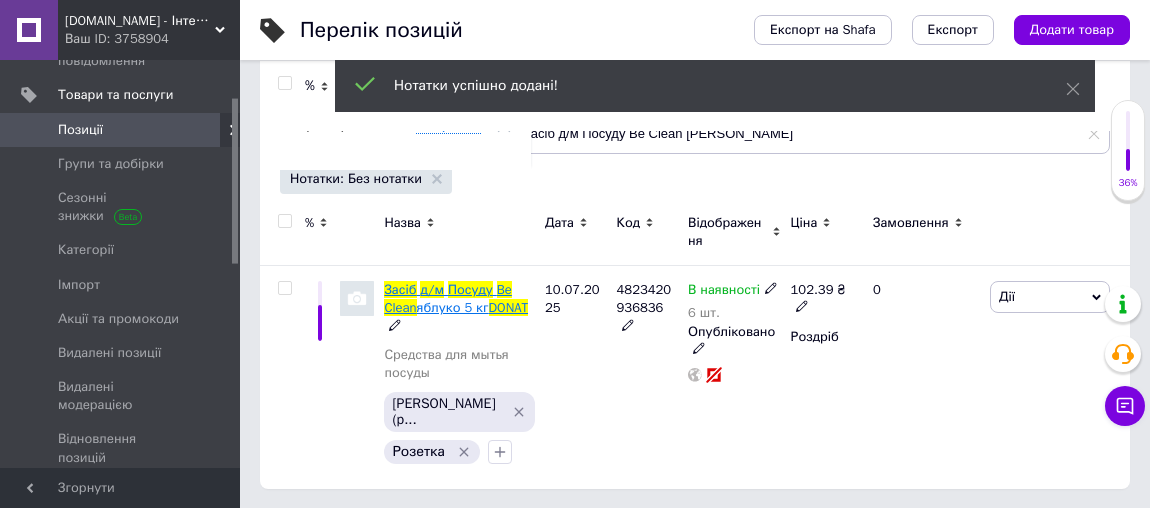 click at bounding box center (446, 289) 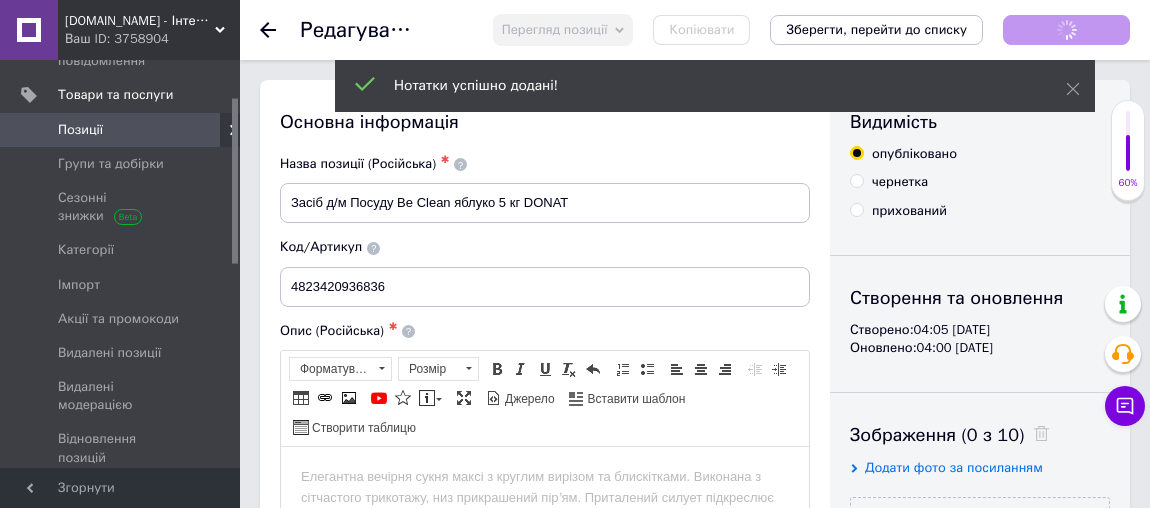 scroll, scrollTop: 0, scrollLeft: 0, axis: both 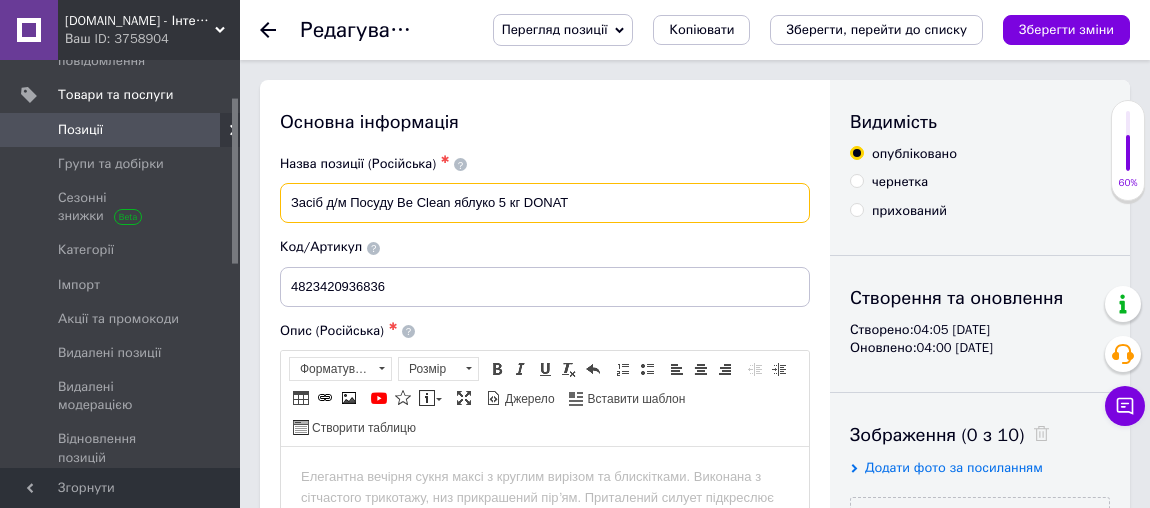 drag, startPoint x: 585, startPoint y: 202, endPoint x: 263, endPoint y: 190, distance: 322.2235 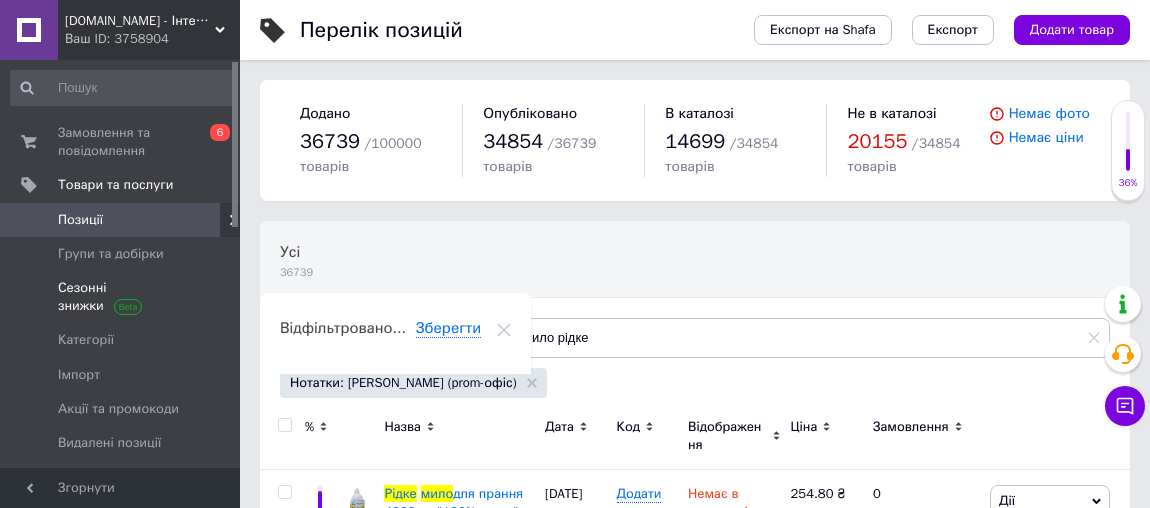 scroll, scrollTop: 0, scrollLeft: 0, axis: both 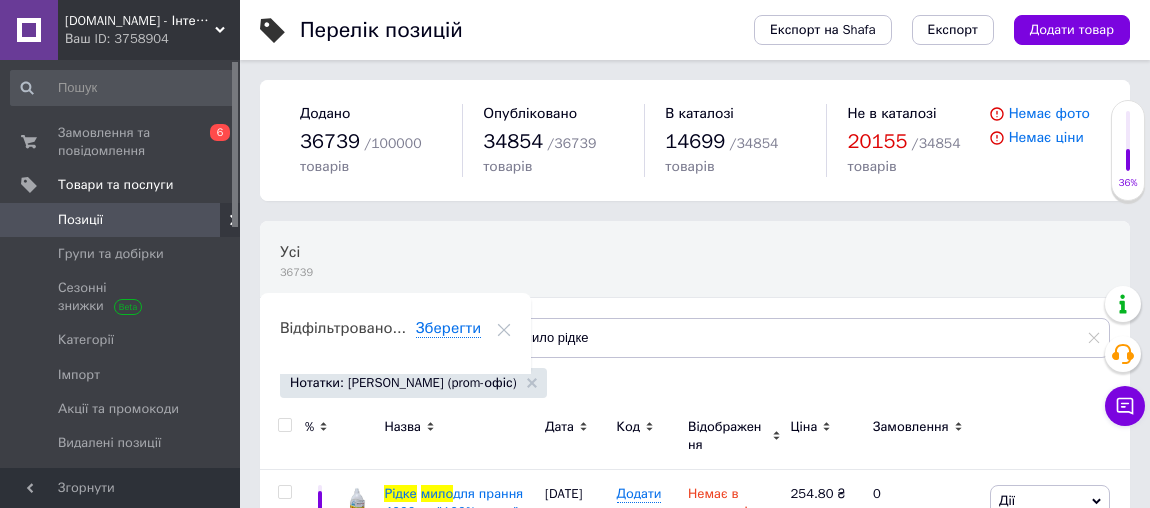 click on "Позиції" at bounding box center [80, 220] 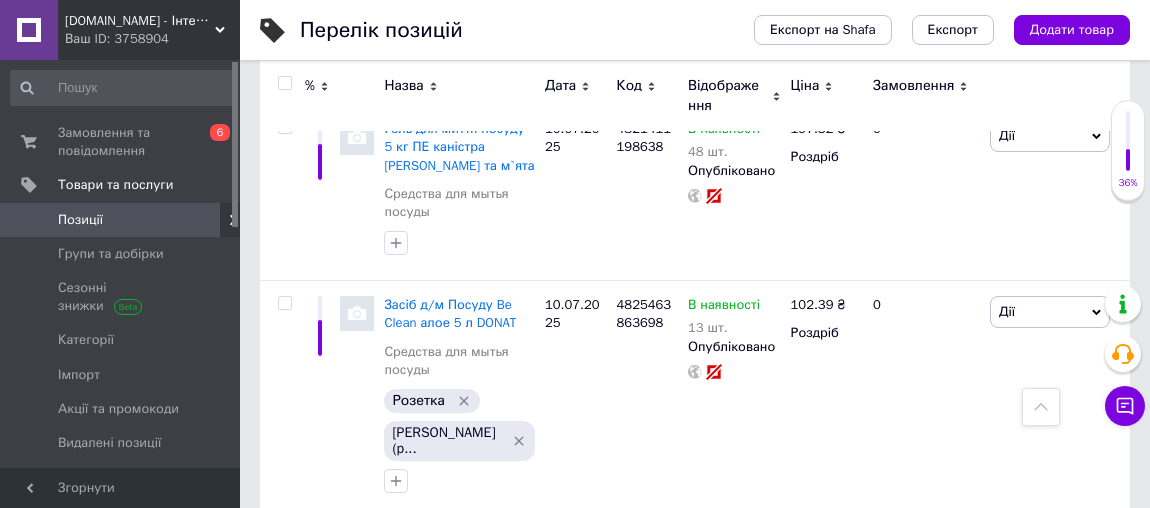 scroll, scrollTop: 3454, scrollLeft: 0, axis: vertical 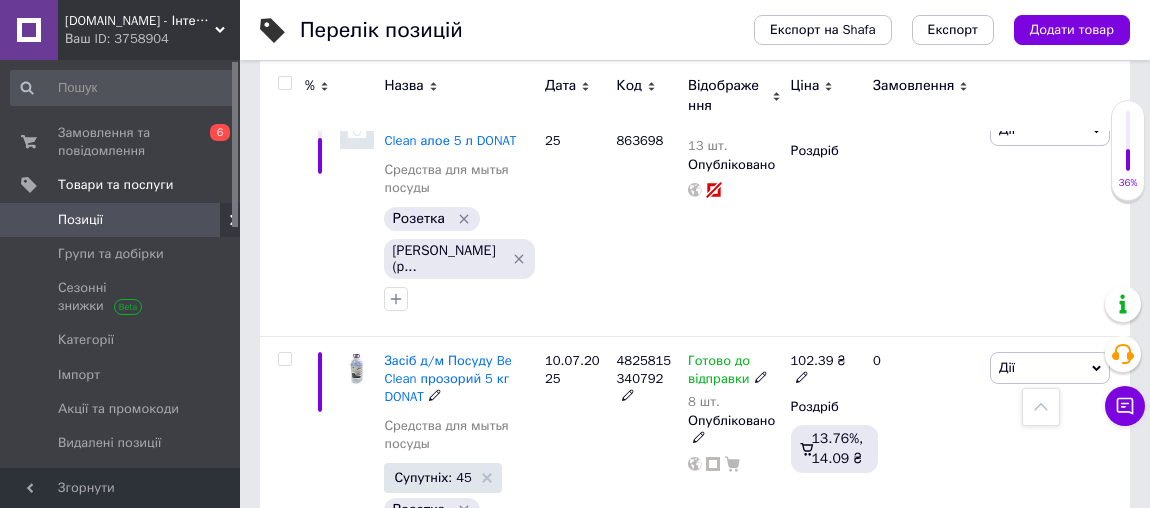 click on "Засіб д/м Посуду Be Clean прозорий 5 кг DONAT" at bounding box center (447, 378) 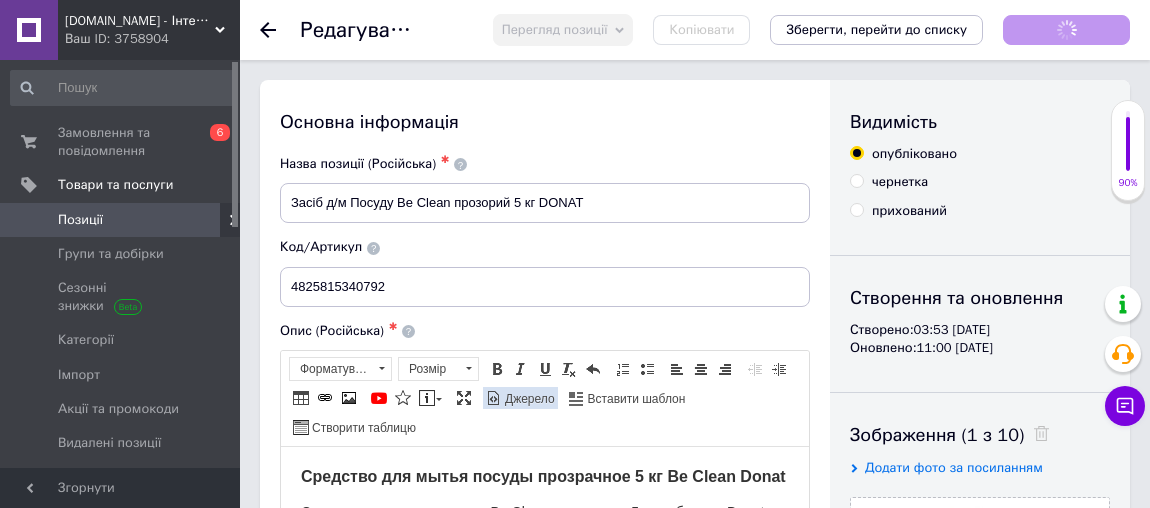scroll, scrollTop: 181, scrollLeft: 0, axis: vertical 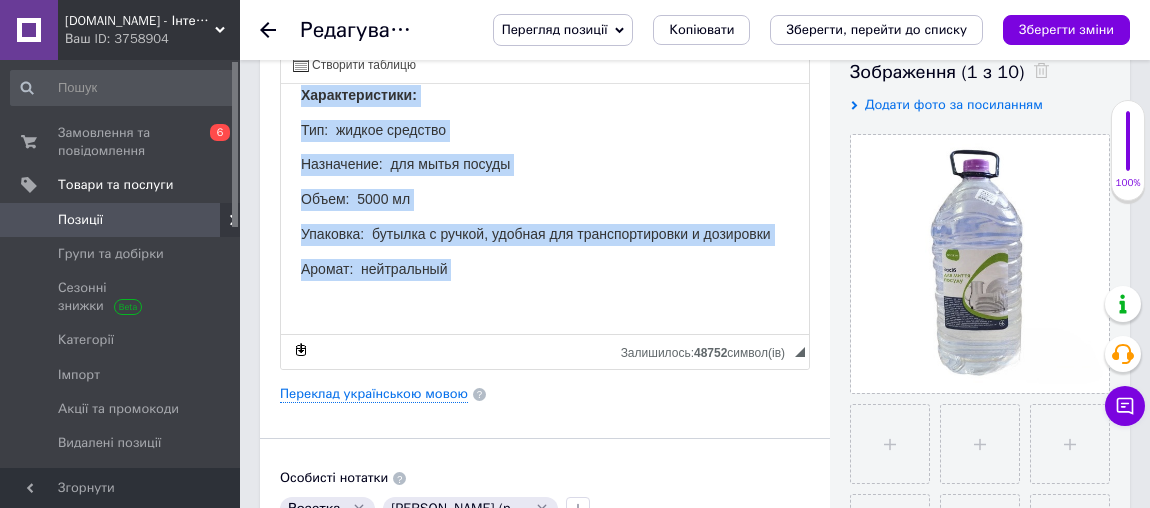 drag, startPoint x: 293, startPoint y: 105, endPoint x: 770, endPoint y: 283, distance: 509.12964 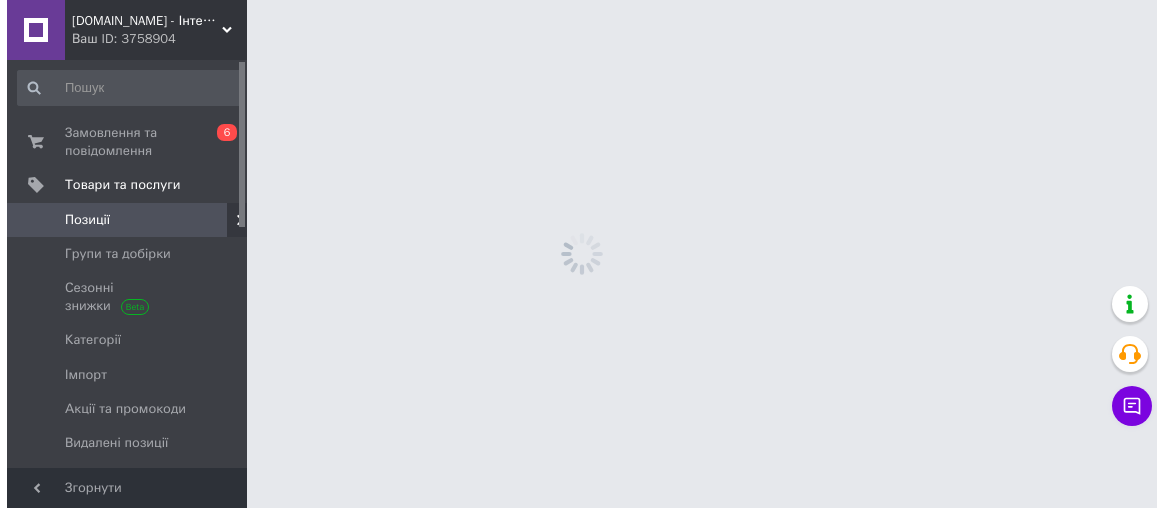 scroll, scrollTop: 0, scrollLeft: 0, axis: both 